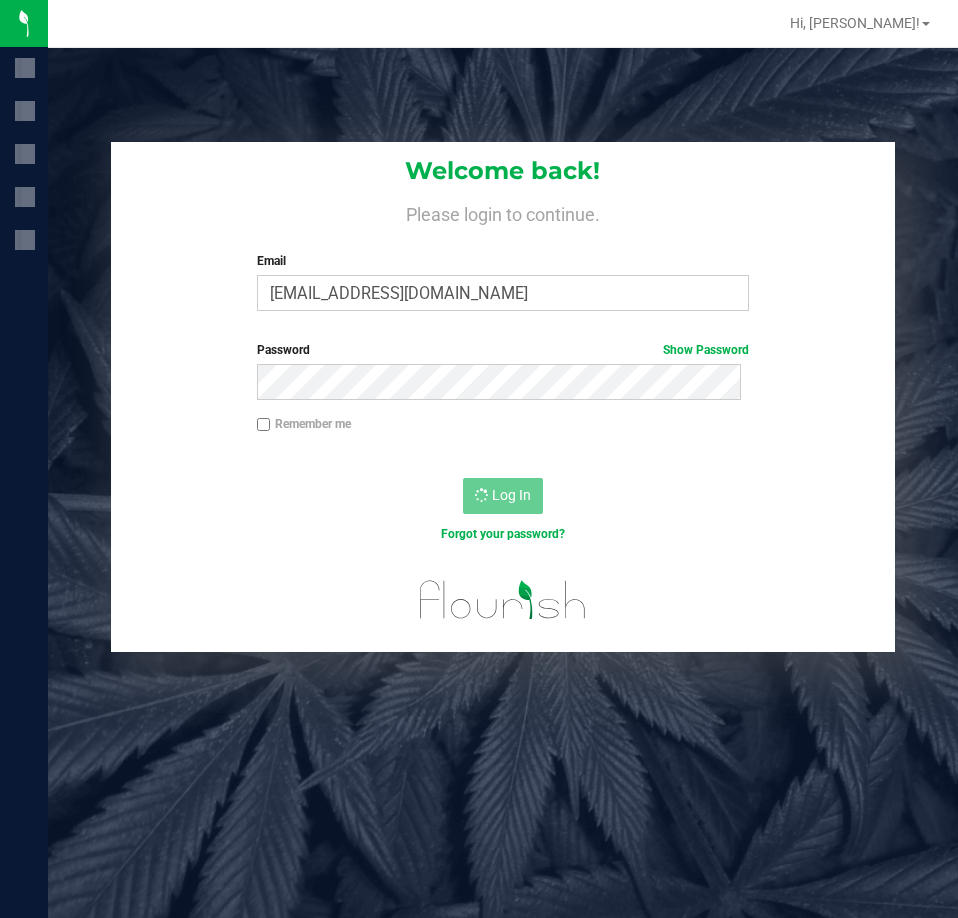 scroll, scrollTop: 0, scrollLeft: 0, axis: both 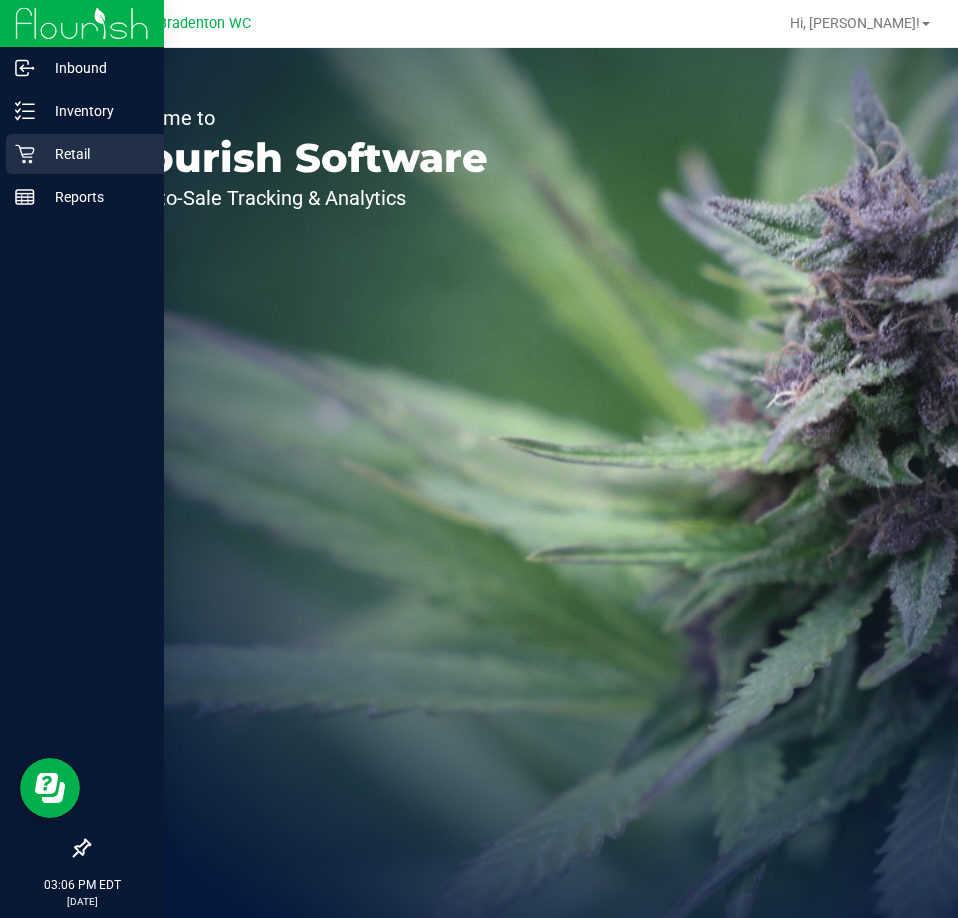 click on "Retail" at bounding box center [95, 154] 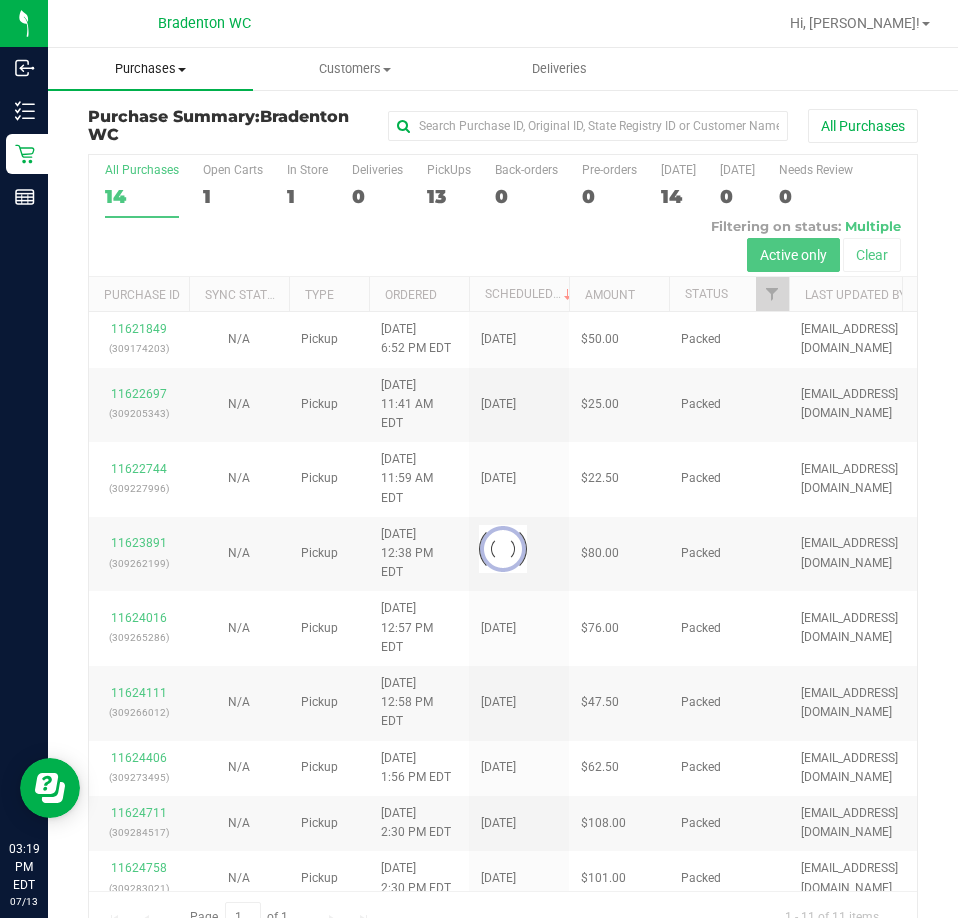 click on "Purchases" at bounding box center (150, 69) 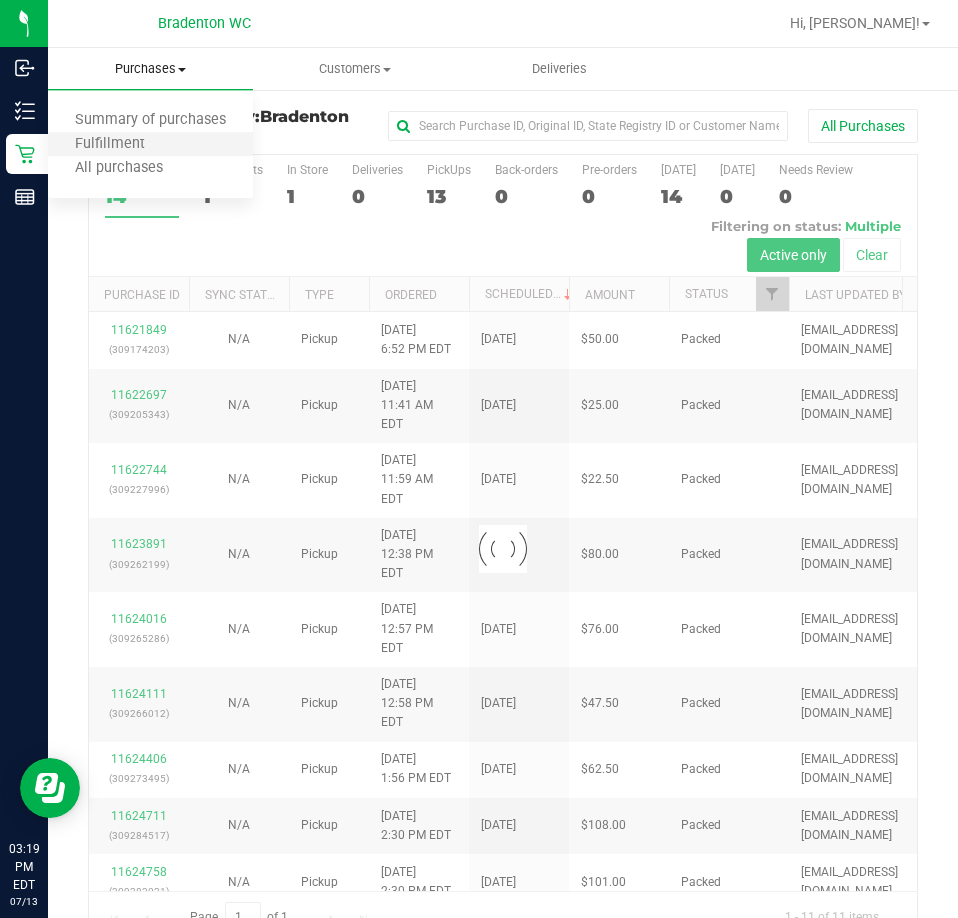 click on "Fulfillment" at bounding box center [150, 145] 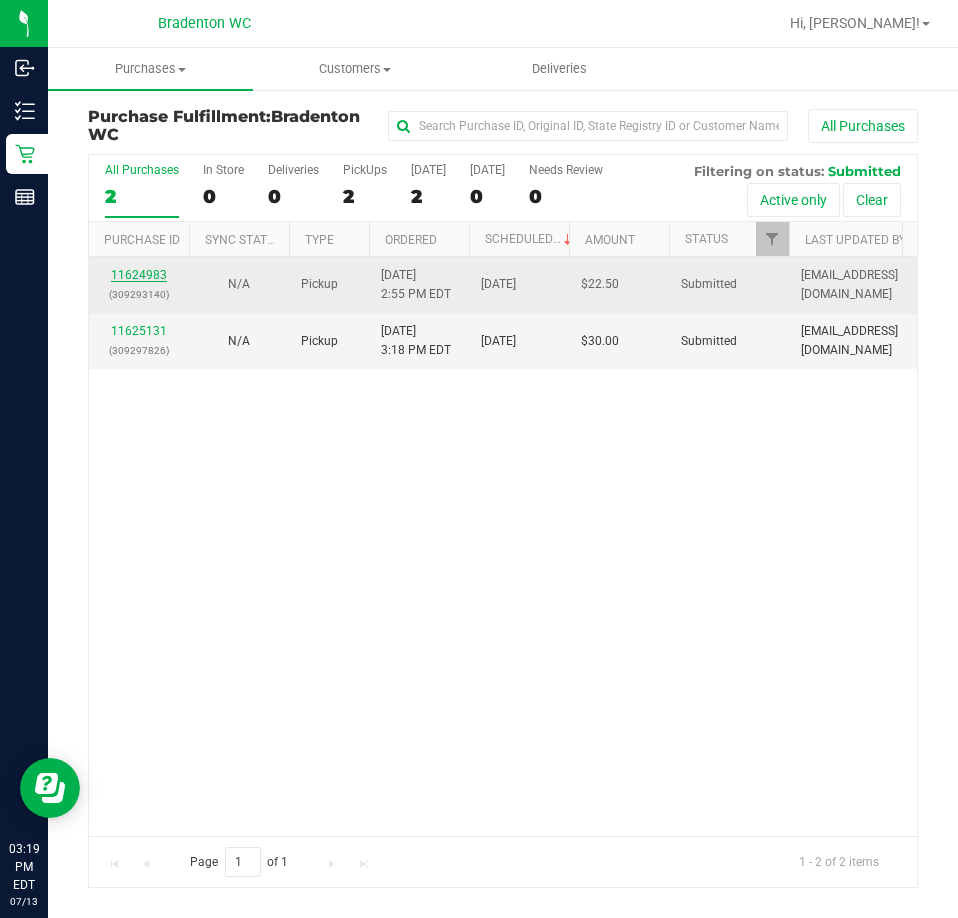 drag, startPoint x: 145, startPoint y: 262, endPoint x: 144, endPoint y: 272, distance: 10.049875 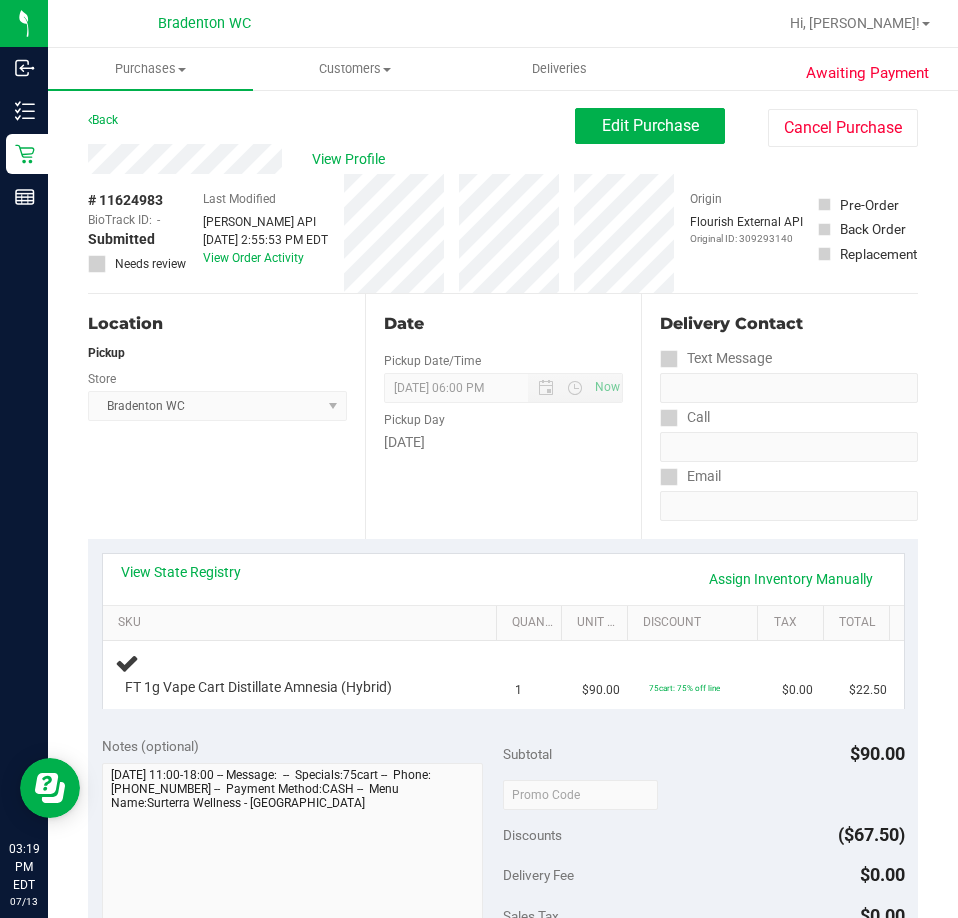 click on "View State Registry
Assign Inventory Manually" at bounding box center (503, 579) 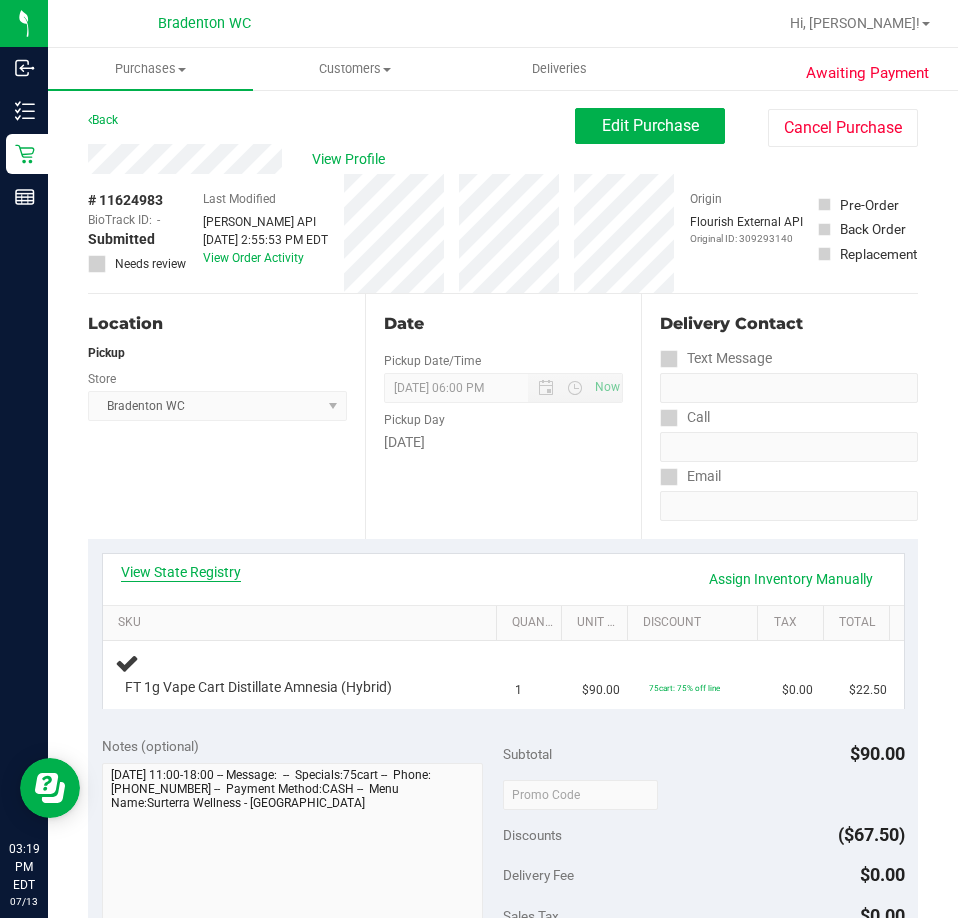 click on "View State Registry" at bounding box center [181, 572] 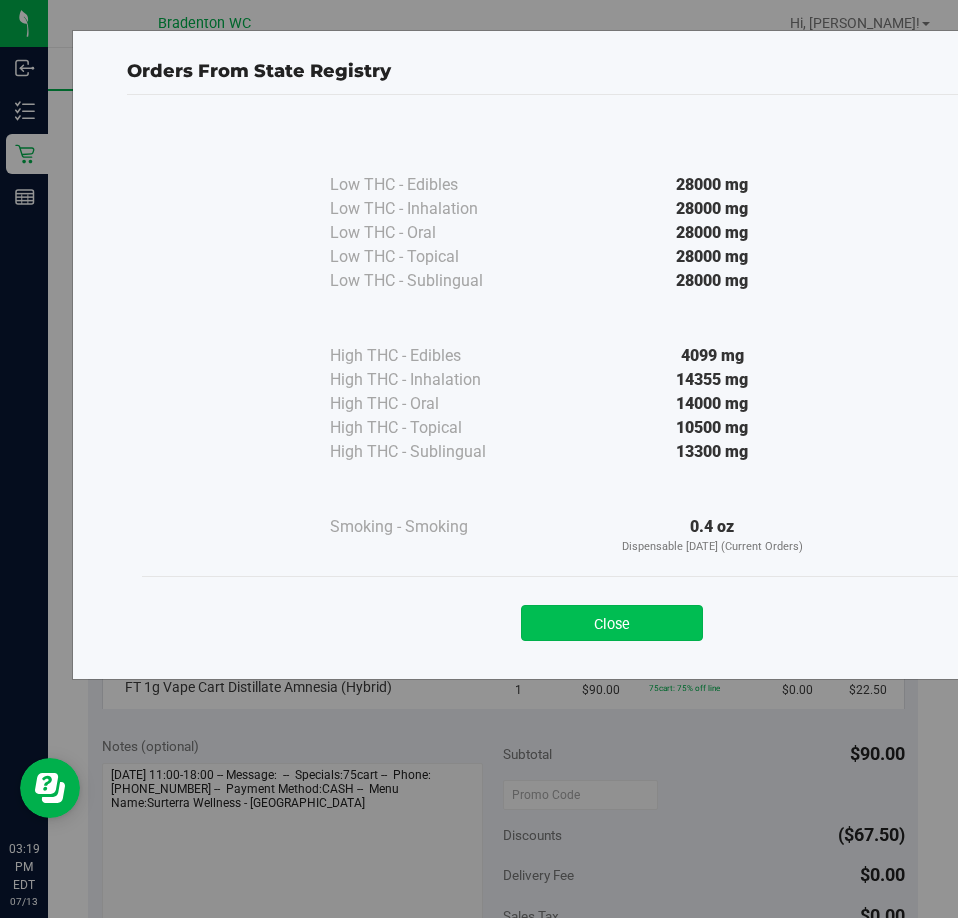 click on "Close" at bounding box center [612, 623] 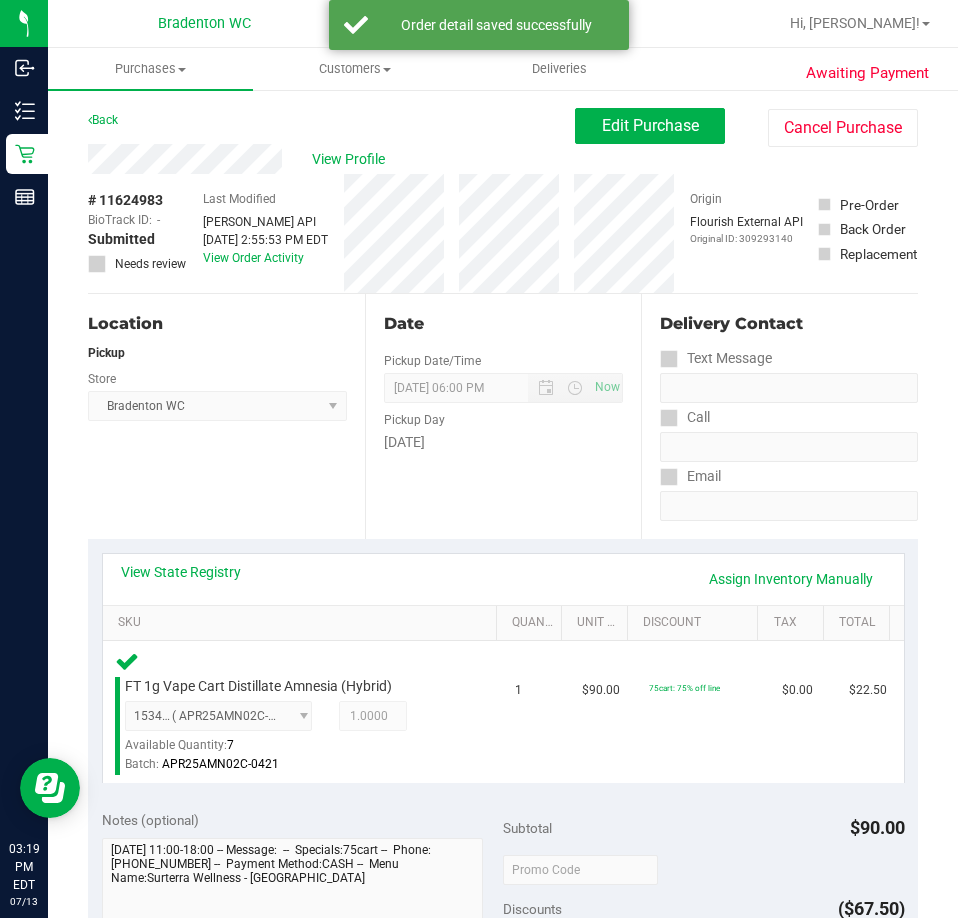 scroll, scrollTop: 400, scrollLeft: 0, axis: vertical 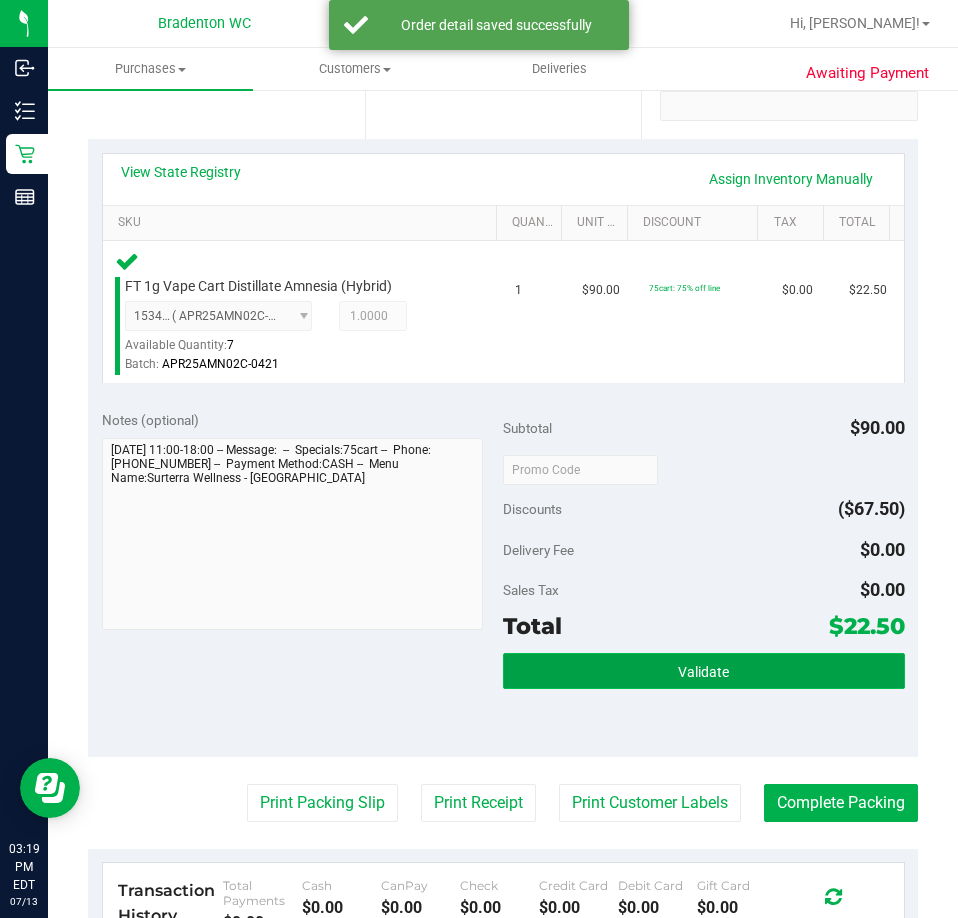 click on "Validate" at bounding box center [704, 671] 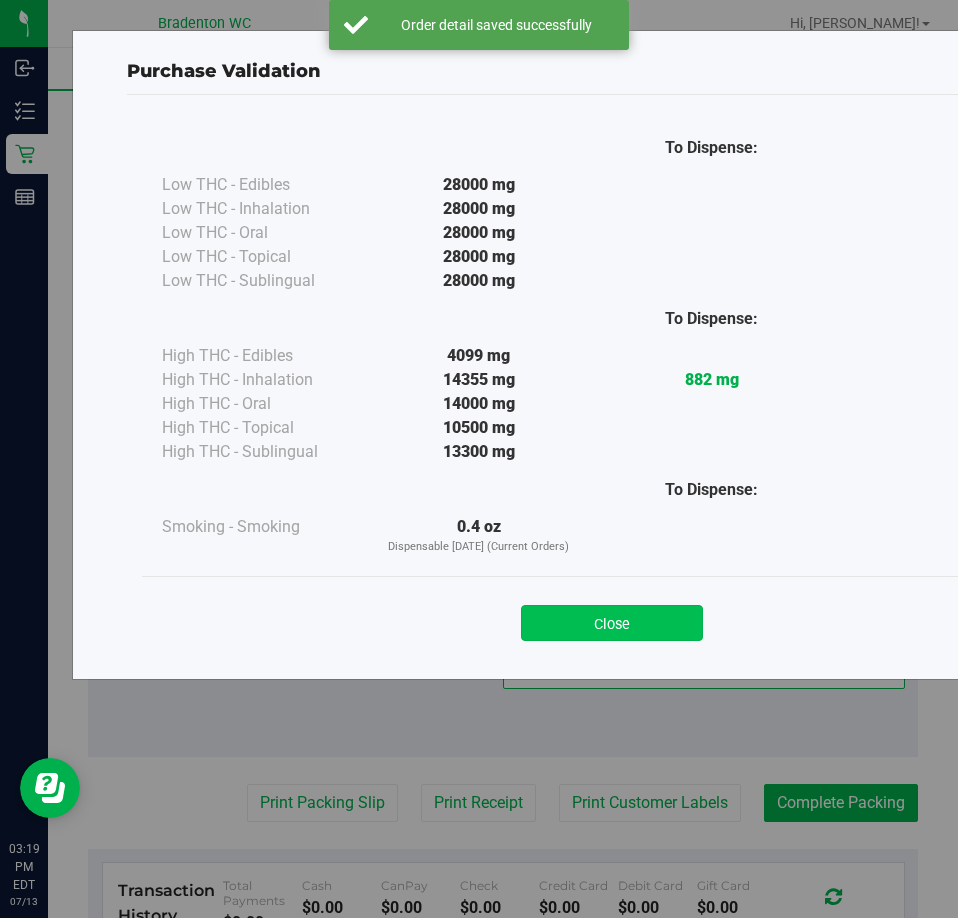 drag, startPoint x: 668, startPoint y: 610, endPoint x: 665, endPoint y: 621, distance: 11.401754 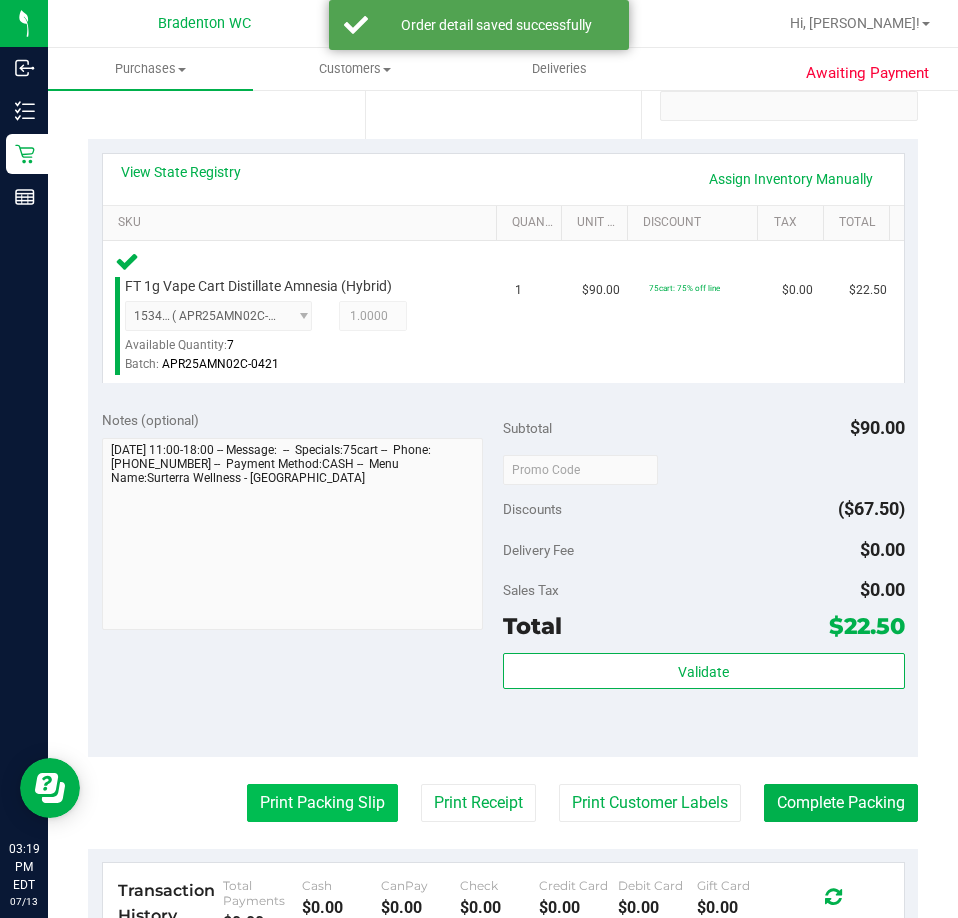 click on "Print Packing Slip" at bounding box center [322, 803] 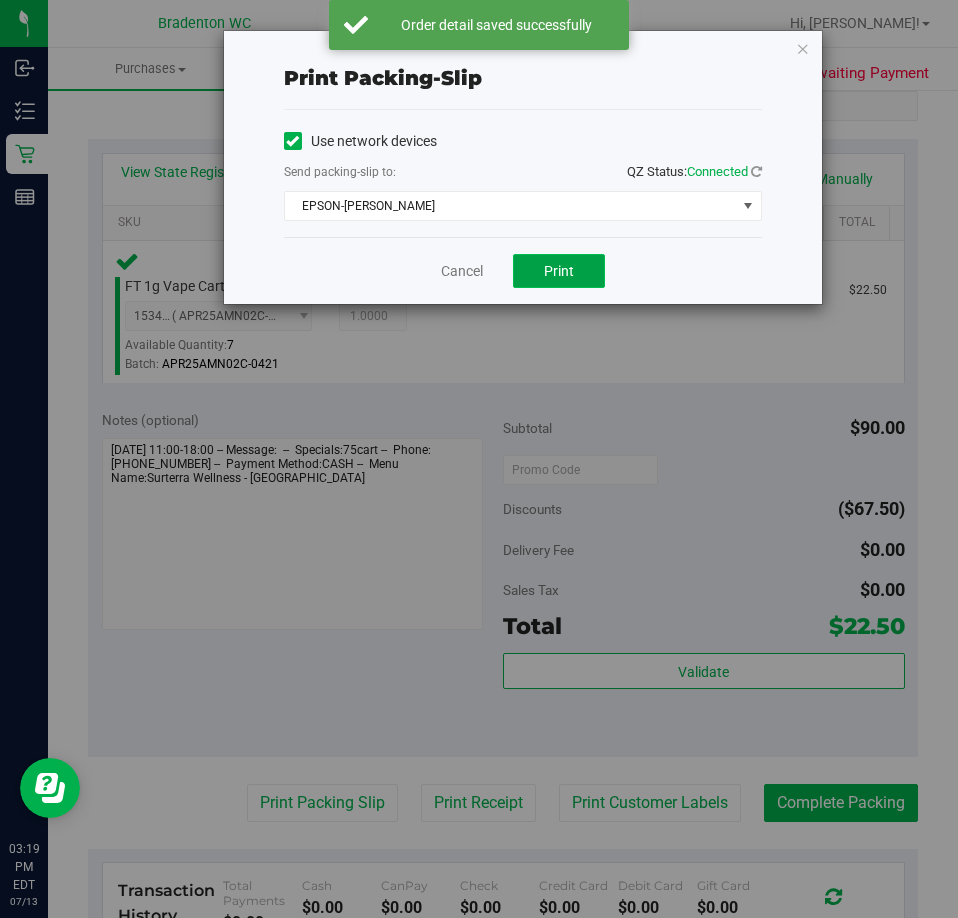 click on "Print" at bounding box center (559, 271) 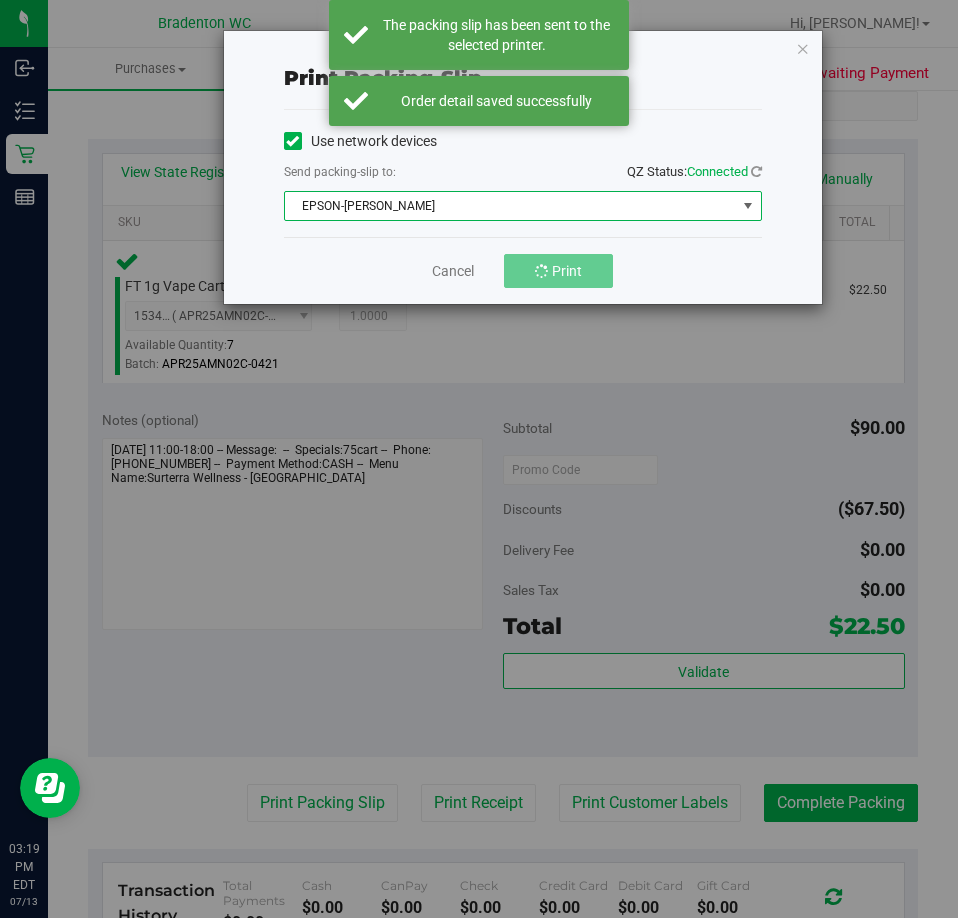 click on "EPSON-HUBIE-BERTIE" at bounding box center (510, 206) 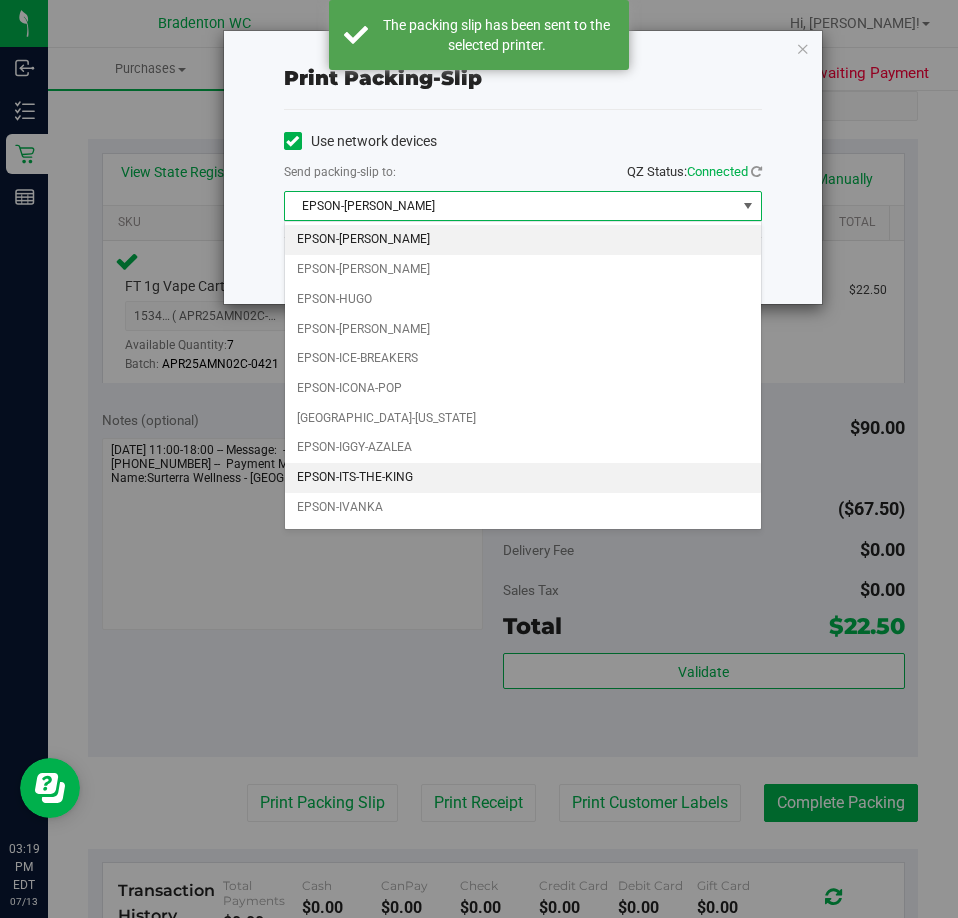 click on "EPSON-ITS-THE-KING" at bounding box center [523, 478] 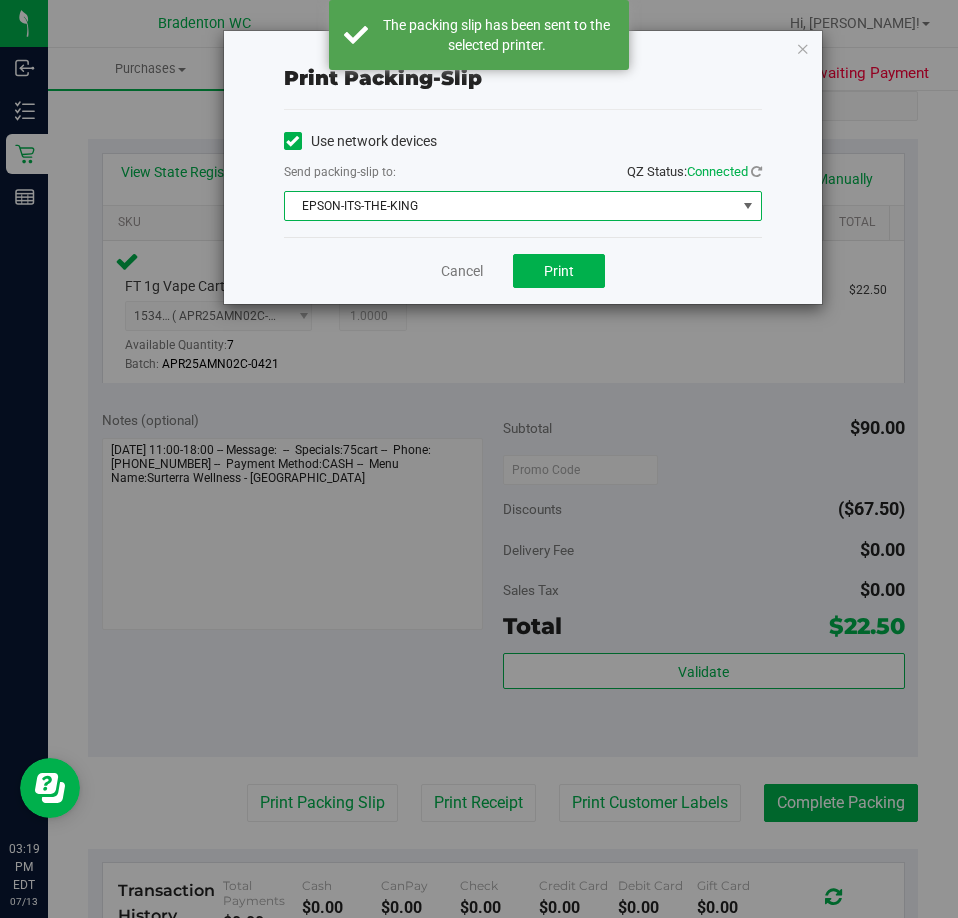 click on "EPSON-ITS-THE-KING" at bounding box center [510, 206] 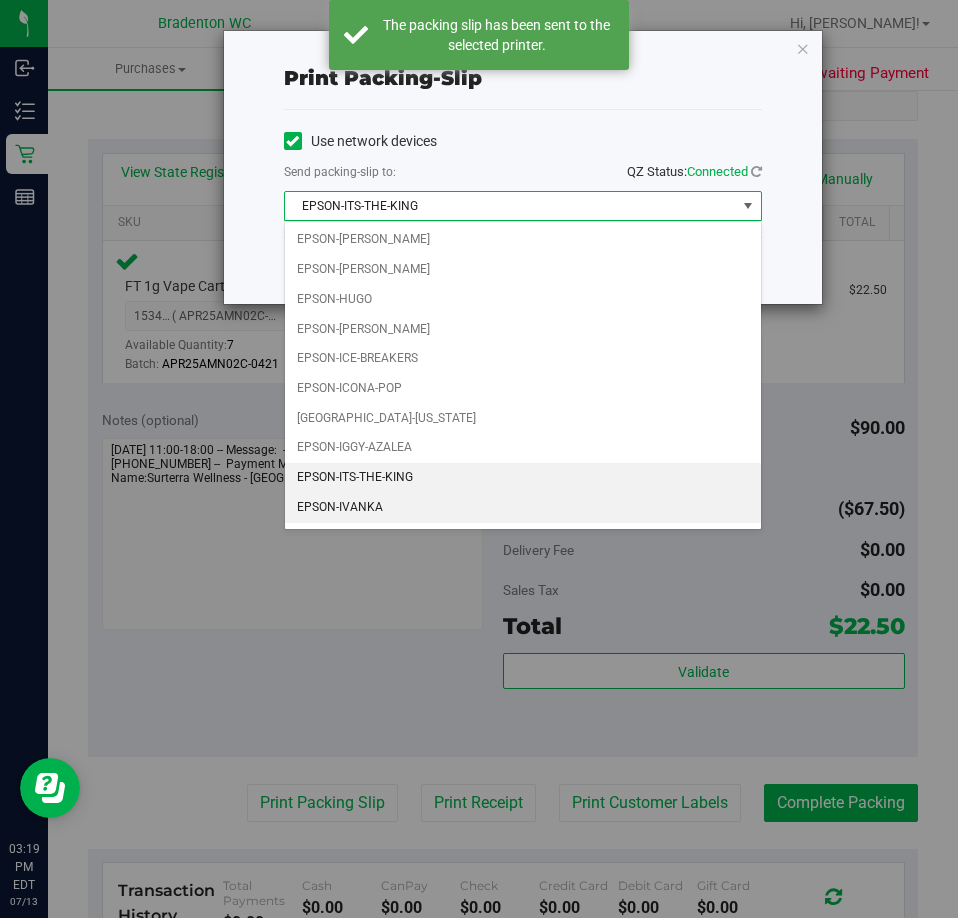 click on "EPSON-IVANKA" at bounding box center [523, 508] 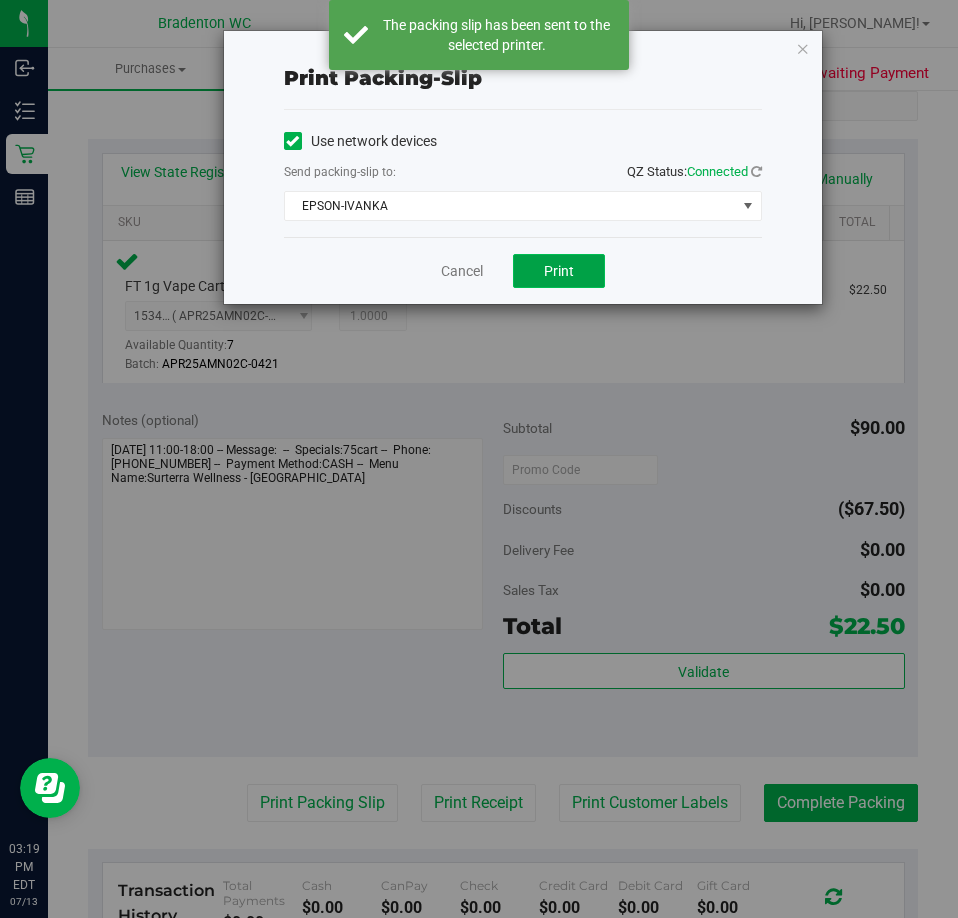 click on "Print" at bounding box center (559, 271) 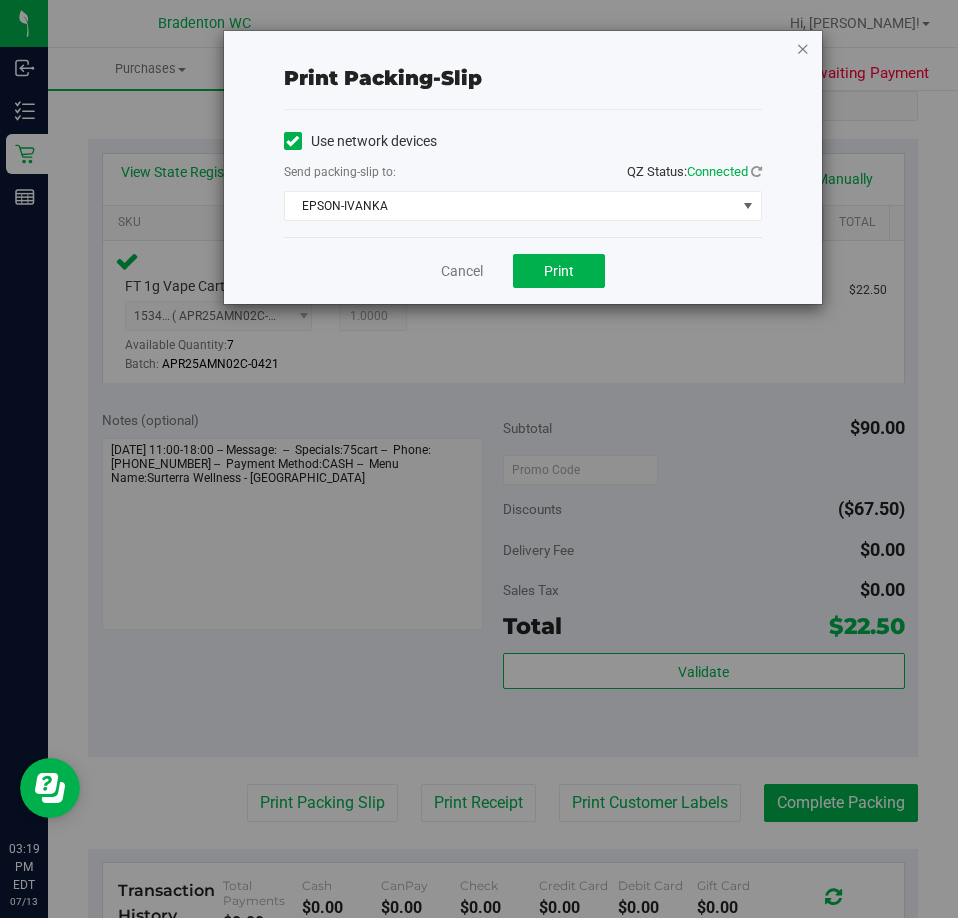 click at bounding box center [803, 48] 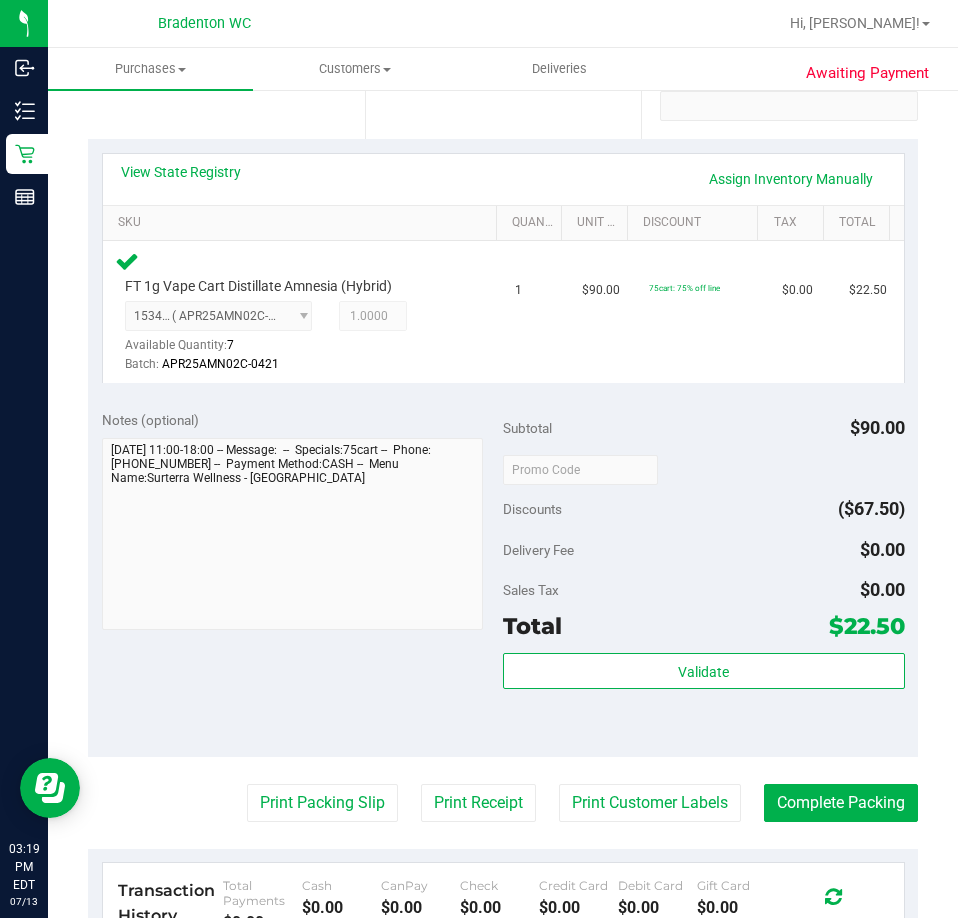 click on "Back
Edit Purchase
Cancel Purchase
View Profile
# 11624983
BioTrack ID:
-
Submitted
Needs review
Last Modified
Jane API
Jul 13, 2025 2:55:53 PM EDT" at bounding box center [503, 480] 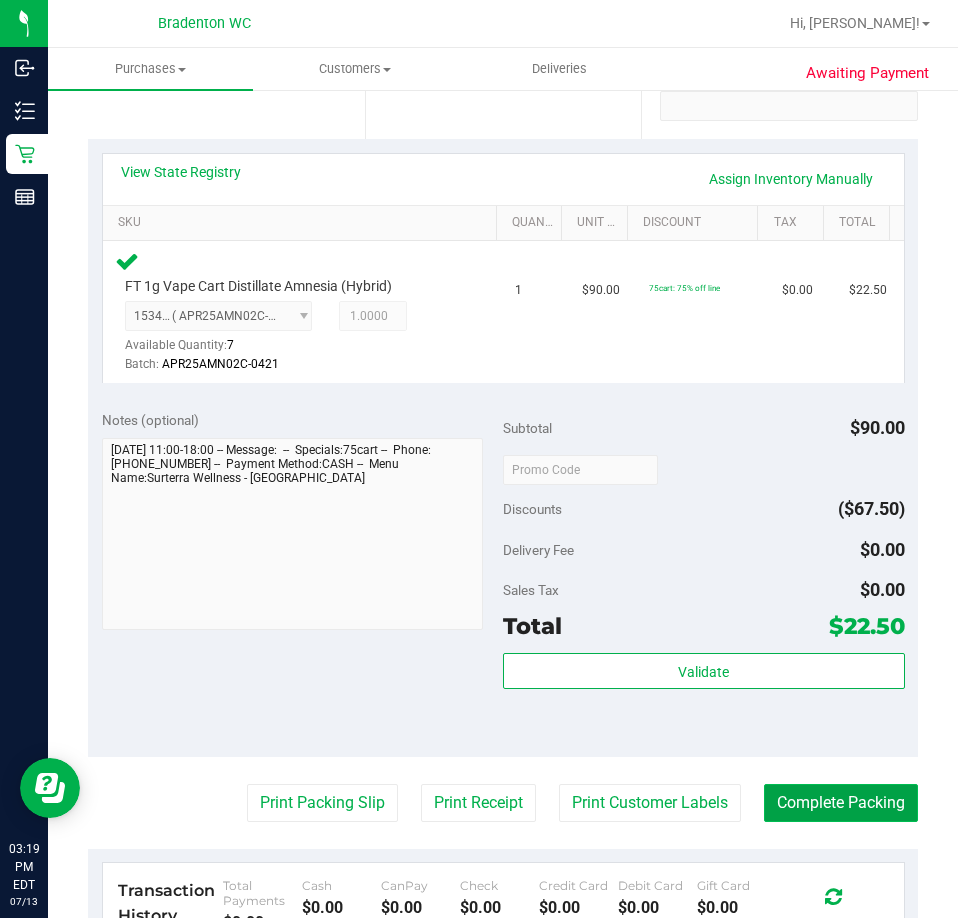 click on "Complete Packing" at bounding box center (841, 803) 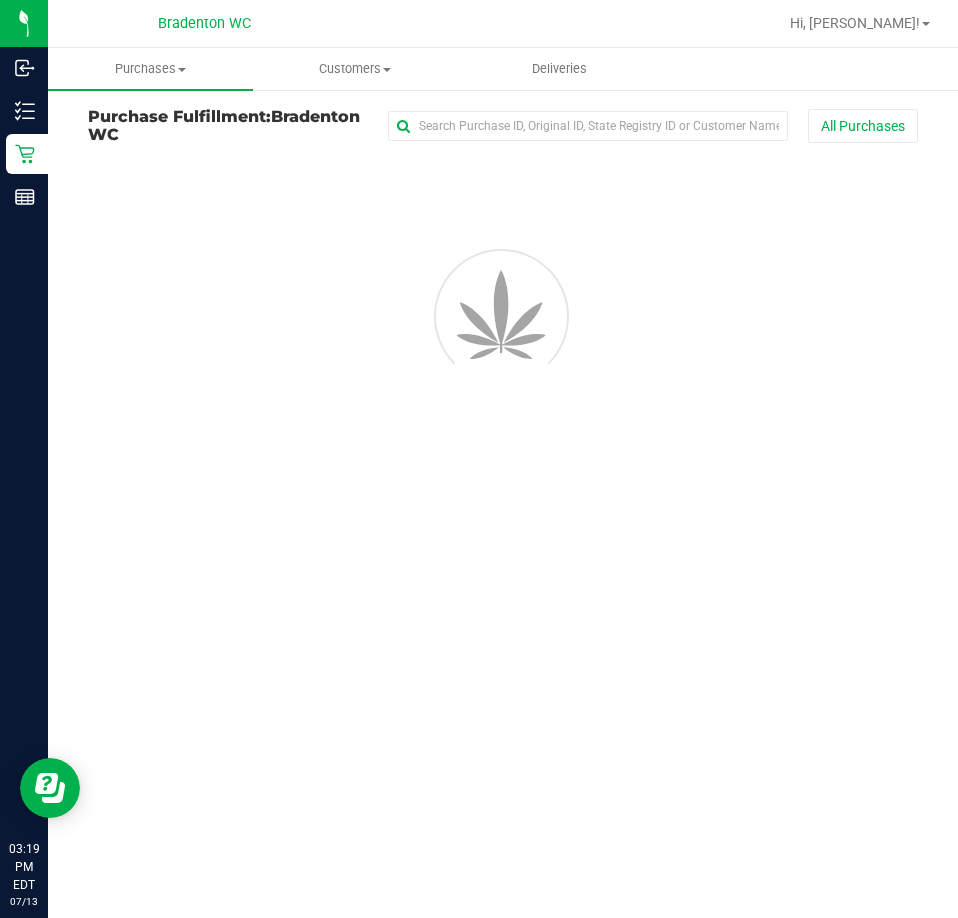 scroll, scrollTop: 0, scrollLeft: 0, axis: both 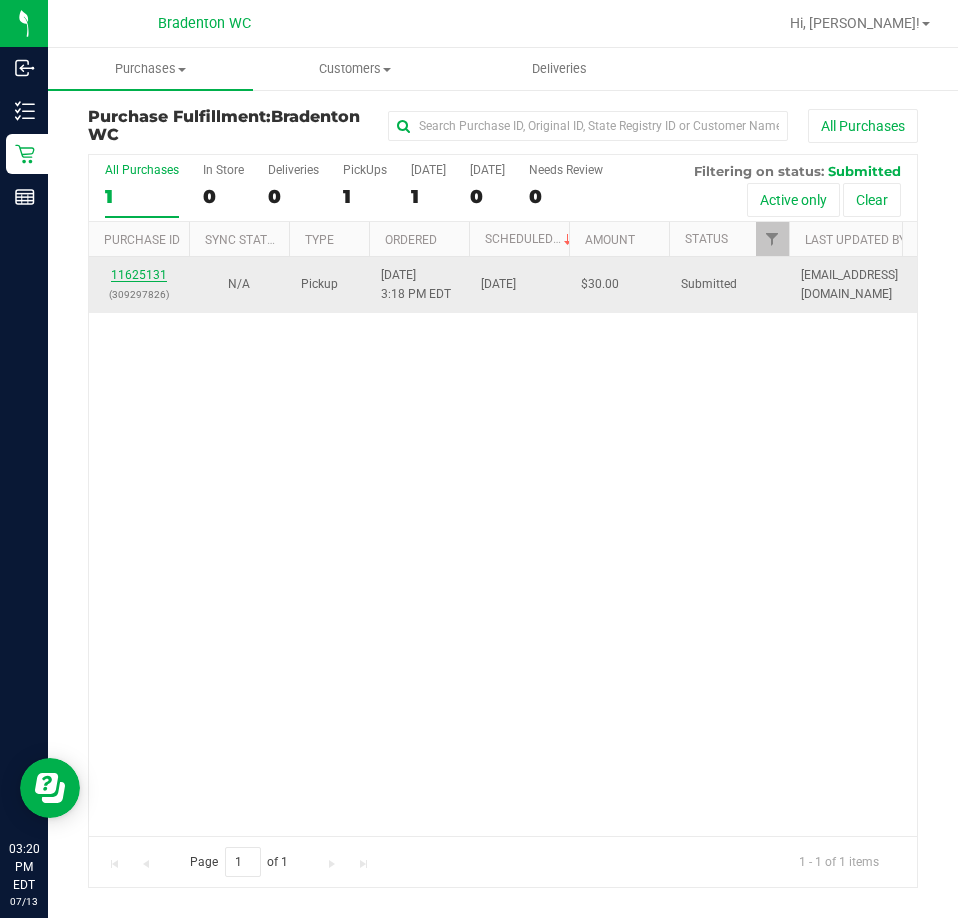 click on "11625131" at bounding box center [139, 275] 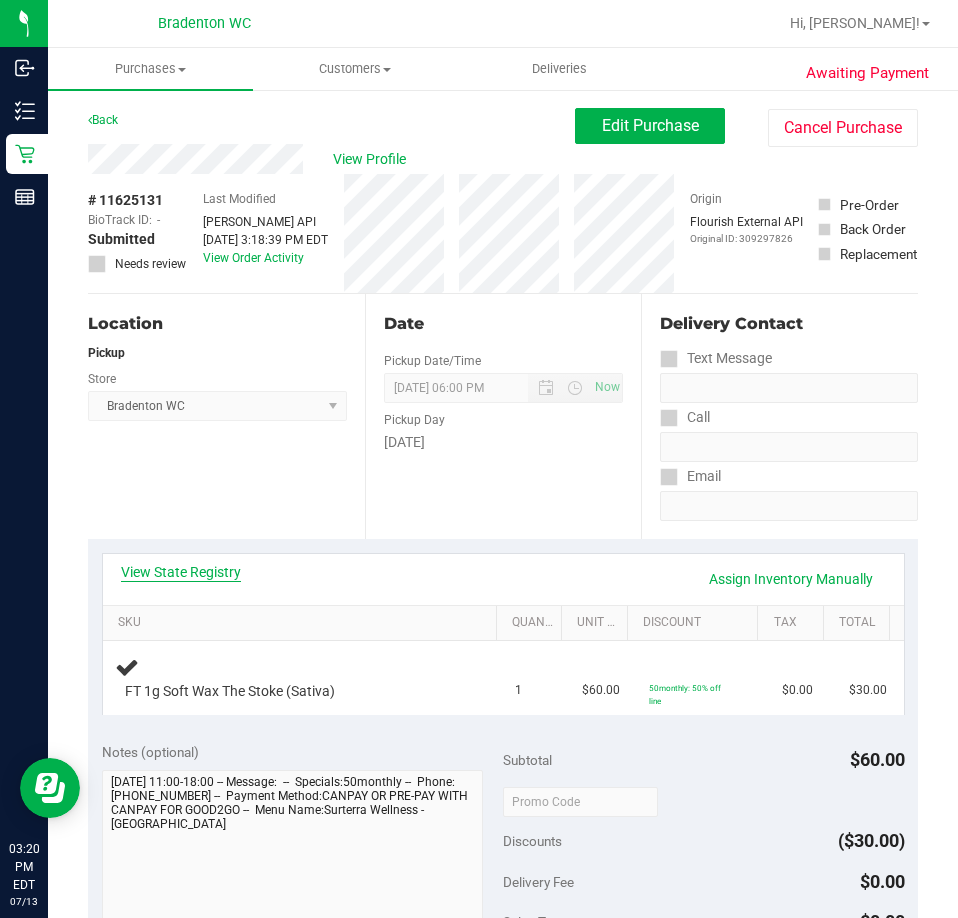 click on "View State Registry" at bounding box center (181, 572) 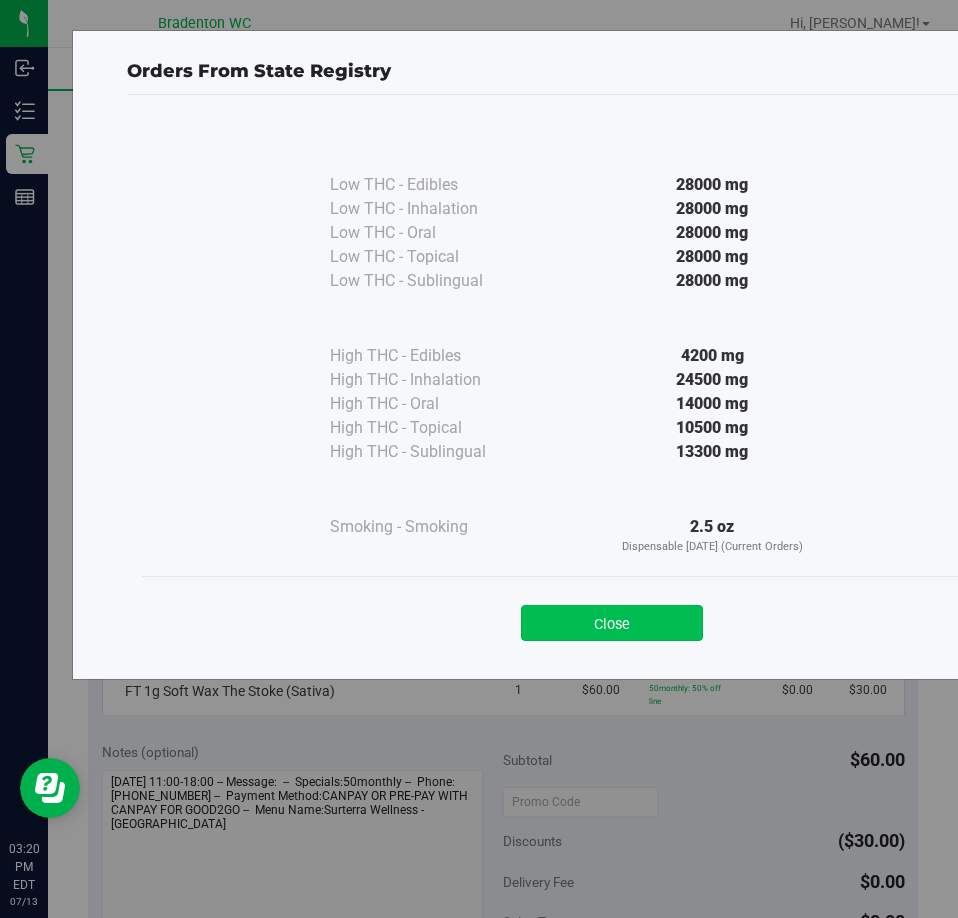 click on "Close" at bounding box center [612, 623] 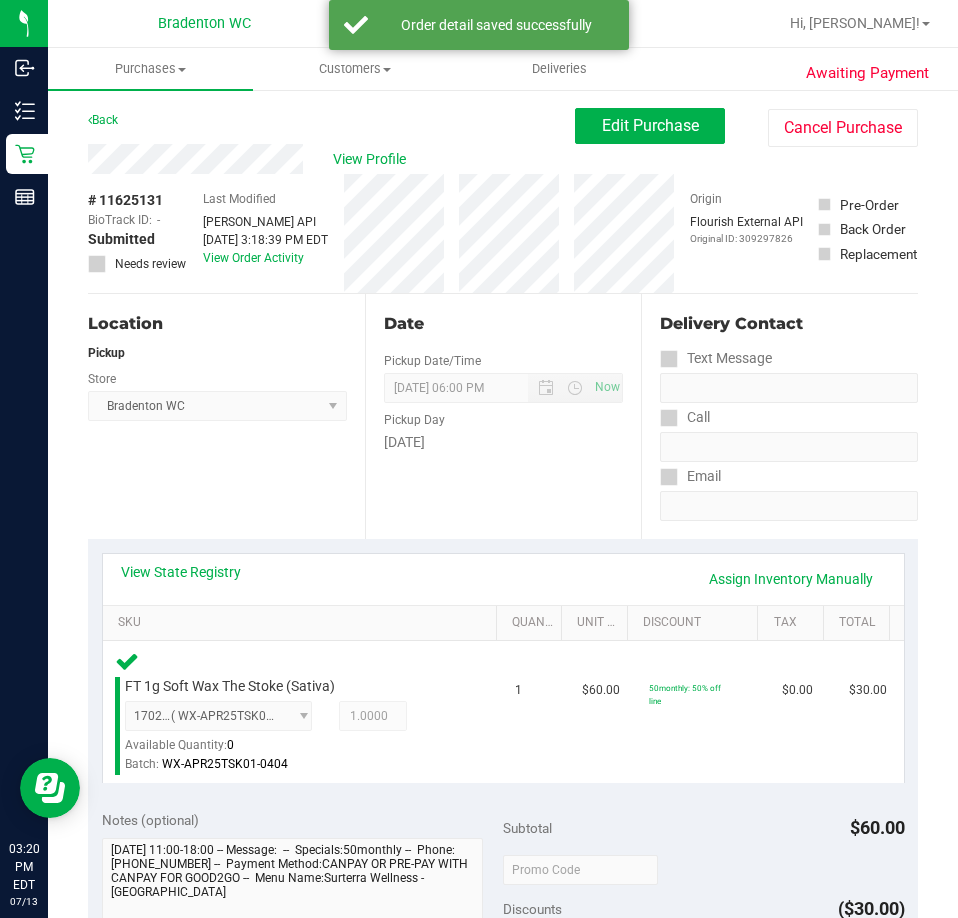 scroll, scrollTop: 700, scrollLeft: 0, axis: vertical 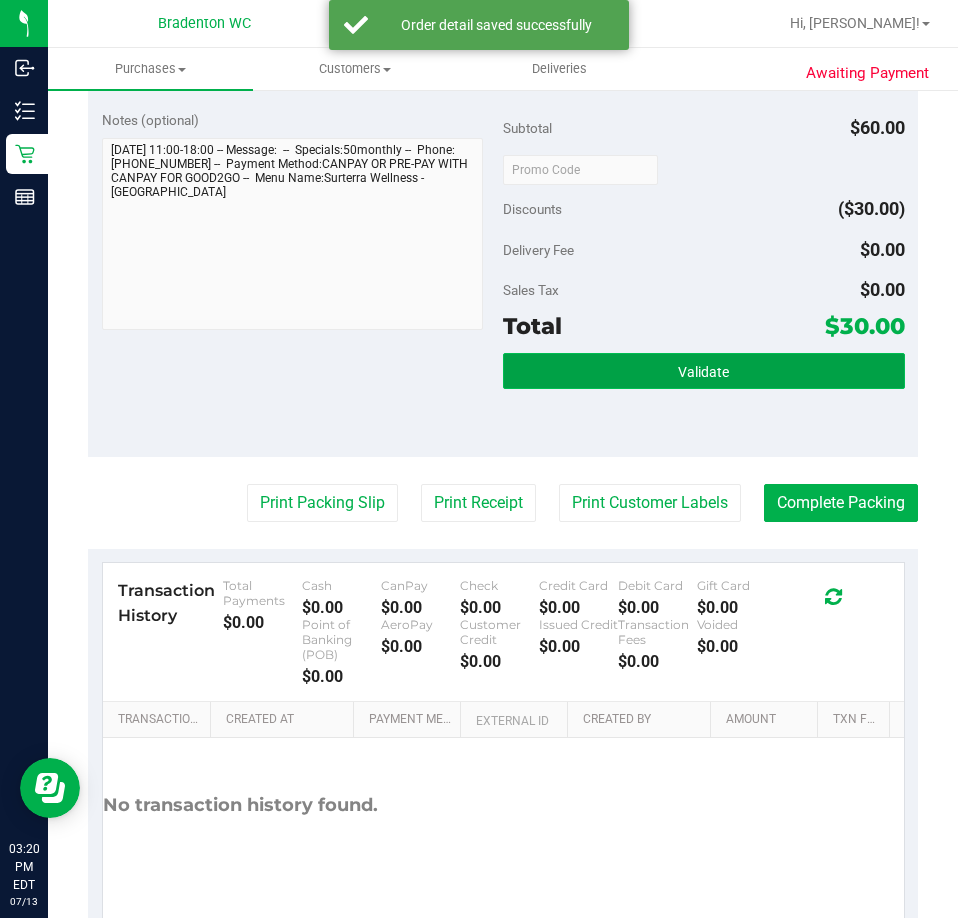 click on "Validate" at bounding box center (704, 371) 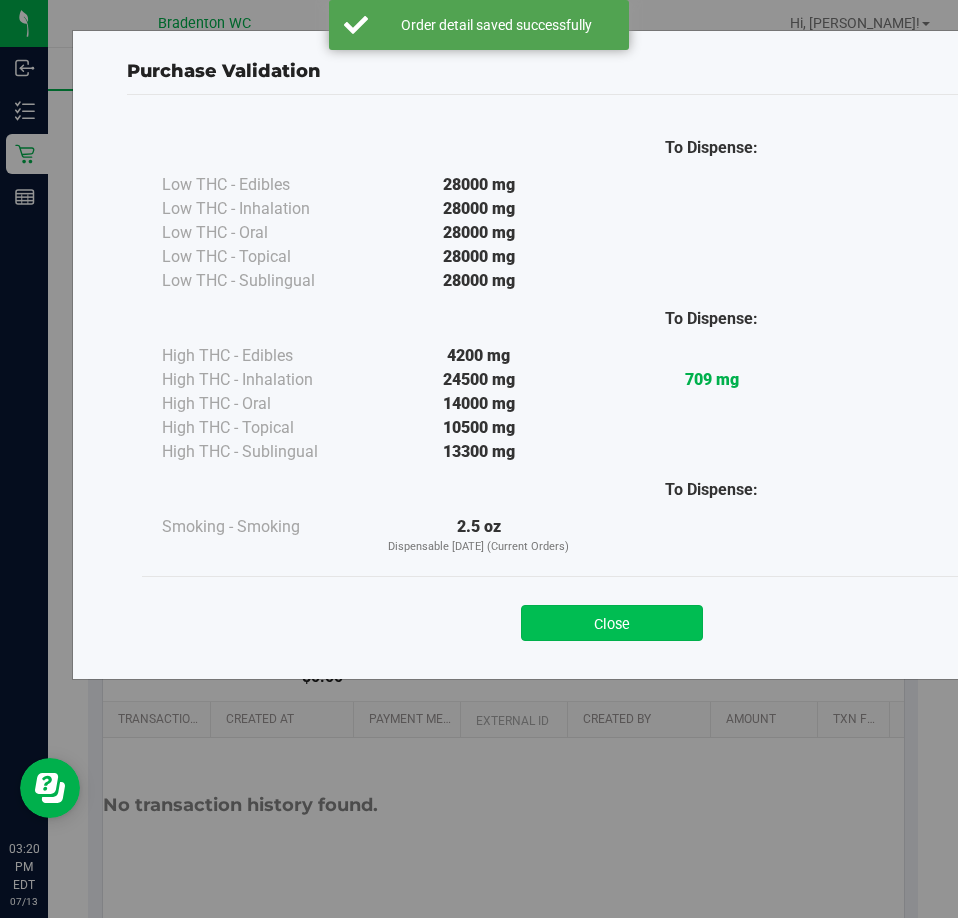 click on "Close" at bounding box center [612, 623] 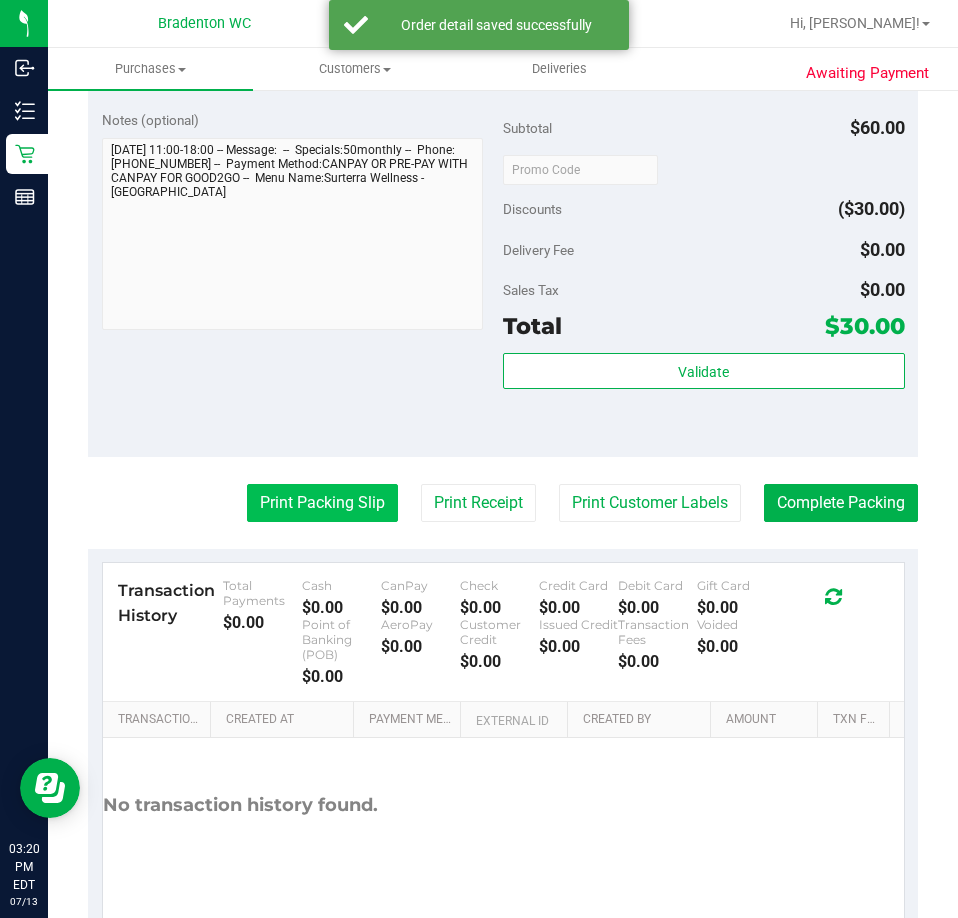 click on "Print Packing Slip" at bounding box center [322, 503] 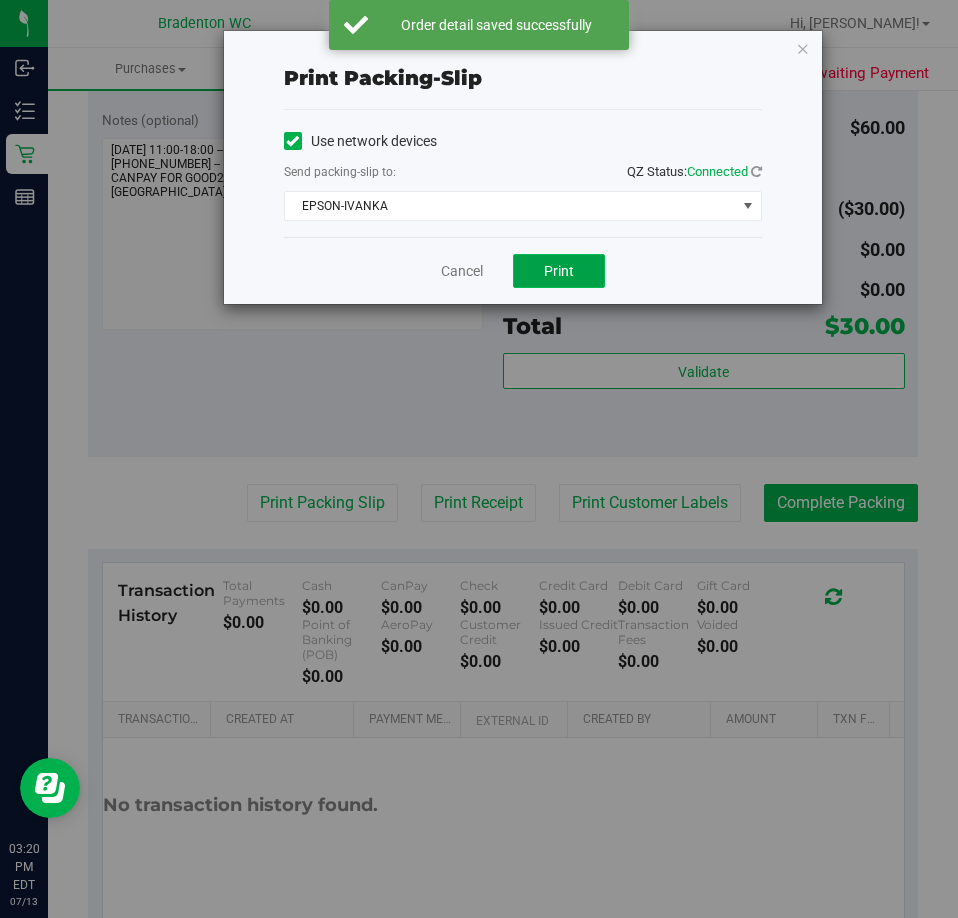 click on "Print" at bounding box center [559, 271] 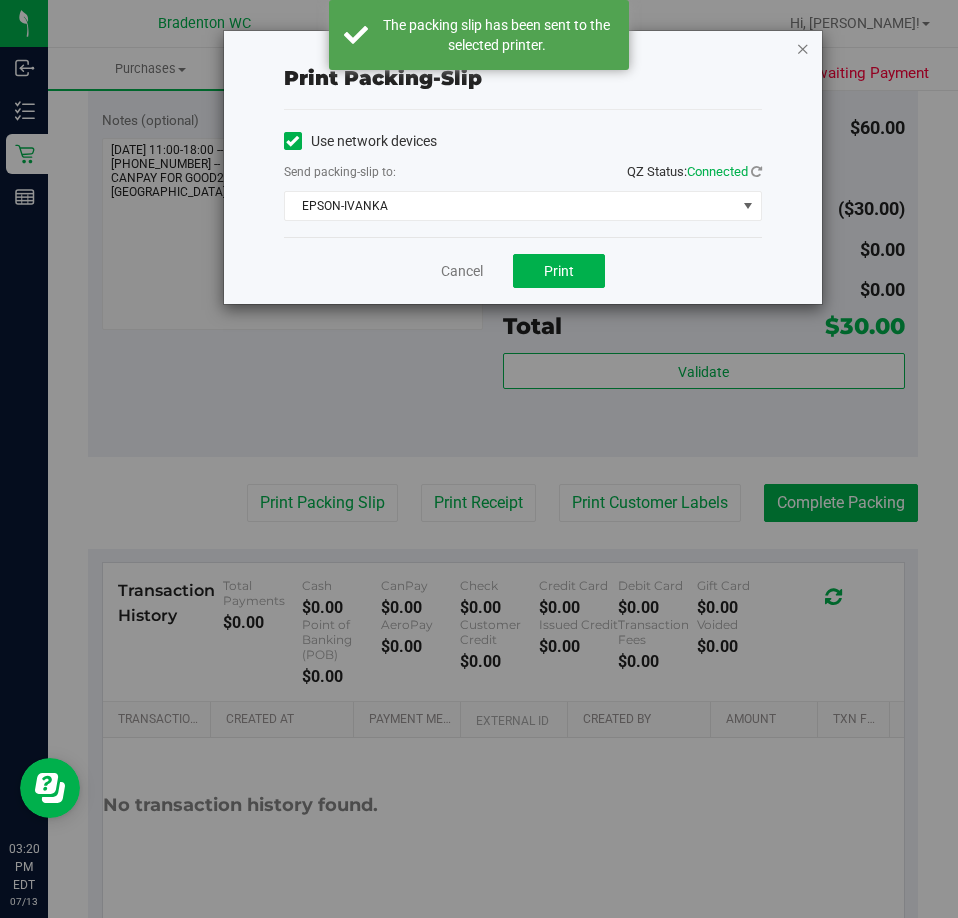 click at bounding box center [803, 48] 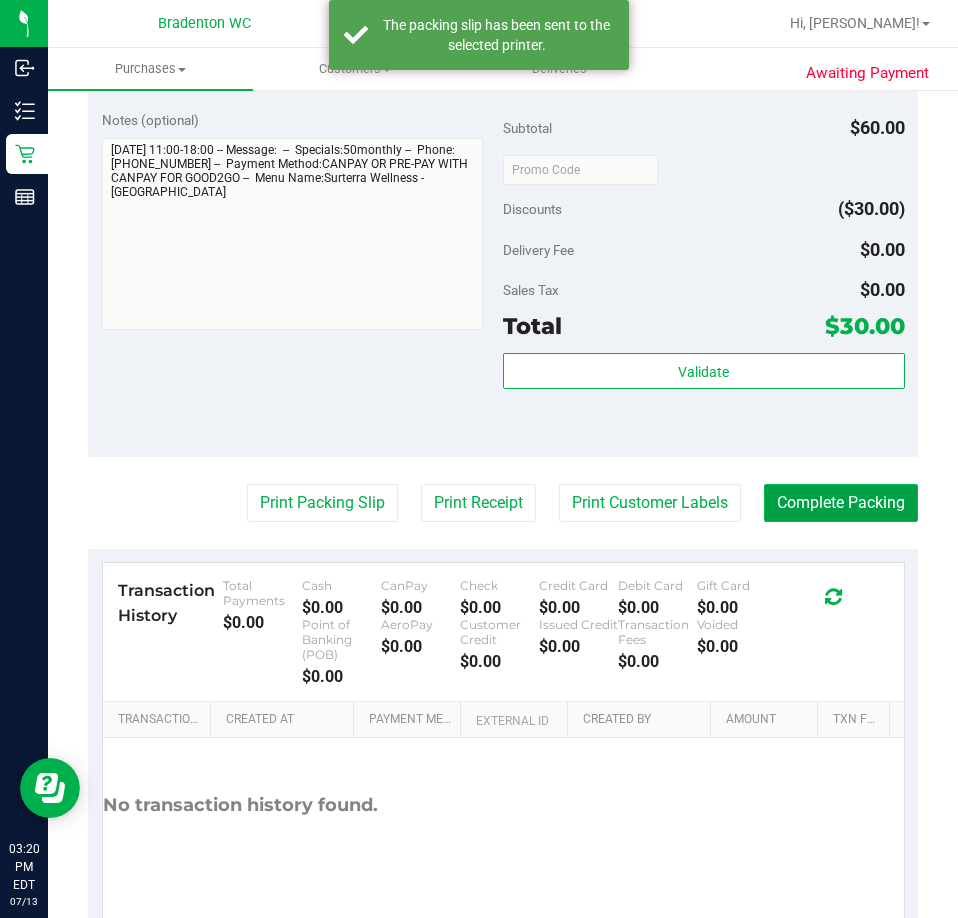 click on "Complete Packing" at bounding box center (841, 503) 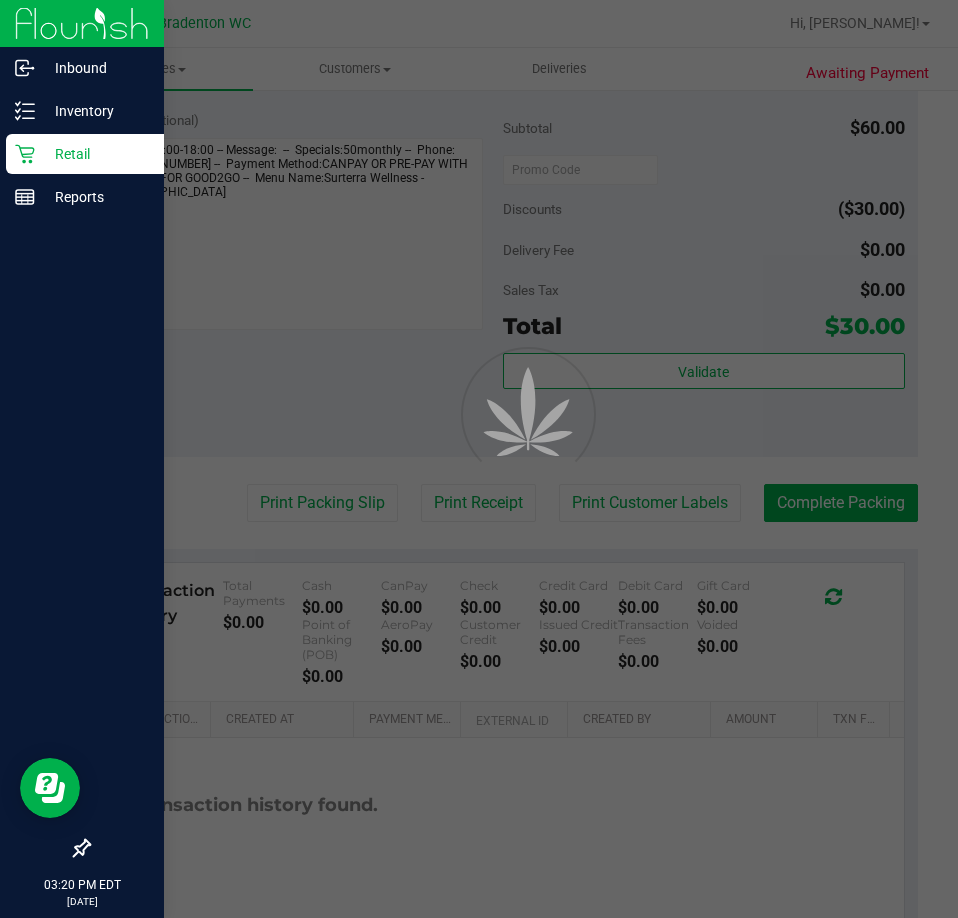 scroll, scrollTop: 0, scrollLeft: 0, axis: both 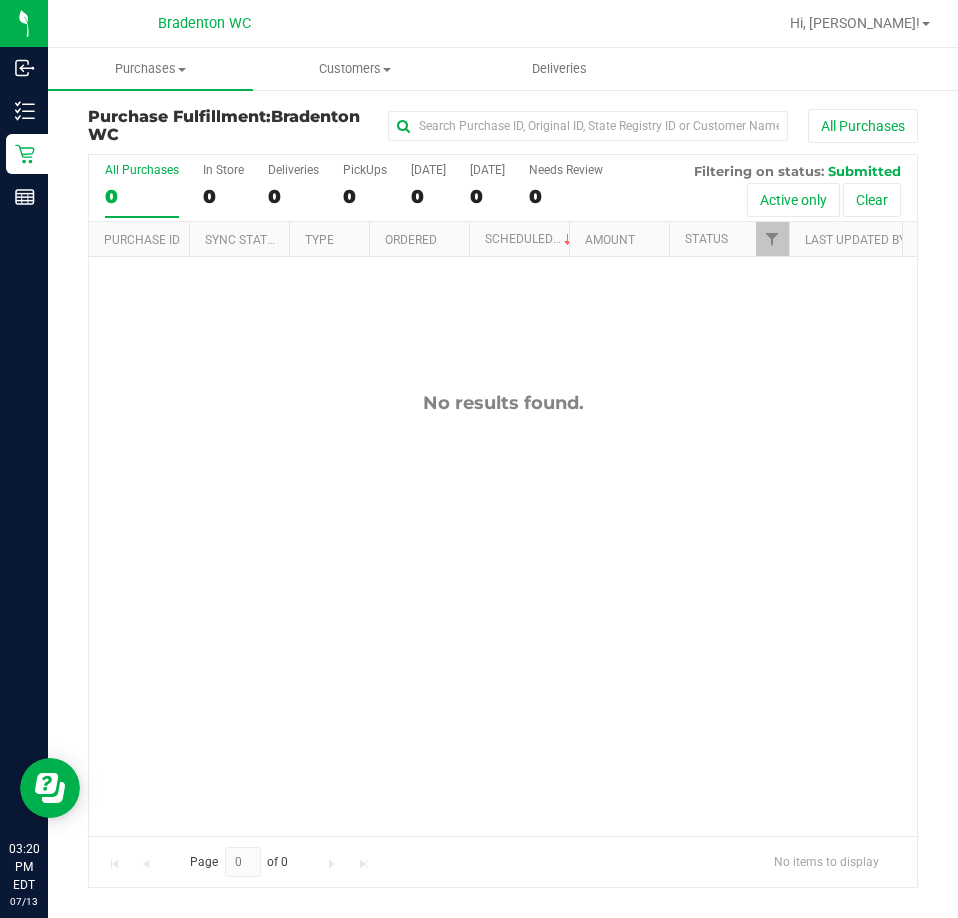 click on "No results found." at bounding box center (503, 613) 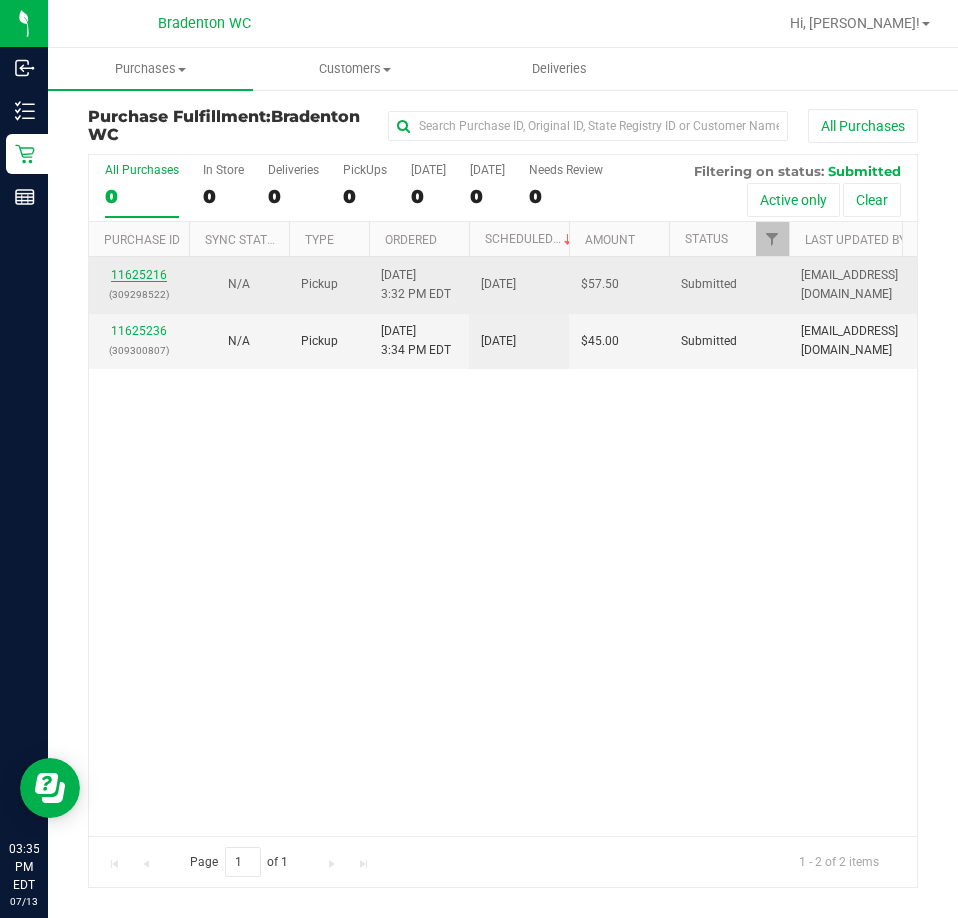 click on "11625216" at bounding box center (139, 275) 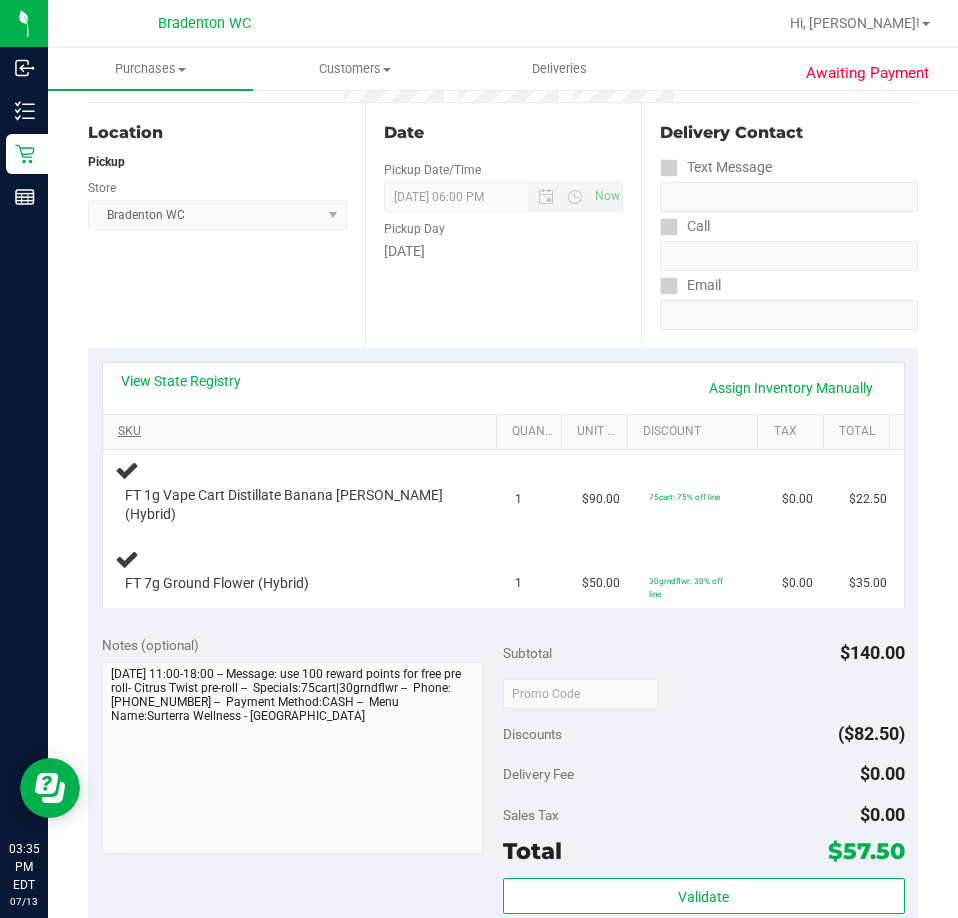 scroll, scrollTop: 200, scrollLeft: 0, axis: vertical 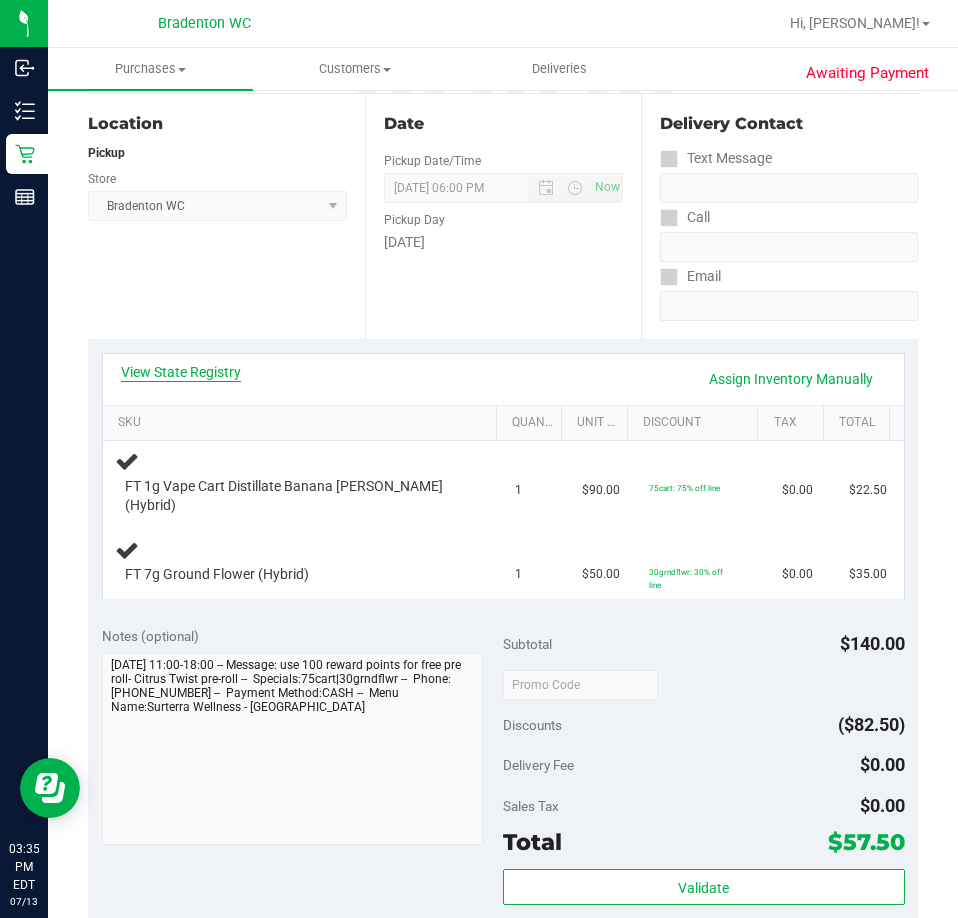 click on "View State Registry" at bounding box center (181, 372) 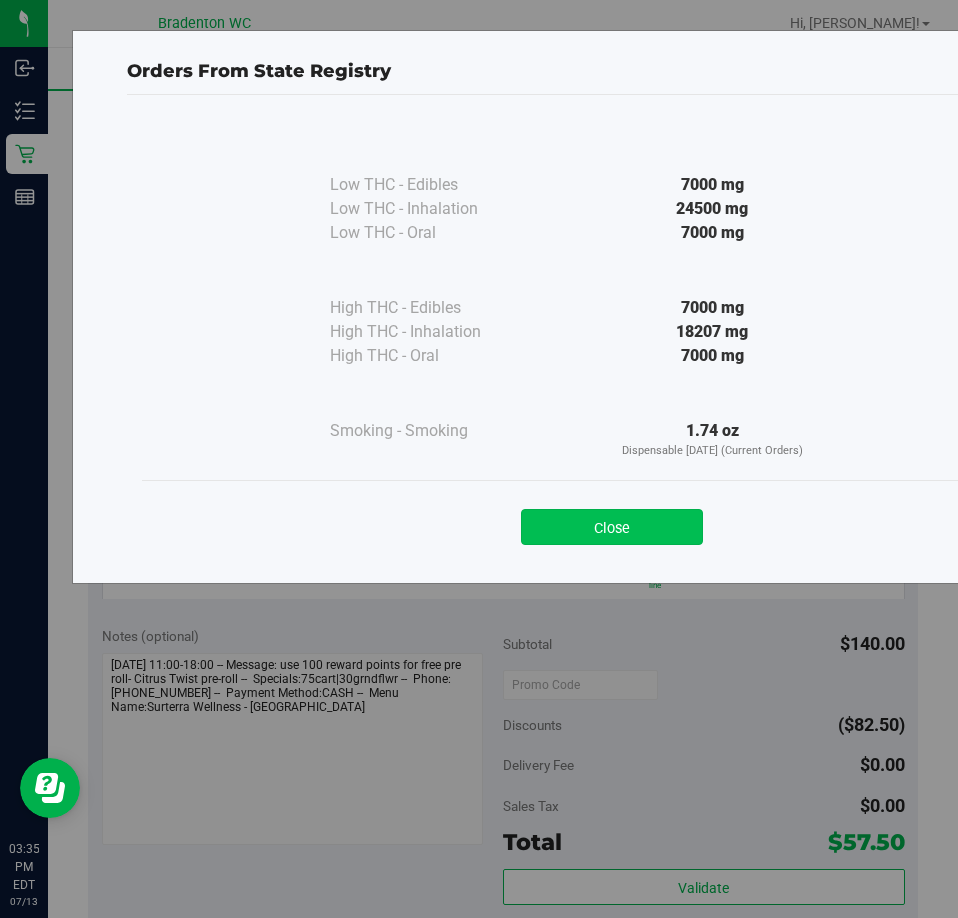 click on "Close" at bounding box center (612, 527) 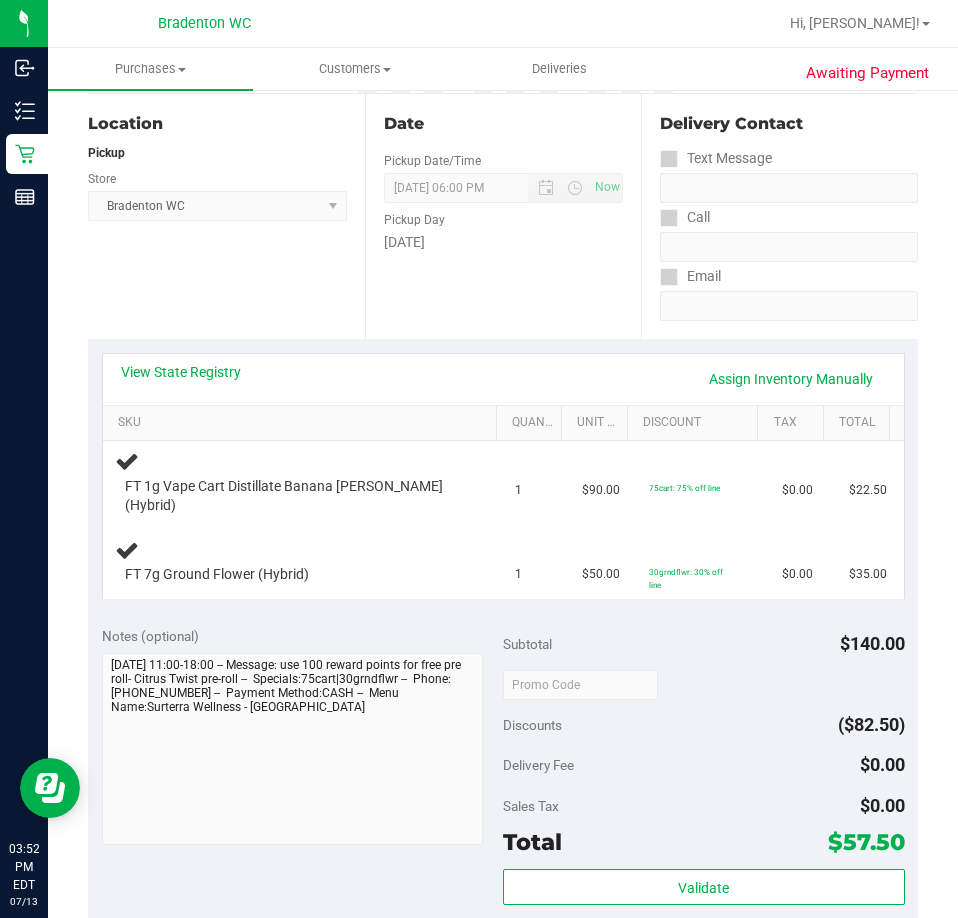 click on "Location
Pickup
Store
Bradenton WC Select Store Bonita Springs WC Boynton Beach WC Bradenton WC Brandon WC Brooksville WC Call Center Clermont WC Crestview WC Deerfield Beach WC Delray Beach WC Deltona WC Ft Walton Beach WC Ft. Lauderdale WC Ft. Myers WC Gainesville WC Jax Atlantic WC JAX DC REP Jax WC Key West WC Lakeland WC Largo WC Lehigh Acres DC REP Merritt Island WC Miami 72nd WC Miami Beach WC Miami Dadeland WC Miramar DC REP New Port Richey WC North Palm Beach WC North Port WC Ocala WC Orange Park WC Orlando Colonial WC Orlando DC REP Orlando WC Oviedo WC Palm Bay WC Palm Coast WC Panama City WC Pensacola WC Port Orange WC Port St. Lucie WC Sebring WC South Tampa WC St. Pete WC Summerfield WC Tallahassee DC REP Tallahassee WC Tampa DC Testing Tampa Warehouse Tampa WC TX Austin DC TX Plano Retail WPB DC WPB WC" at bounding box center (226, 216) 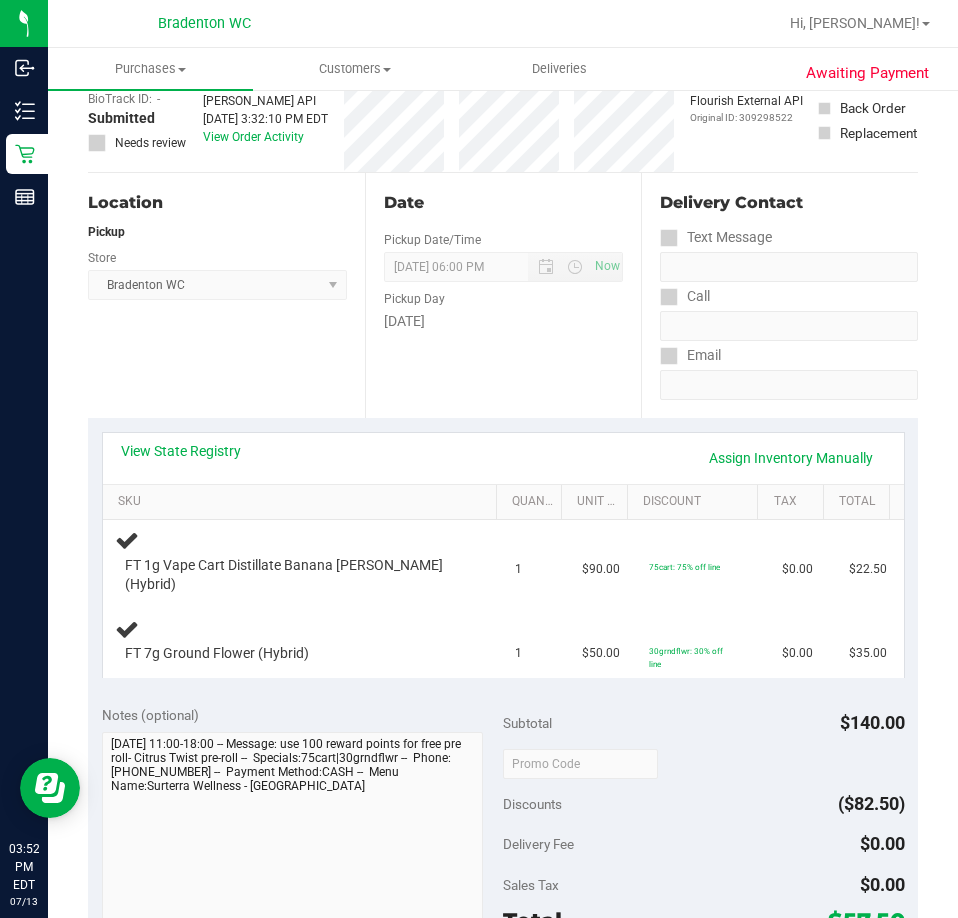 scroll, scrollTop: 0, scrollLeft: 0, axis: both 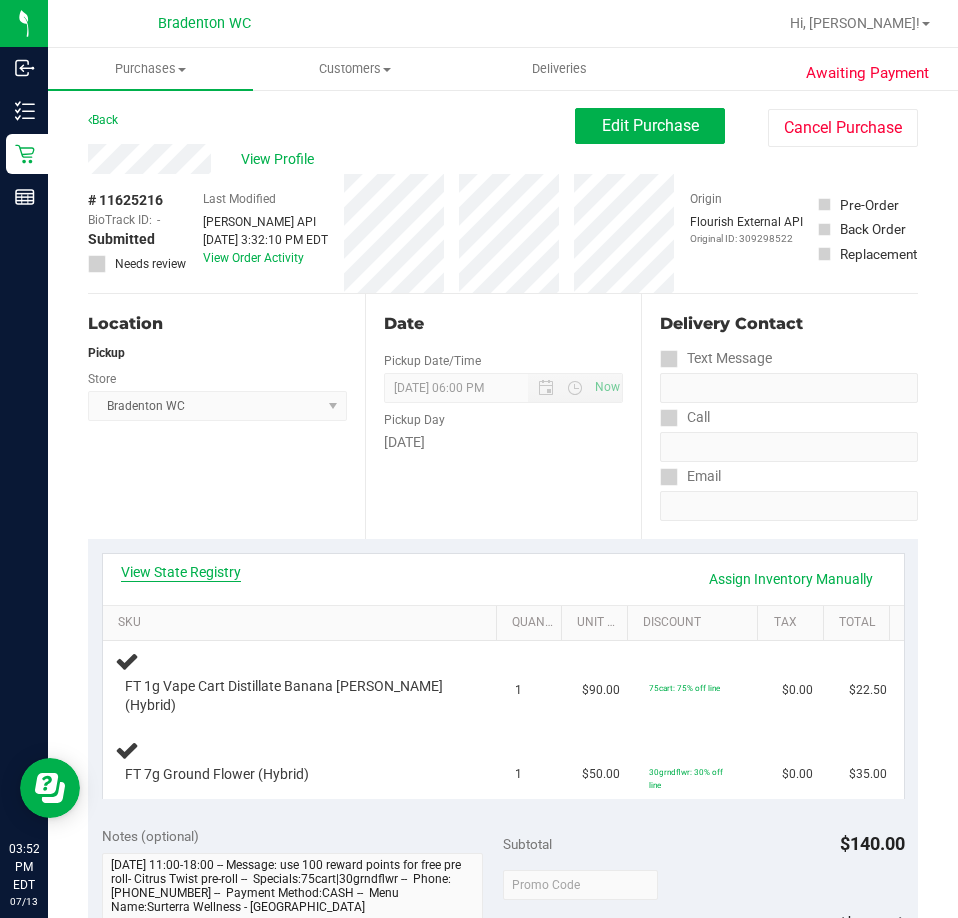 click on "View State Registry" at bounding box center [181, 572] 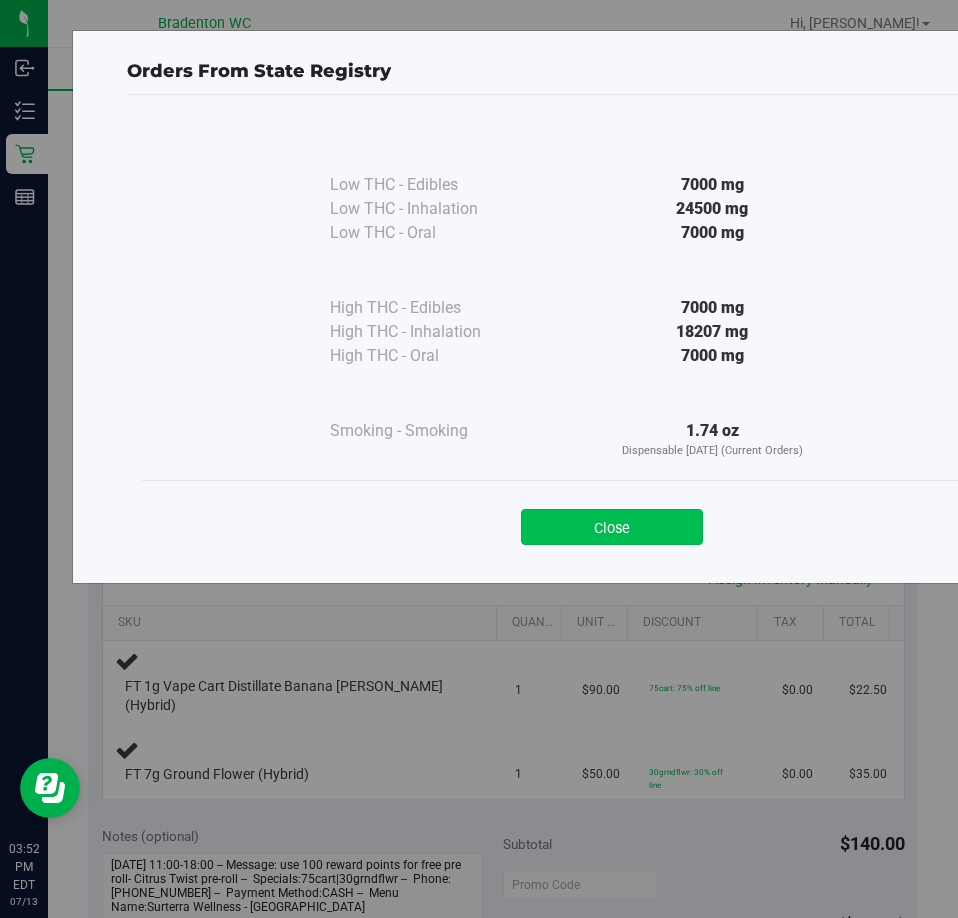 click on "Close" at bounding box center (612, 527) 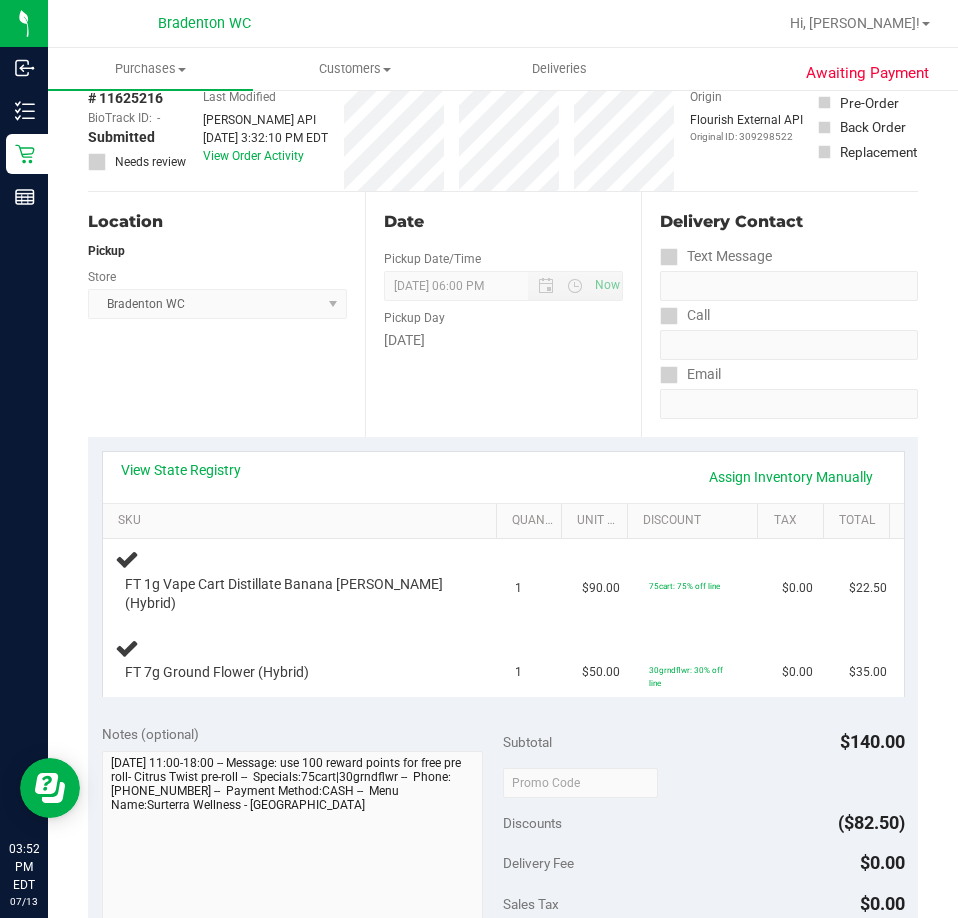 scroll, scrollTop: 200, scrollLeft: 0, axis: vertical 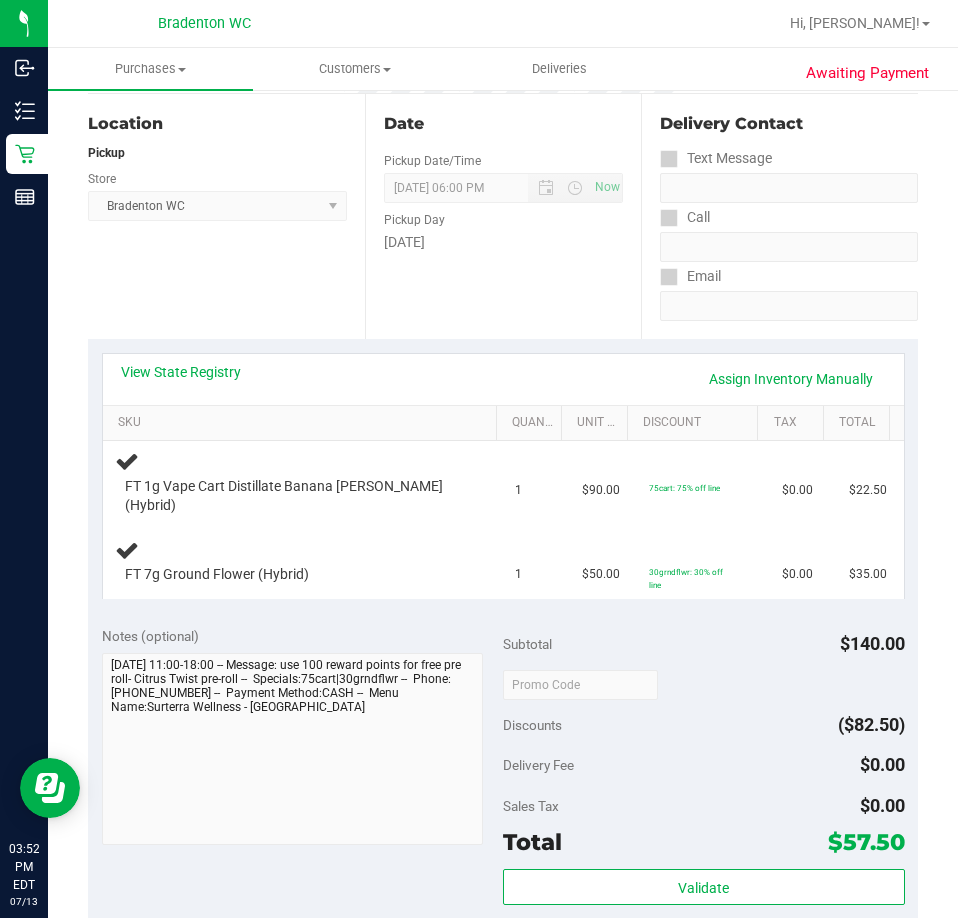 click on "Location
Pickup
Store
Bradenton WC Select Store Bonita Springs WC Boynton Beach WC Bradenton WC Brandon WC Brooksville WC Call Center Clermont WC Crestview WC Deerfield Beach WC Delray Beach WC Deltona WC Ft Walton Beach WC Ft. Lauderdale WC Ft. Myers WC Gainesville WC Jax Atlantic WC JAX DC REP Jax WC Key West WC Lakeland WC Largo WC Lehigh Acres DC REP Merritt Island WC Miami 72nd WC Miami Beach WC Miami Dadeland WC Miramar DC REP New Port Richey WC North Palm Beach WC North Port WC Ocala WC Orange Park WC Orlando Colonial WC Orlando DC REP Orlando WC Oviedo WC Palm Bay WC Palm Coast WC Panama City WC Pensacola WC Port Orange WC Port St. Lucie WC Sebring WC South Tampa WC St. Pete WC Summerfield WC Tallahassee DC REP Tallahassee WC Tampa DC Testing Tampa Warehouse Tampa WC TX Austin DC TX Plano Retail WPB DC WPB WC" at bounding box center [226, 216] 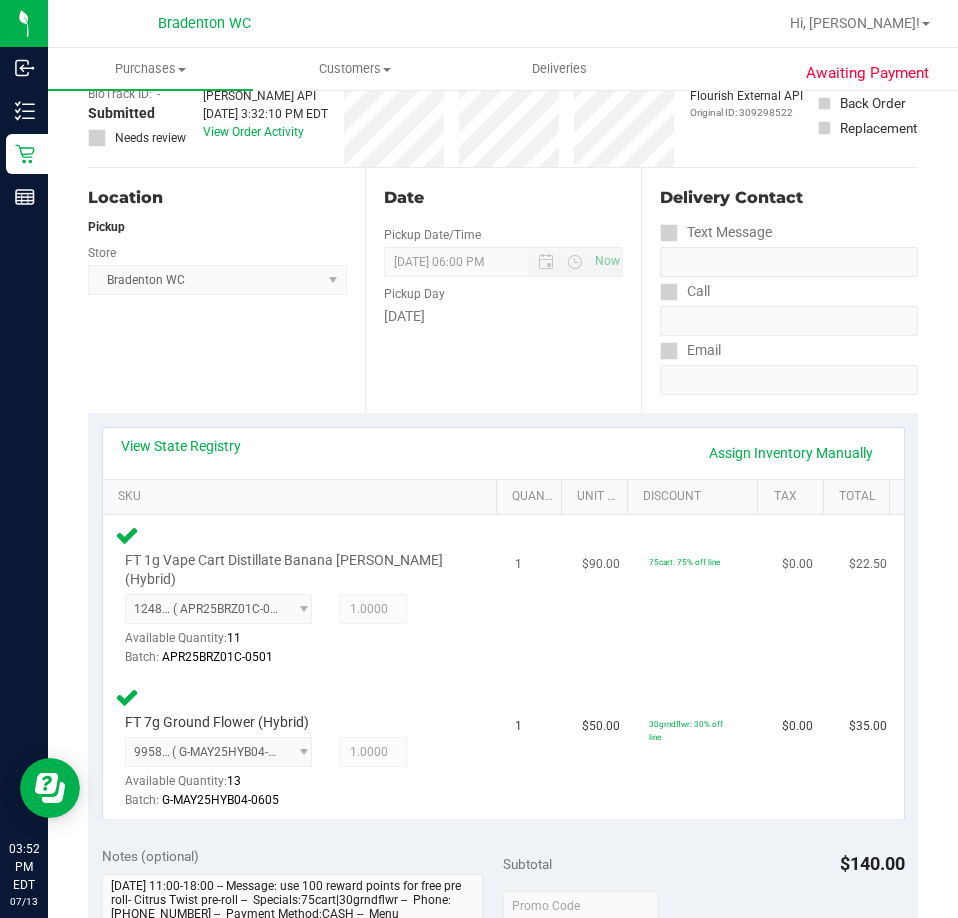 scroll, scrollTop: 0, scrollLeft: 0, axis: both 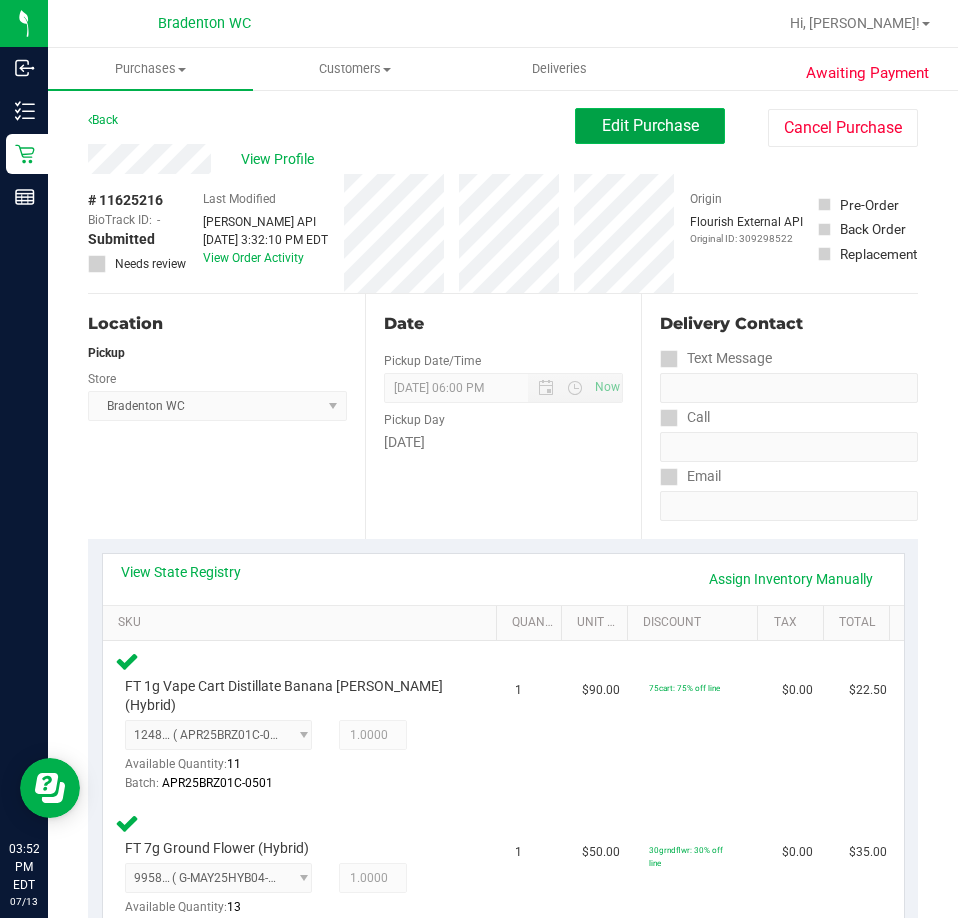 click on "Edit Purchase" at bounding box center [650, 125] 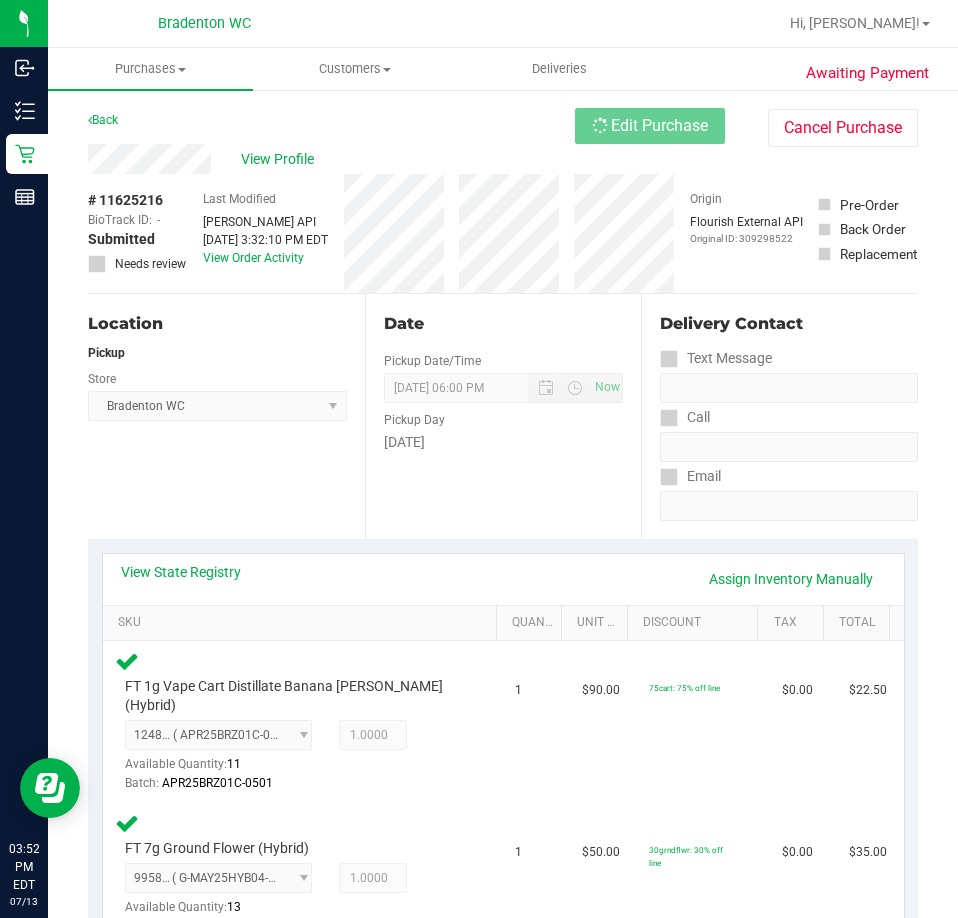scroll, scrollTop: 300, scrollLeft: 0, axis: vertical 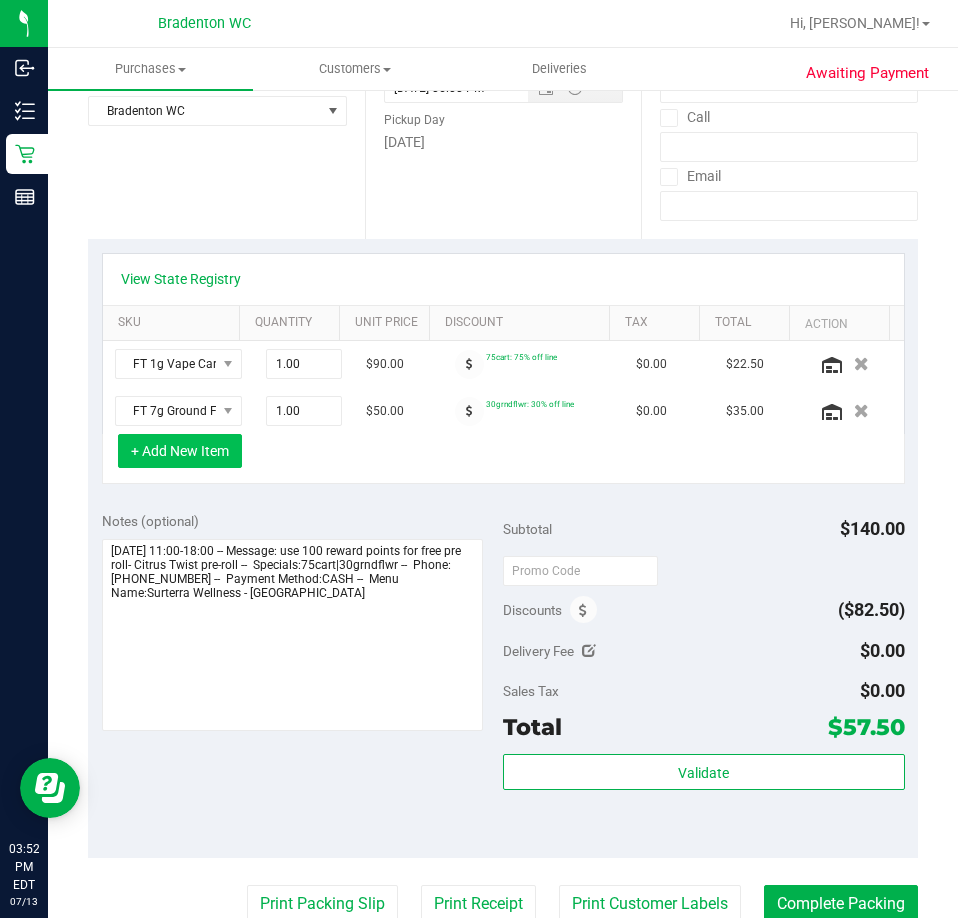 click on "+ Add New Item" at bounding box center (180, 451) 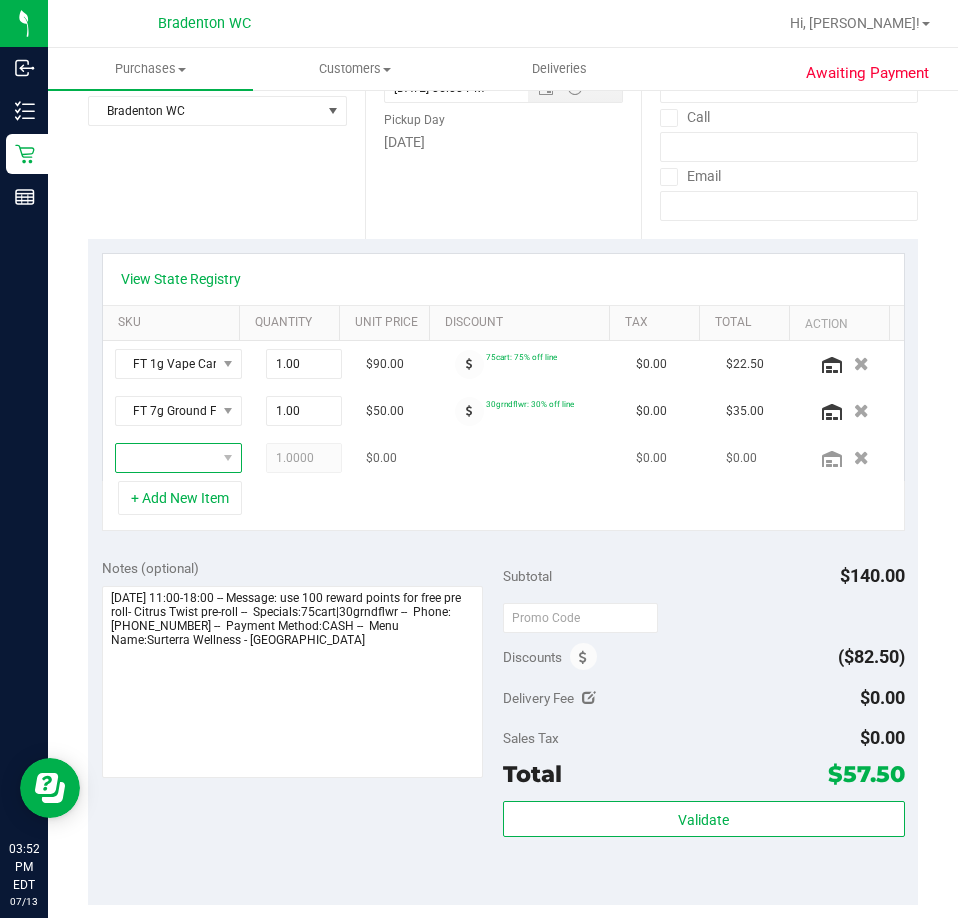 click at bounding box center [166, 458] 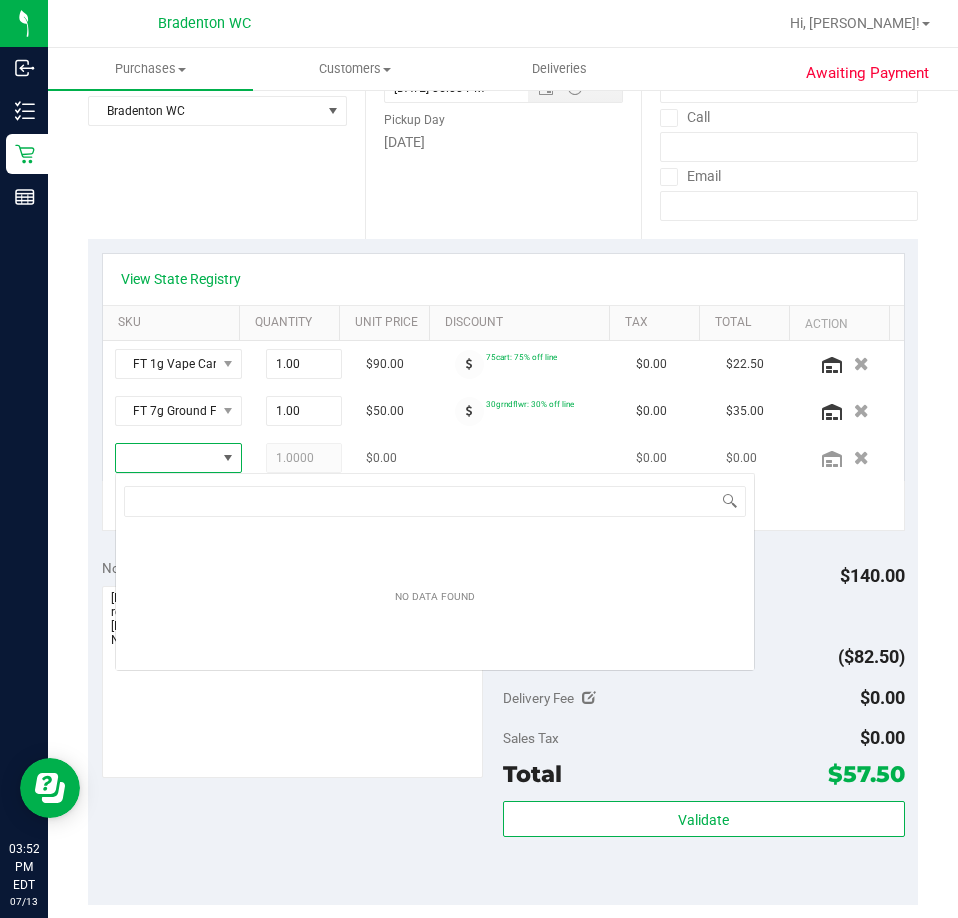 scroll, scrollTop: 99970, scrollLeft: 99903, axis: both 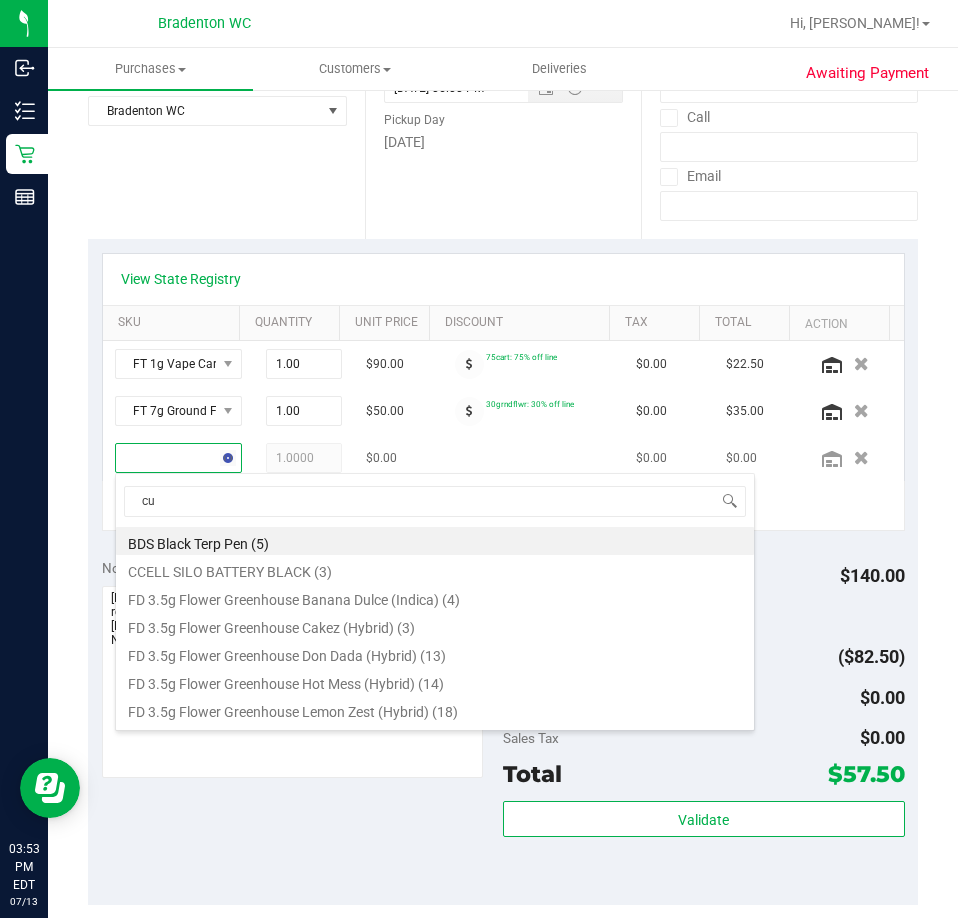 type on "cuw" 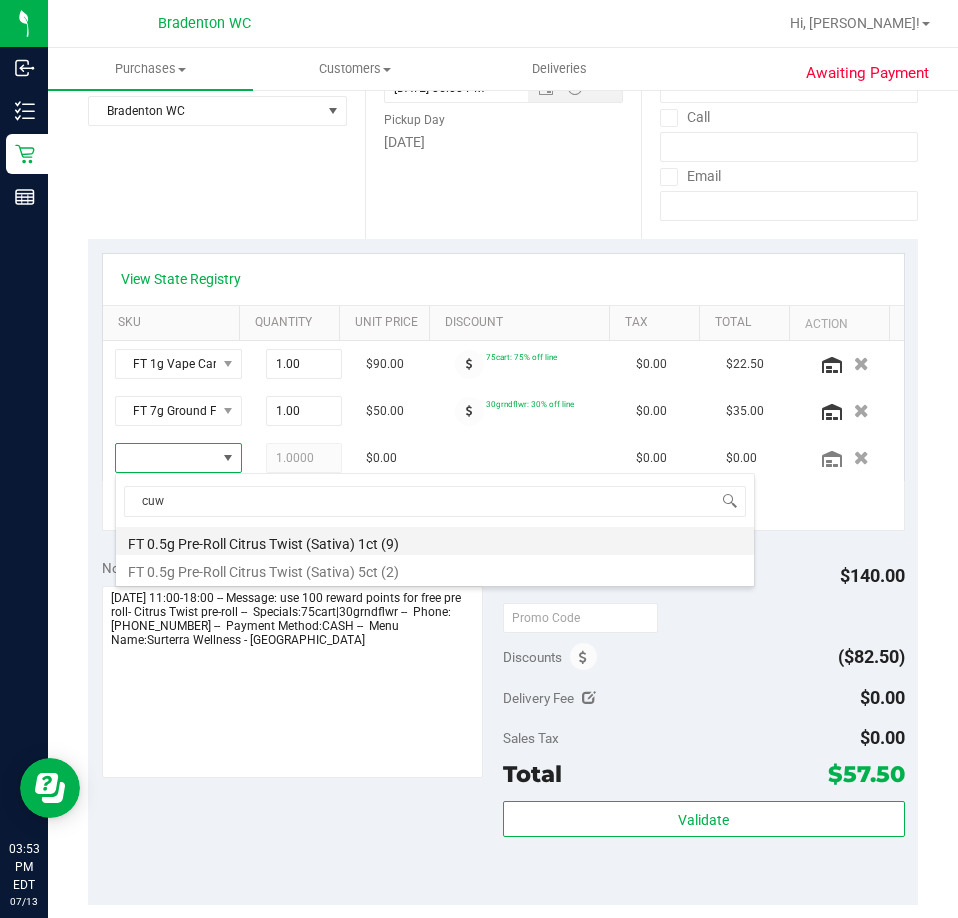 click on "FT 0.5g Pre-Roll Citrus Twist (Sativa) 1ct (9)" at bounding box center (435, 541) 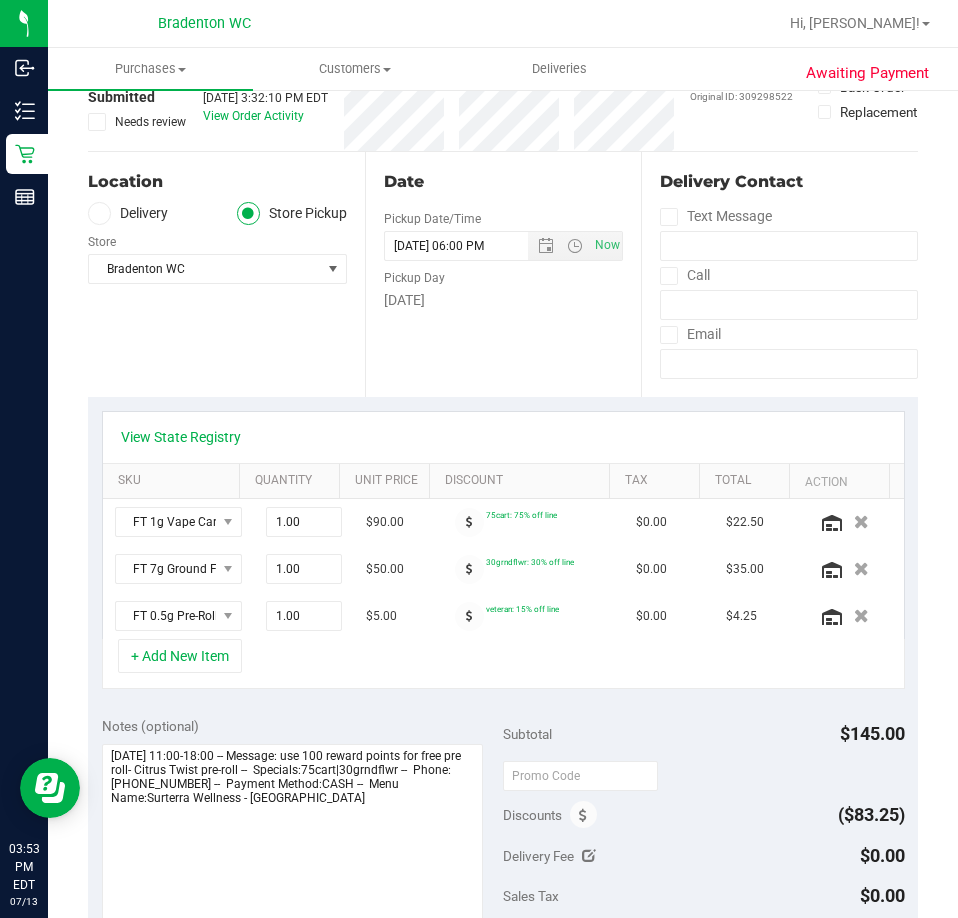 scroll, scrollTop: 0, scrollLeft: 0, axis: both 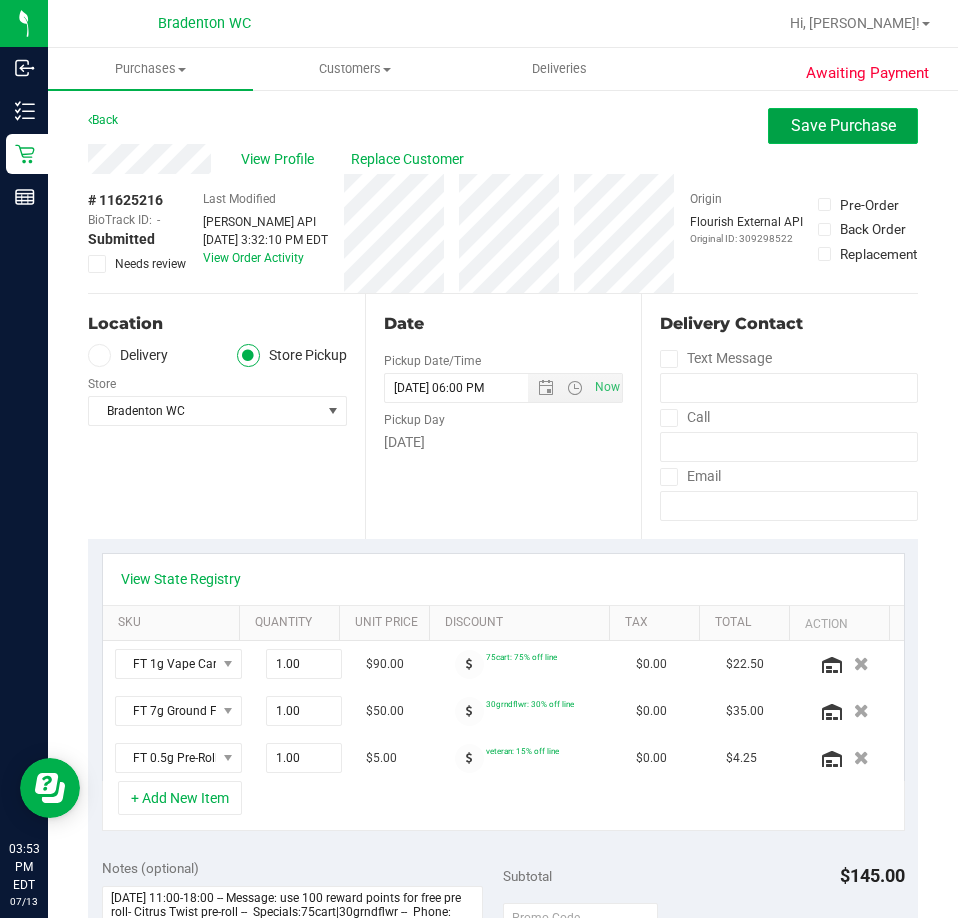 click on "Save Purchase" at bounding box center [843, 126] 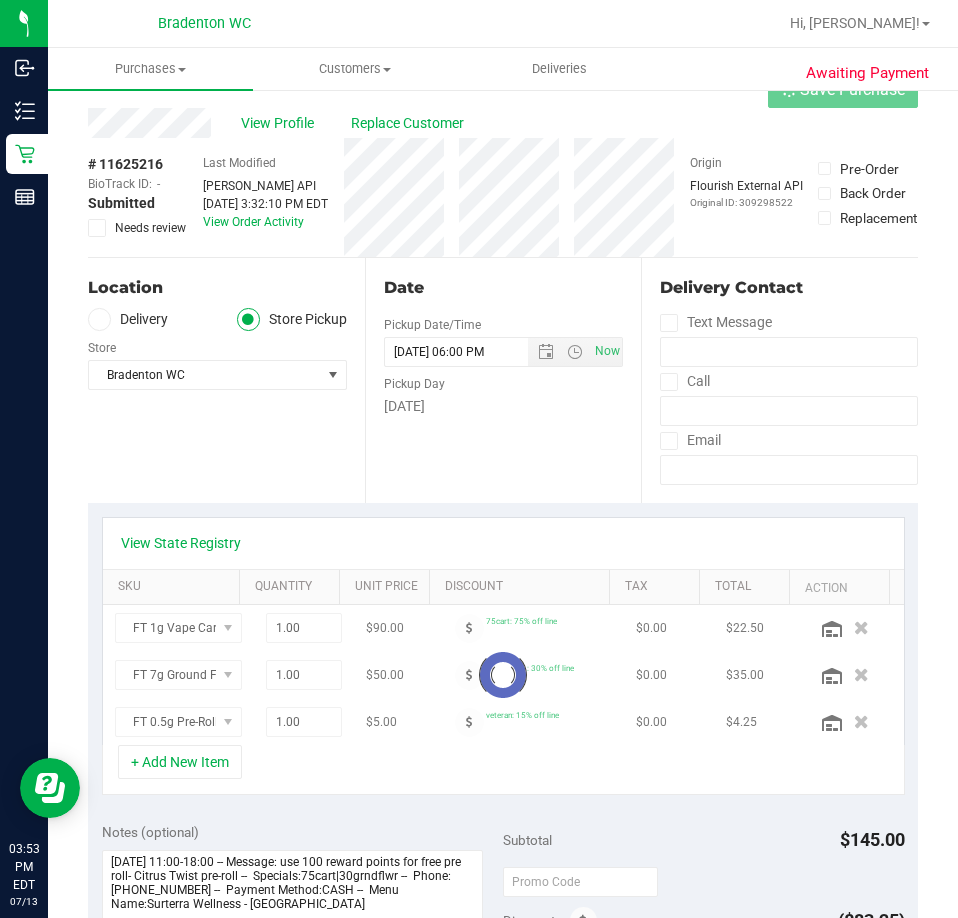 scroll, scrollTop: 100, scrollLeft: 0, axis: vertical 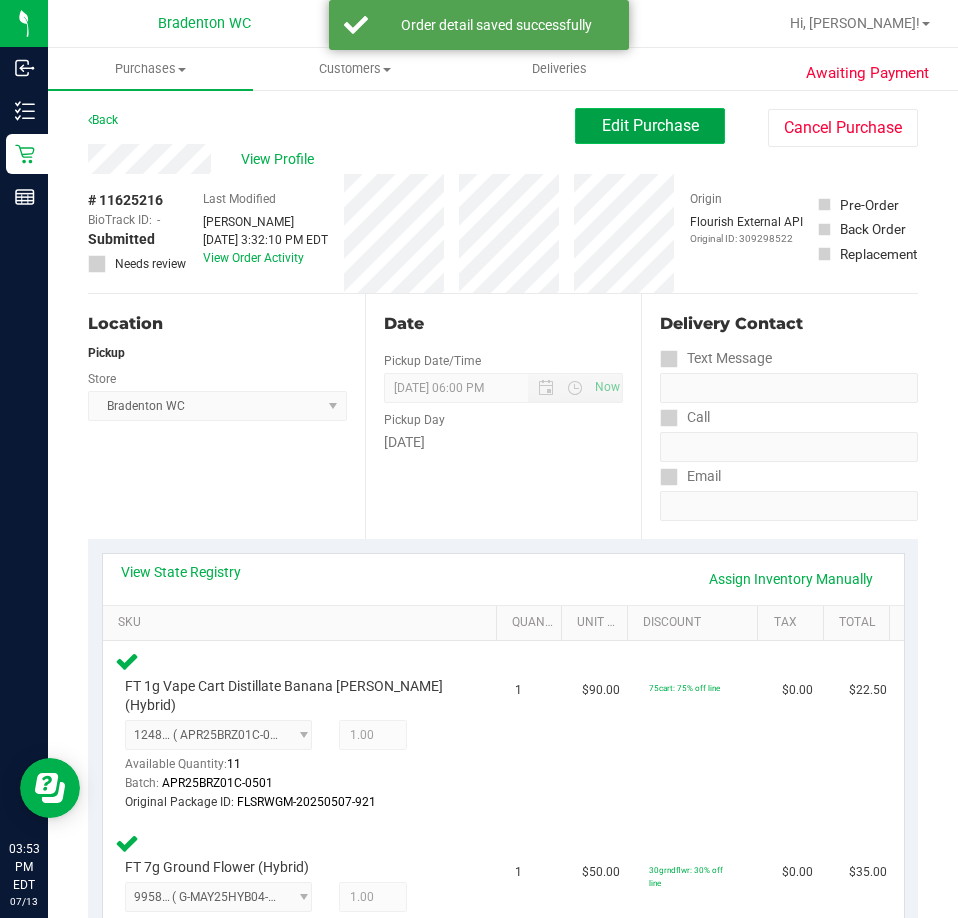 click on "Edit Purchase" at bounding box center [650, 125] 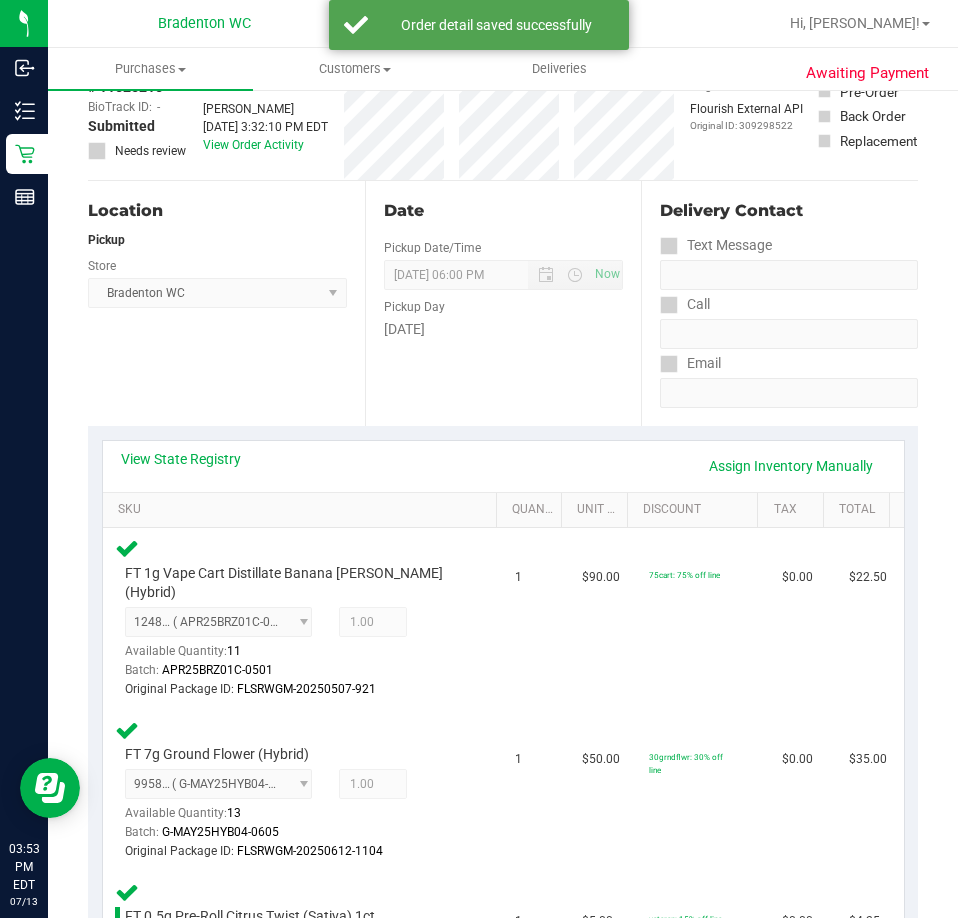 scroll, scrollTop: 400, scrollLeft: 0, axis: vertical 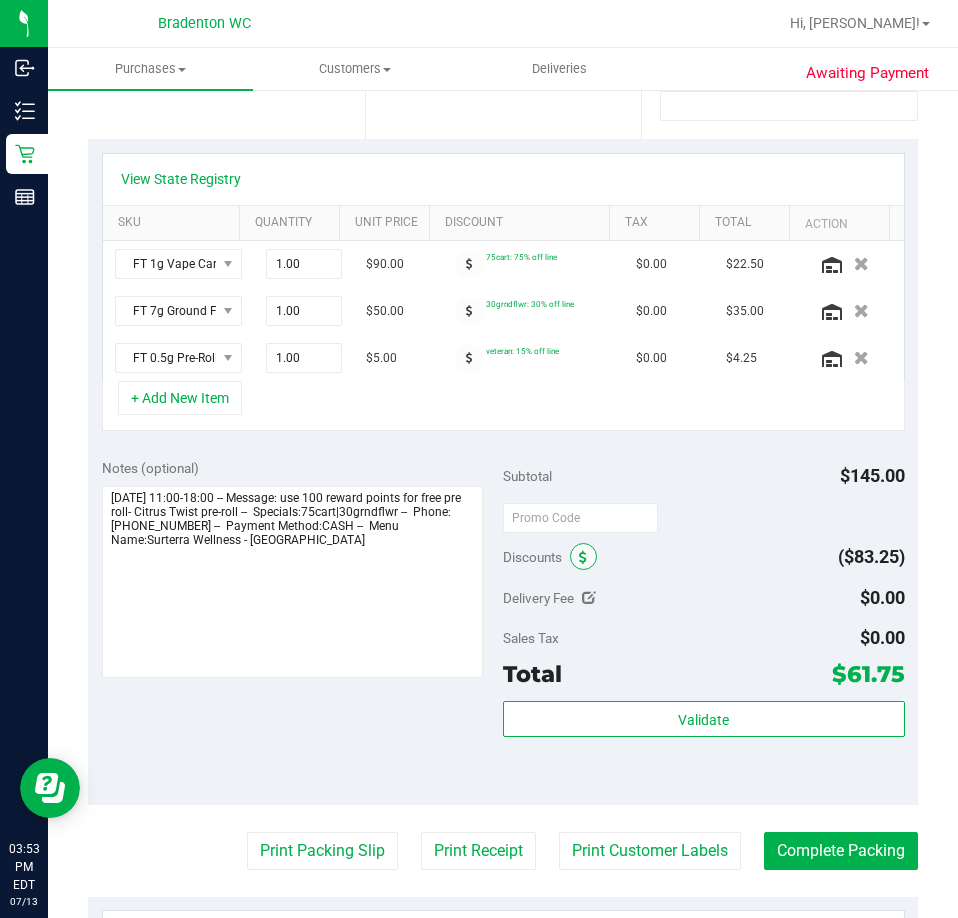 click at bounding box center [583, 558] 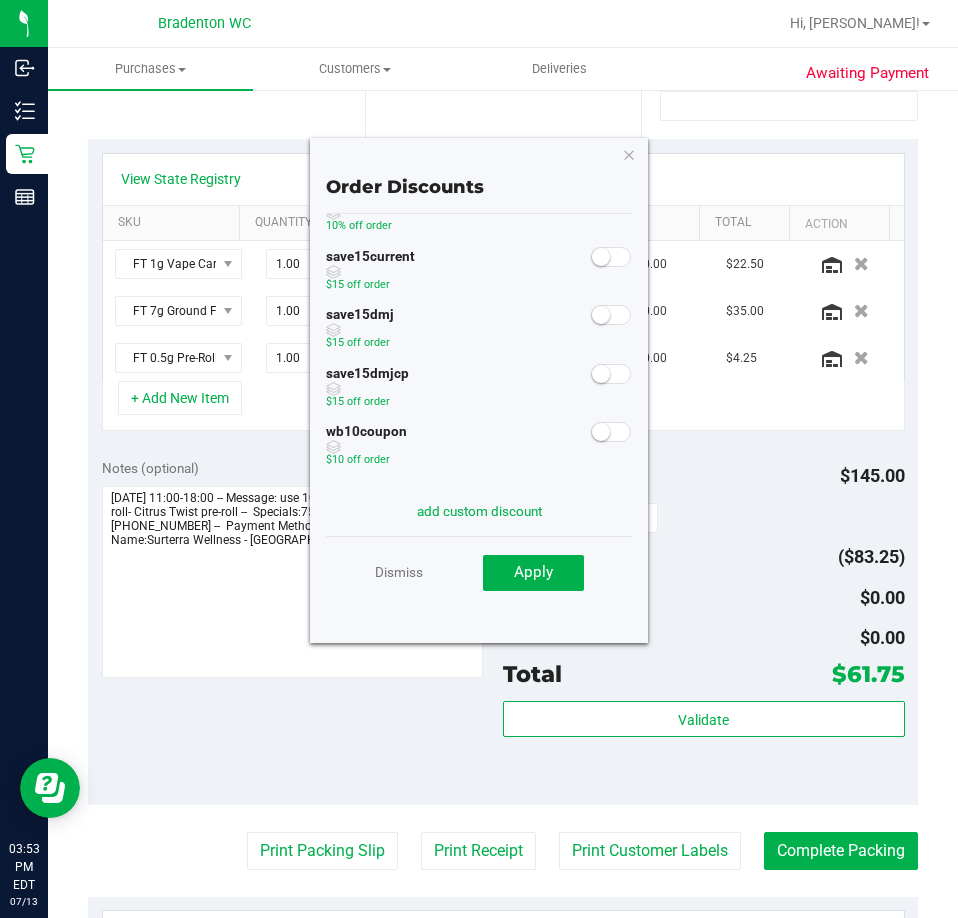 scroll, scrollTop: 111, scrollLeft: 0, axis: vertical 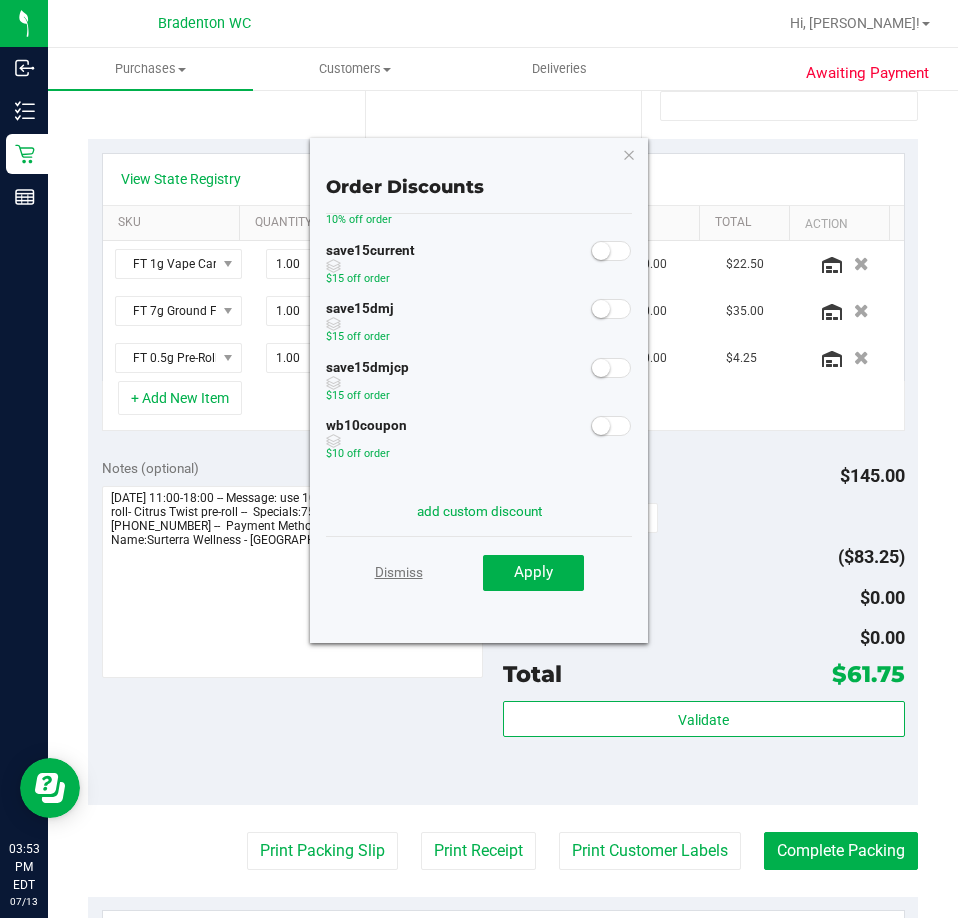 click on "Dismiss" at bounding box center (399, 572) 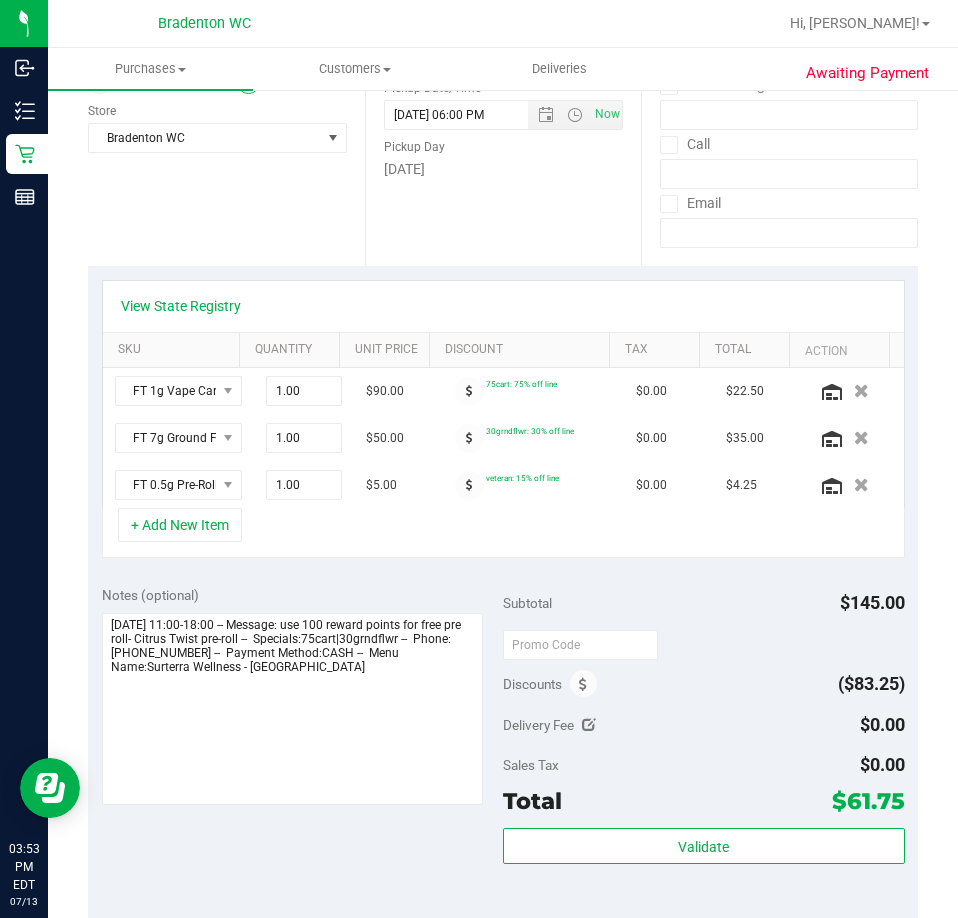 scroll, scrollTop: 0, scrollLeft: 0, axis: both 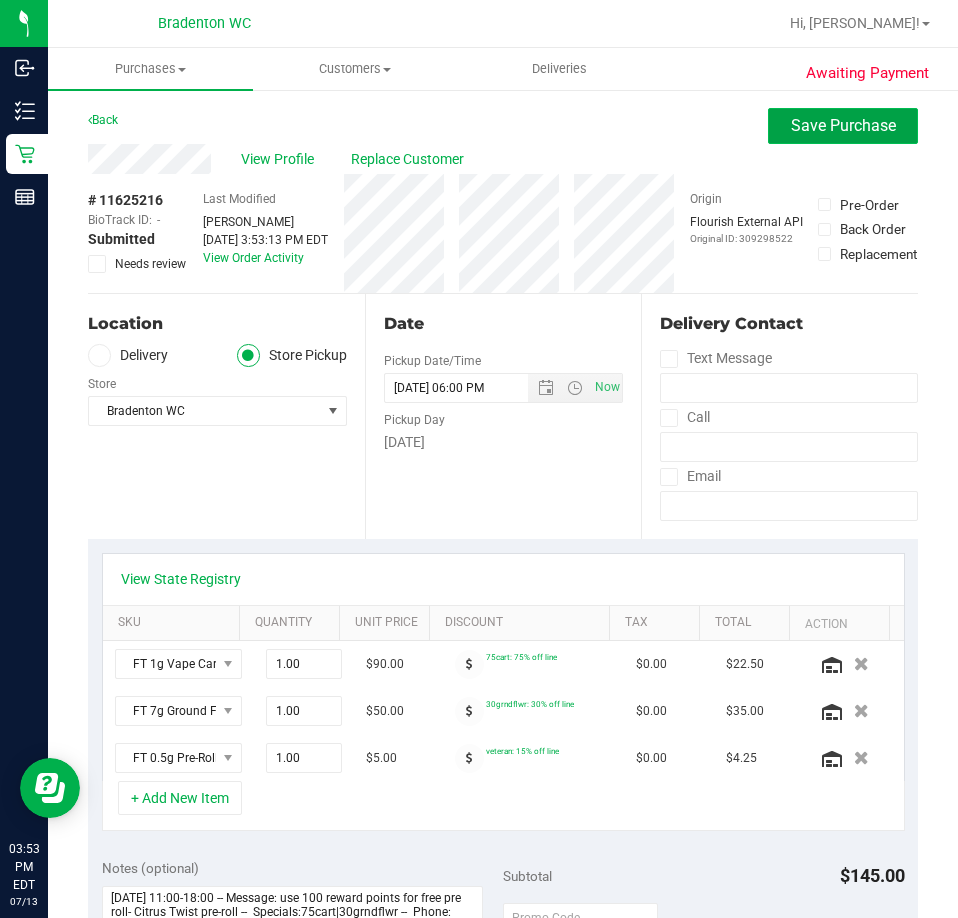 click on "Save Purchase" at bounding box center (843, 125) 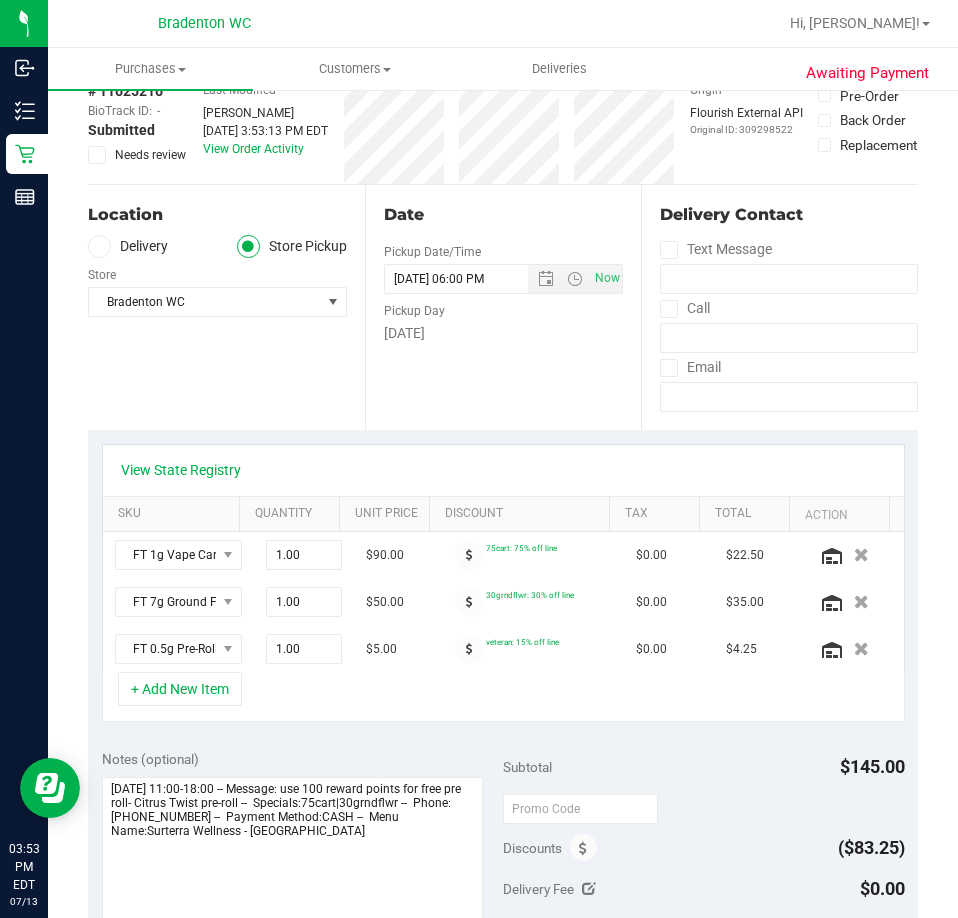 scroll, scrollTop: 300, scrollLeft: 0, axis: vertical 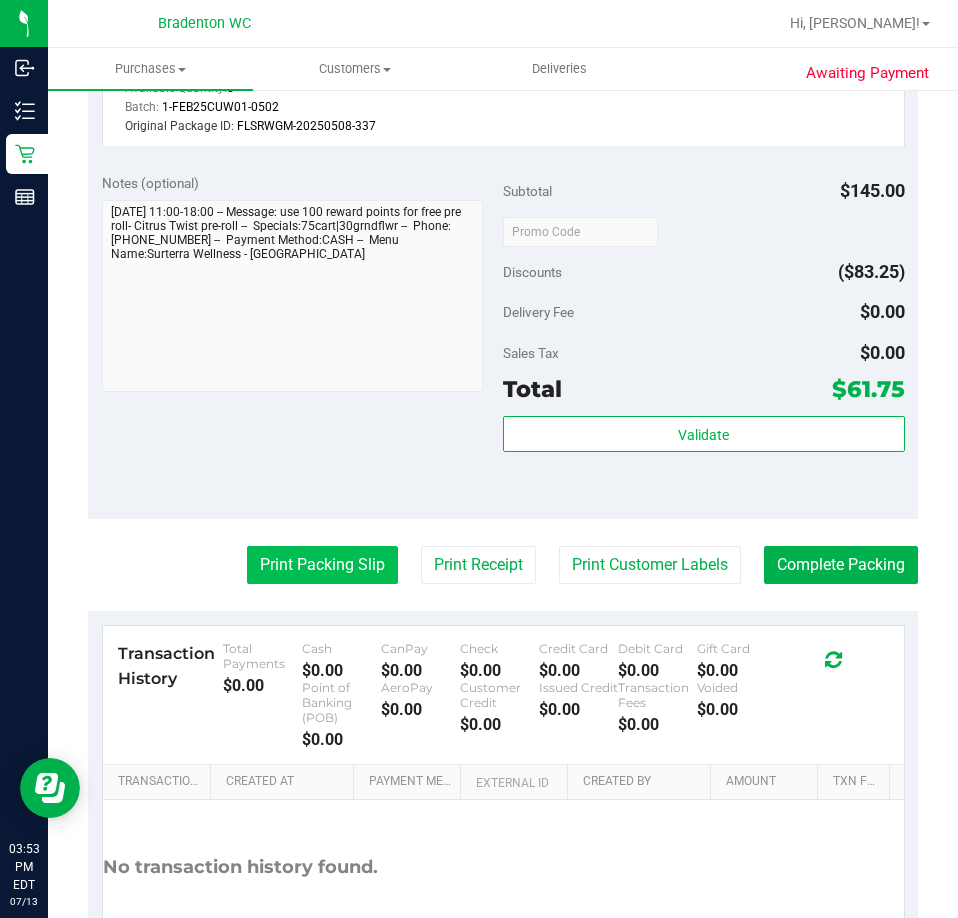 click on "Print Packing Slip" at bounding box center [322, 565] 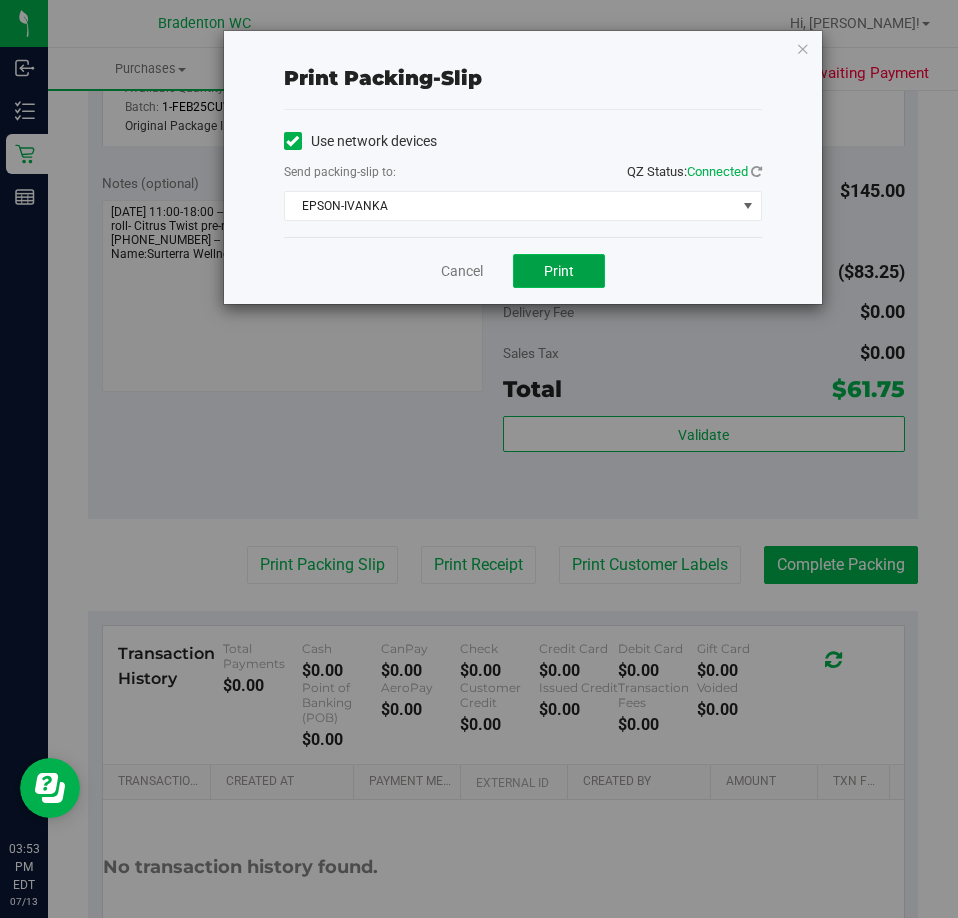click on "Print" at bounding box center (559, 271) 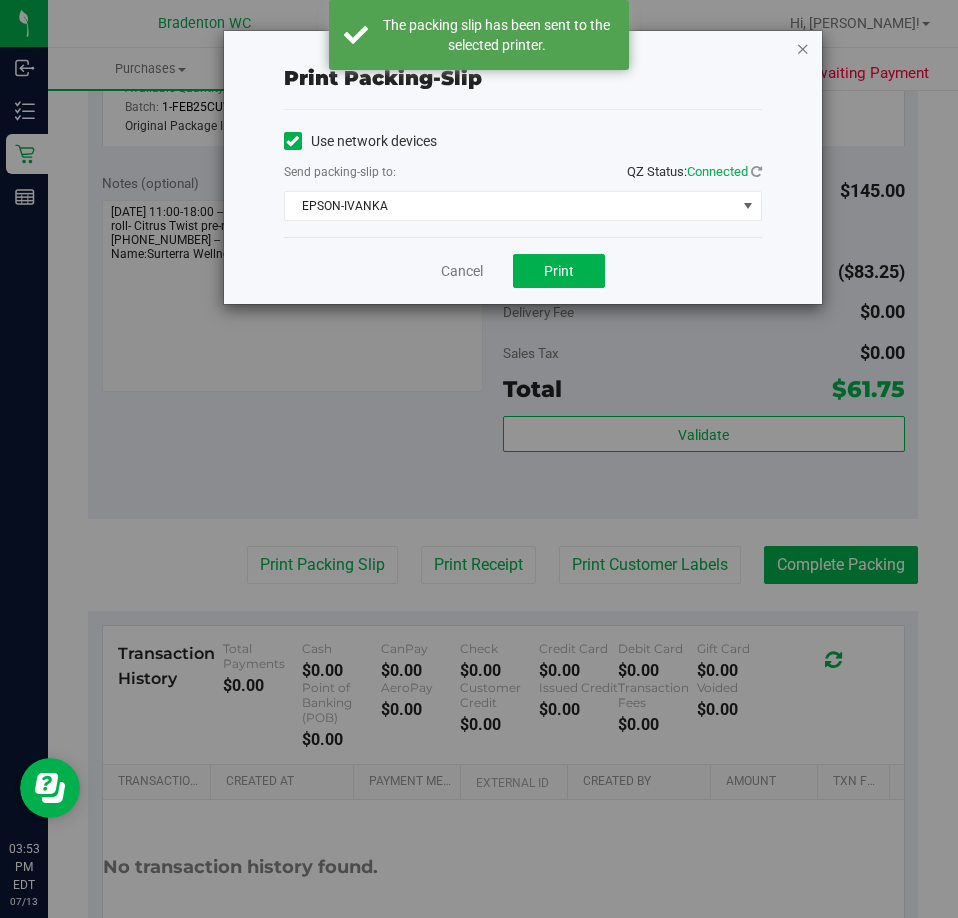 click at bounding box center (803, 48) 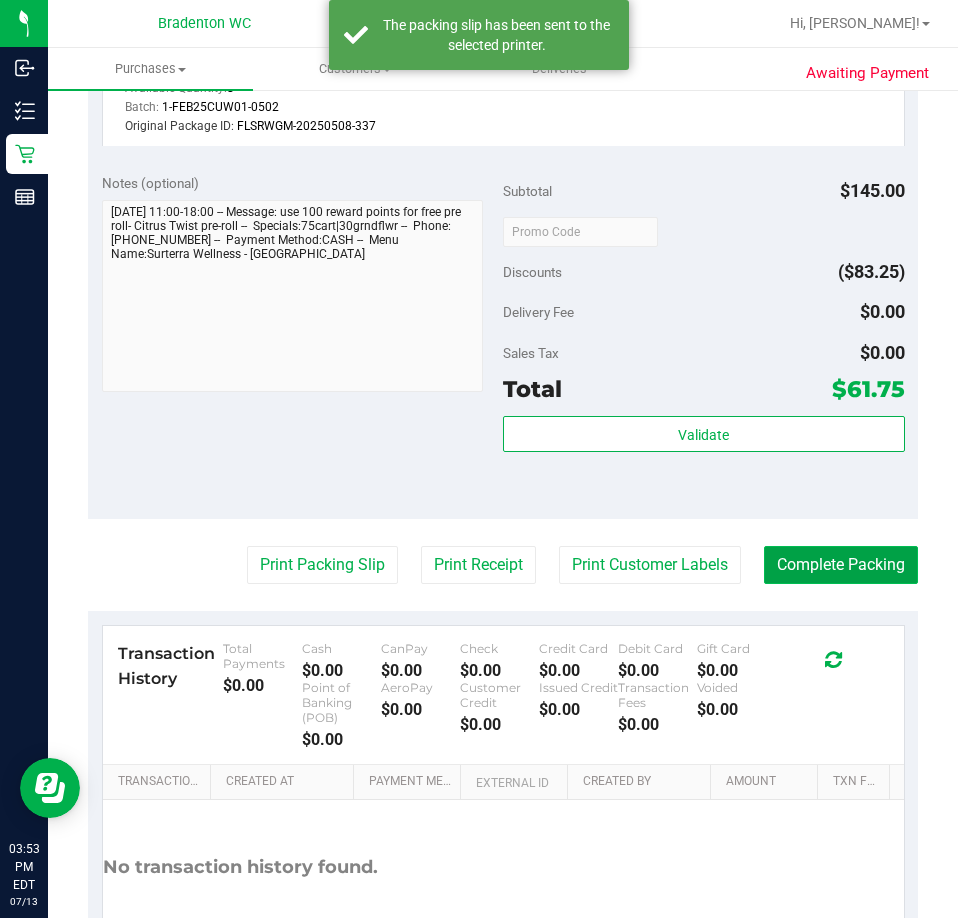click on "Complete Packing" at bounding box center [841, 565] 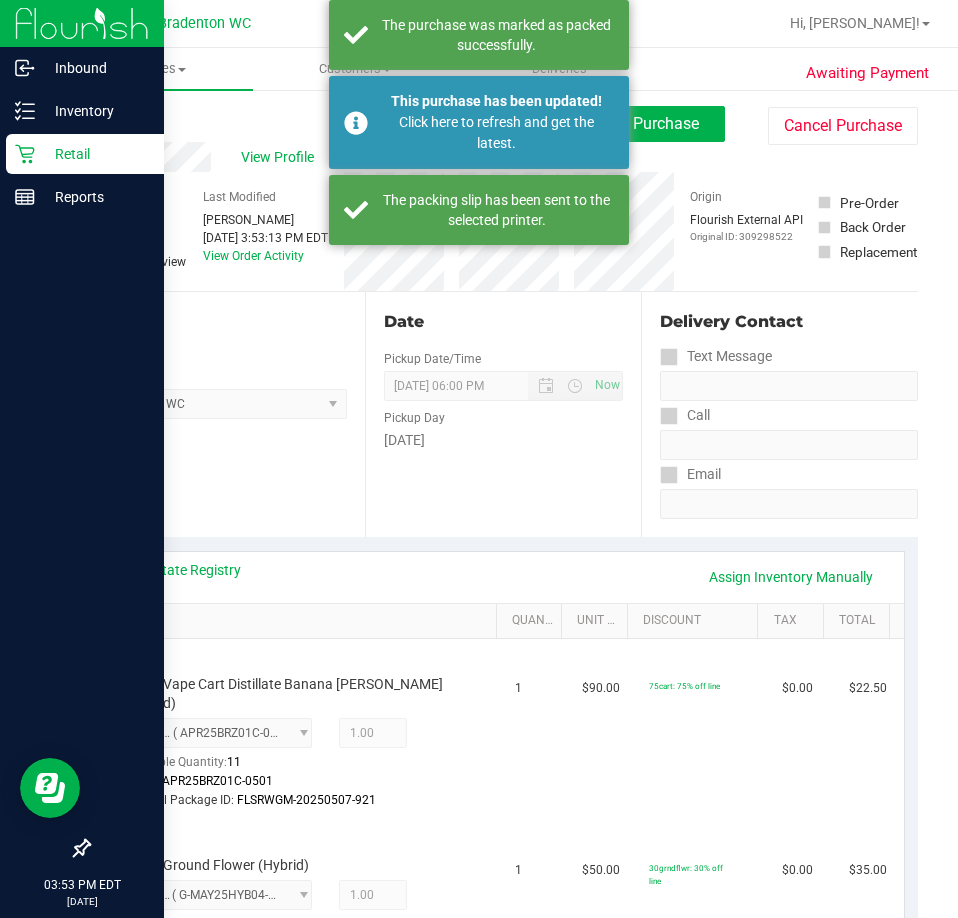 scroll, scrollTop: 0, scrollLeft: 0, axis: both 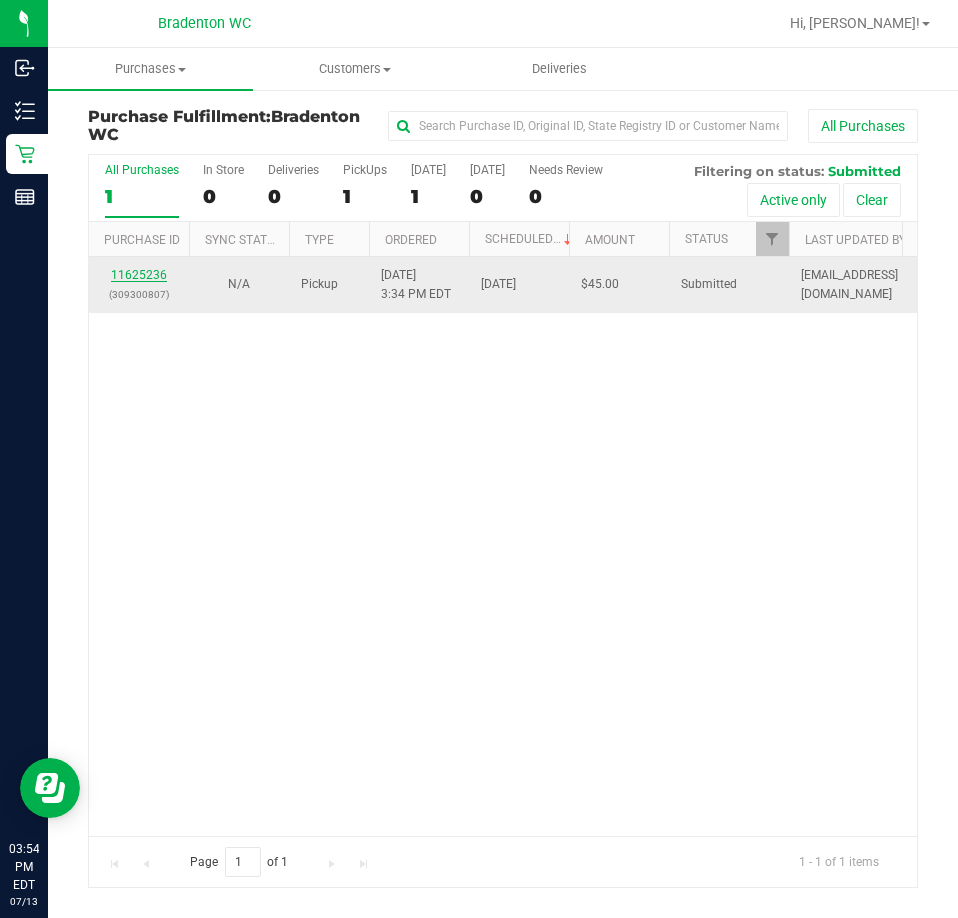 click on "11625236" at bounding box center (139, 275) 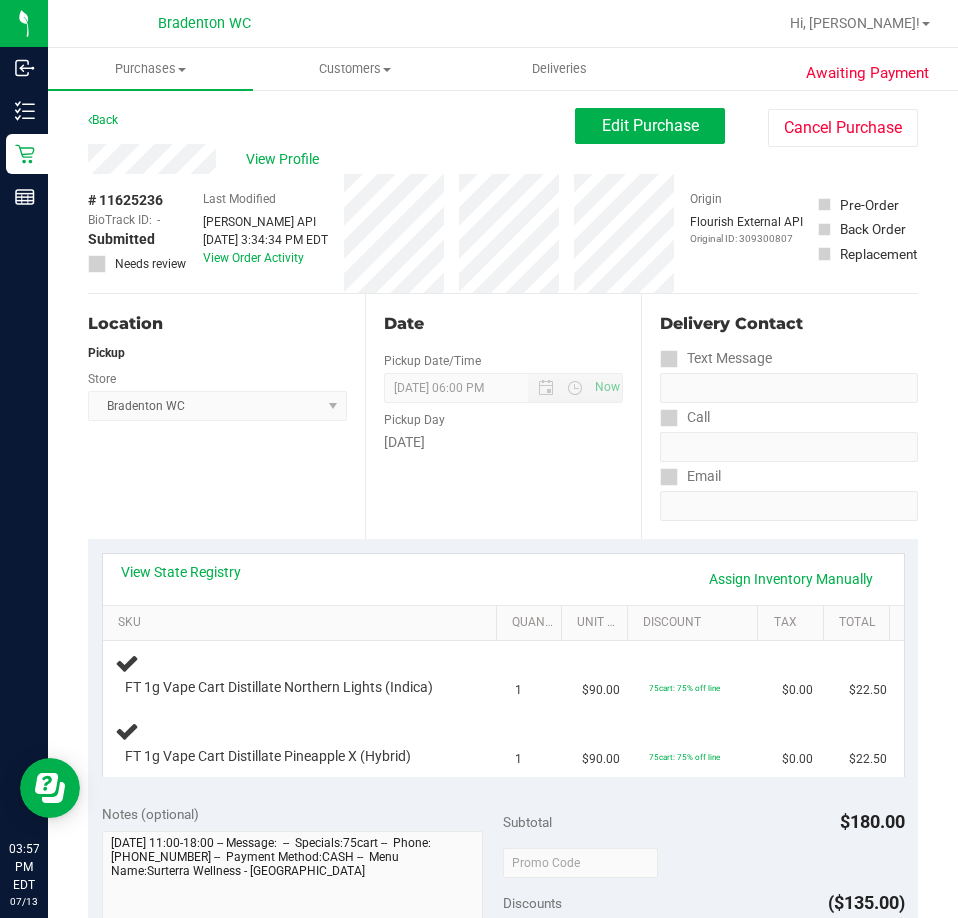 click on "Location
Pickup
Store
Bradenton WC Select Store Bonita Springs WC Boynton Beach WC Bradenton WC Brandon WC Brooksville WC Call Center Clermont WC Crestview WC Deerfield Beach WC Delray Beach WC Deltona WC Ft Walton Beach WC Ft. Lauderdale WC Ft. Myers WC Gainesville WC Jax Atlantic WC JAX DC REP Jax WC Key West WC Lakeland WC Largo WC Lehigh Acres DC REP Merritt Island WC Miami 72nd WC Miami Beach WC Miami Dadeland WC Miramar DC REP New Port Richey WC North Palm Beach WC North Port WC Ocala WC Orange Park WC Orlando Colonial WC Orlando DC REP Orlando WC Oviedo WC Palm Bay WC Palm Coast WC Panama City WC Pensacola WC Port Orange WC Port St. Lucie WC Sebring WC South Tampa WC St. Pete WC Summerfield WC Tallahassee DC REP Tallahassee WC Tampa DC Testing Tampa Warehouse Tampa WC TX Austin DC TX Plano Retail WPB DC WPB WC" at bounding box center [226, 416] 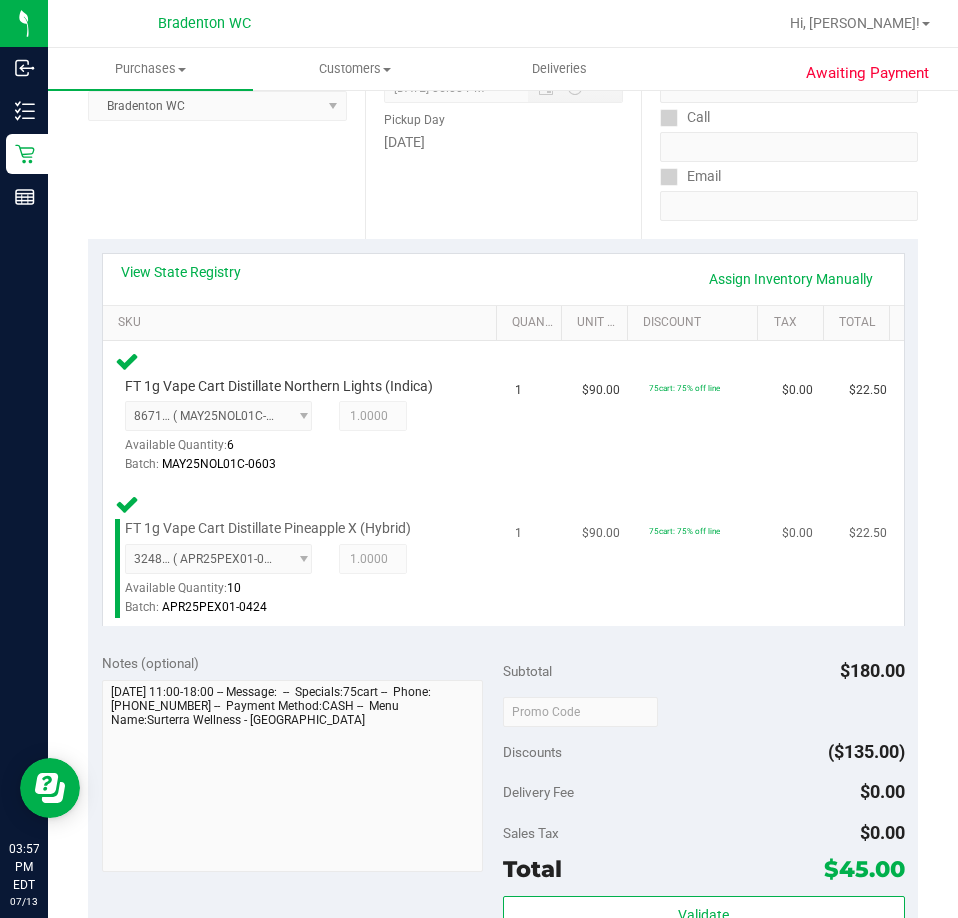scroll, scrollTop: 600, scrollLeft: 0, axis: vertical 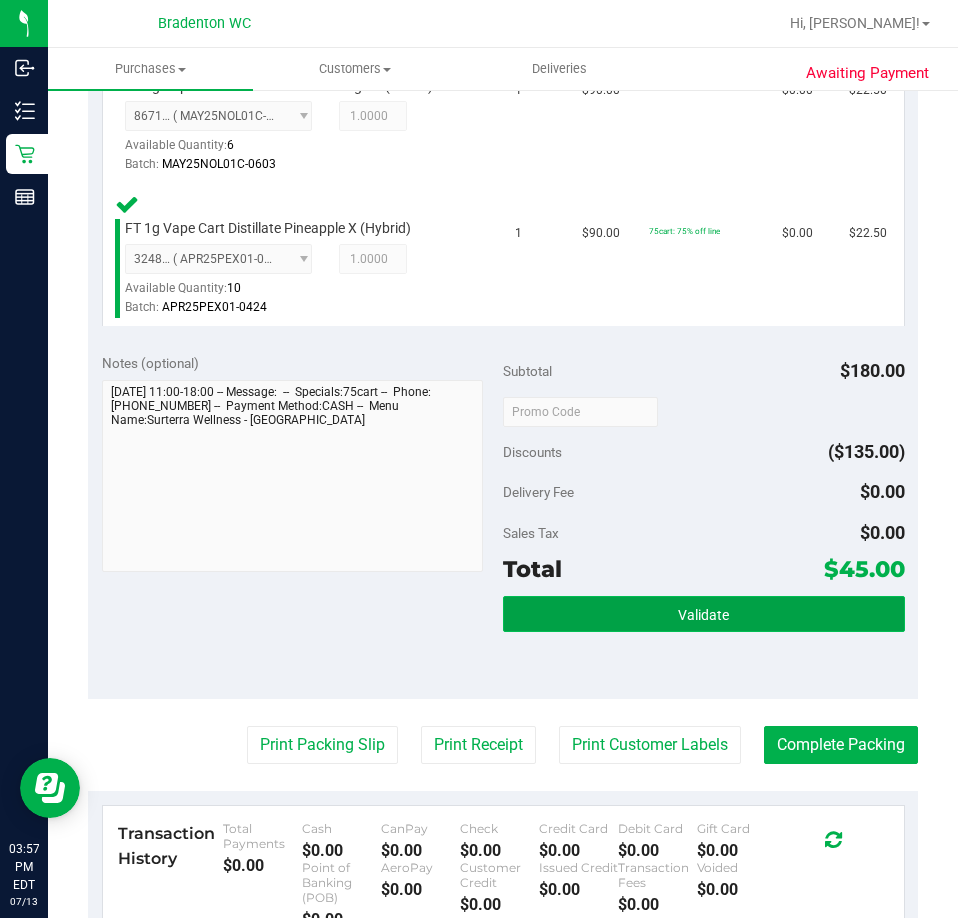 click on "Validate" at bounding box center (704, 614) 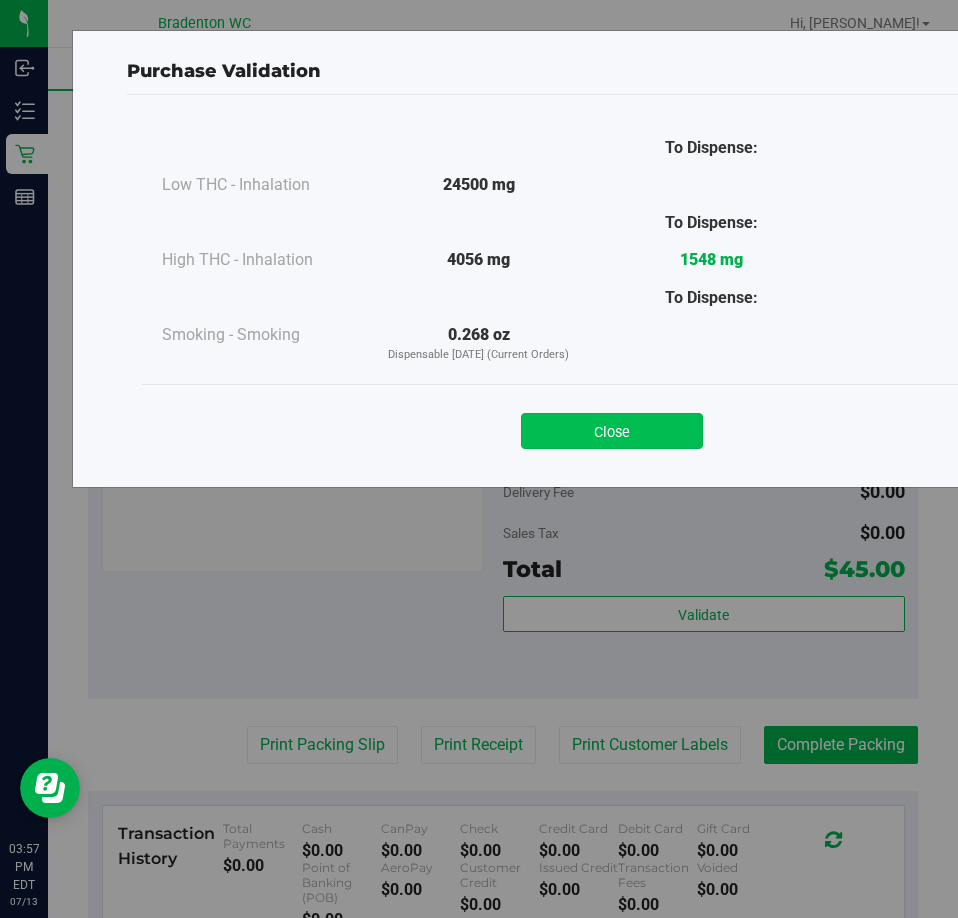 click on "Close" at bounding box center (612, 431) 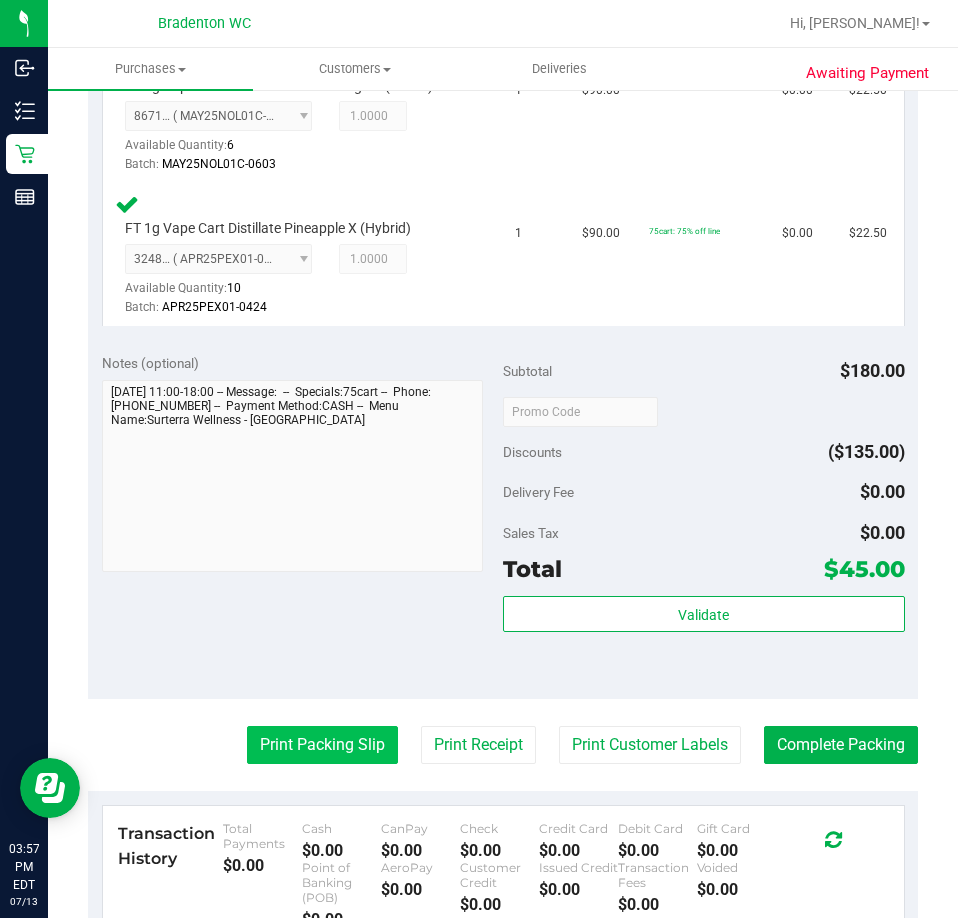 click on "Print Packing Slip" at bounding box center (322, 745) 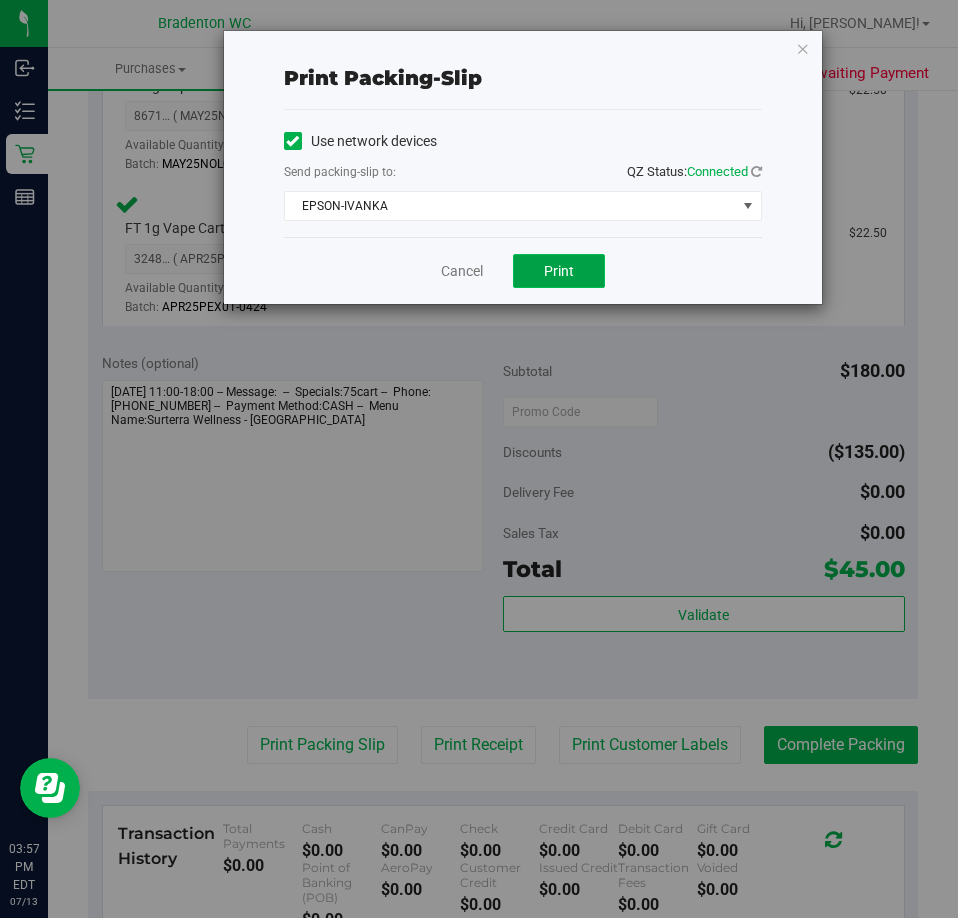 click on "Print" at bounding box center (559, 271) 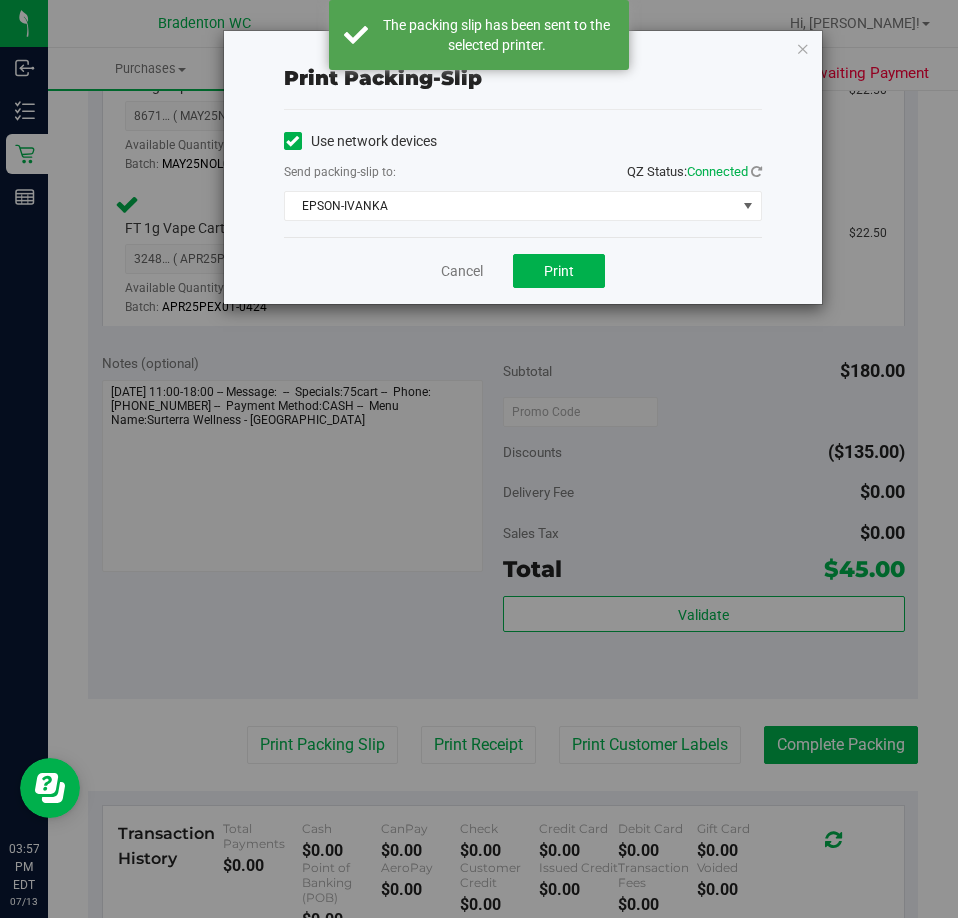click at bounding box center [803, 48] 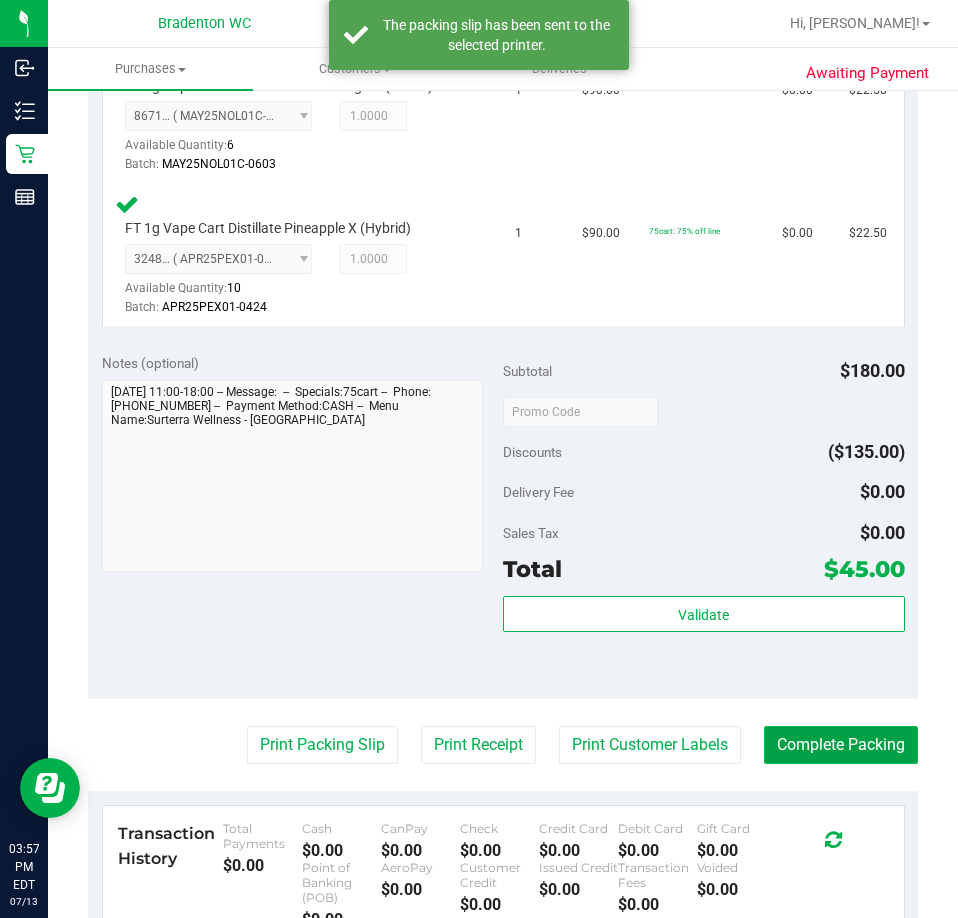 click on "Complete Packing" at bounding box center [841, 745] 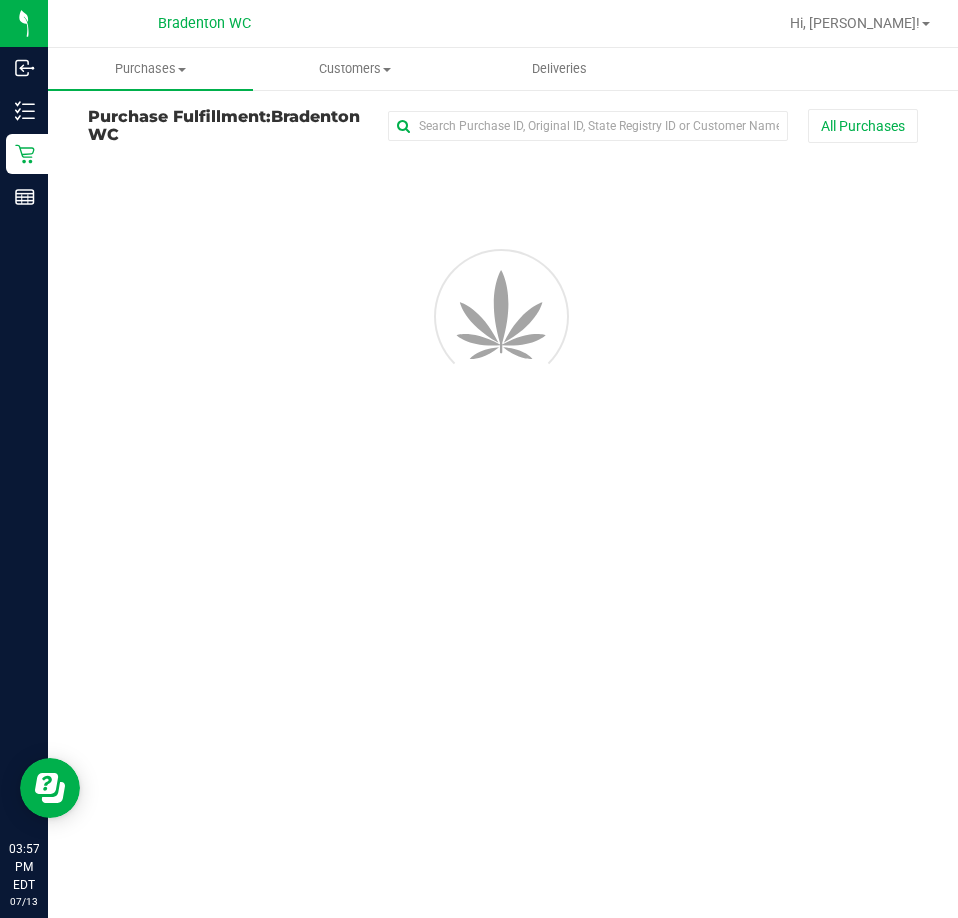 scroll, scrollTop: 0, scrollLeft: 0, axis: both 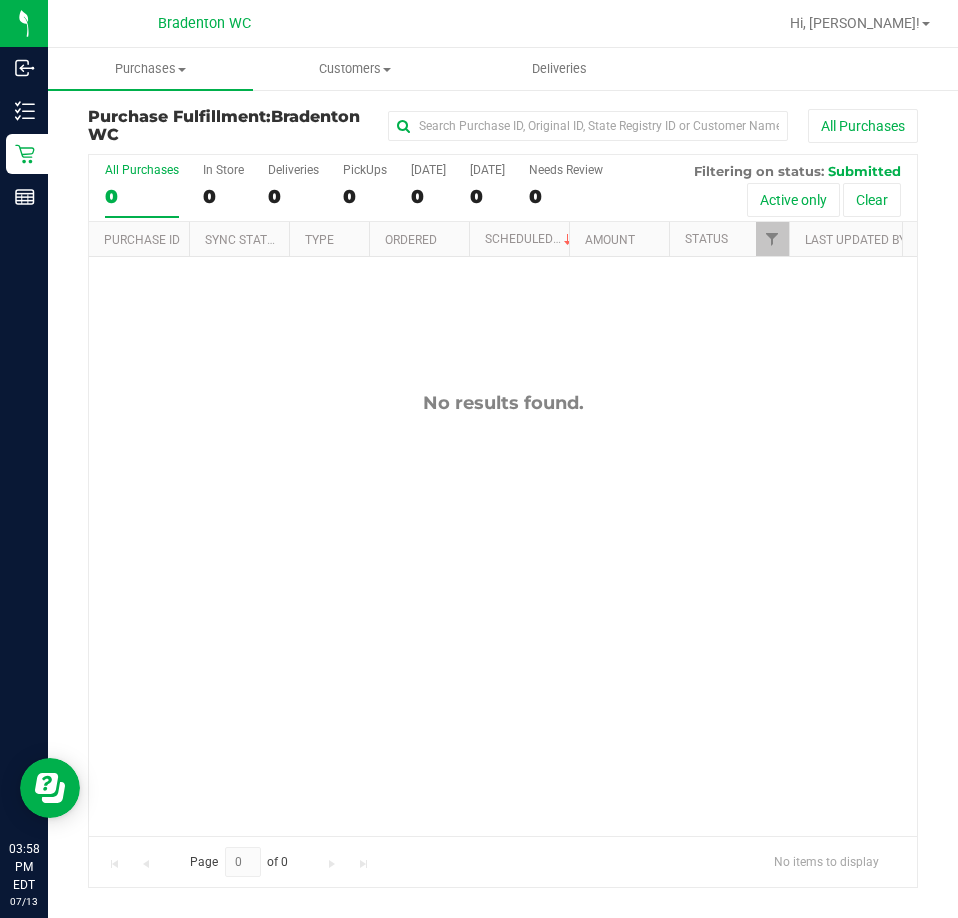 click on "No results found." at bounding box center [503, 613] 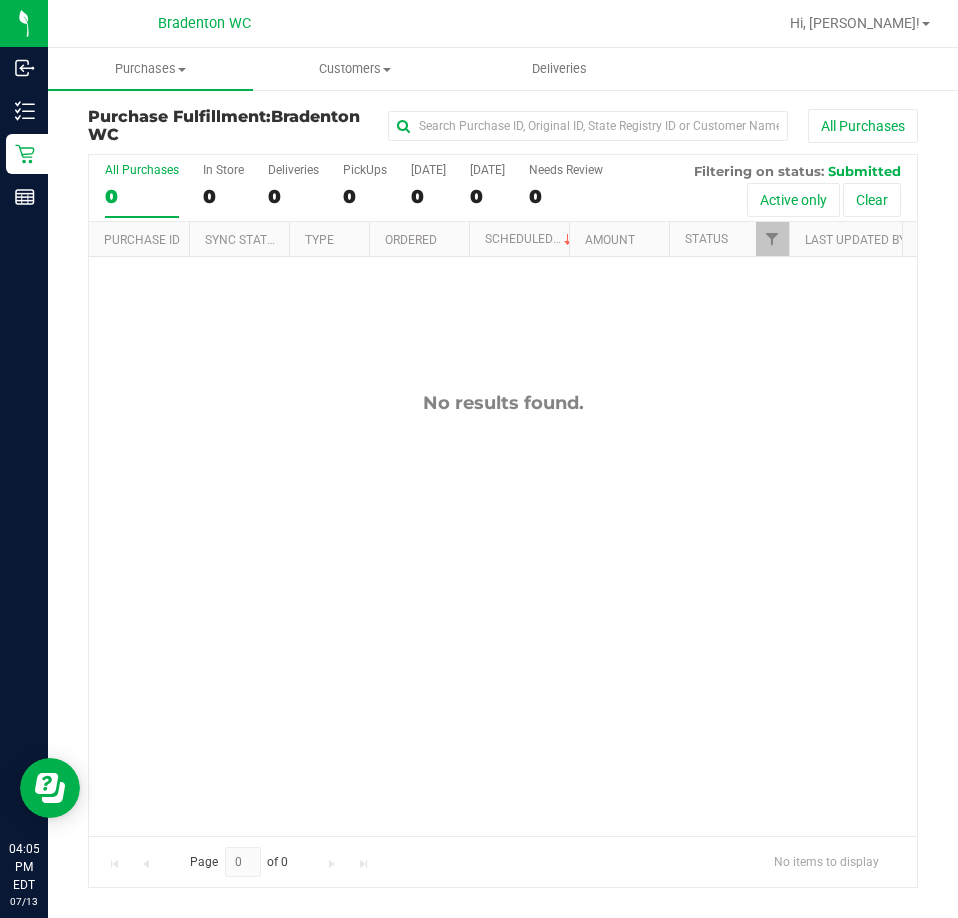 click on "No results found." at bounding box center [503, 403] 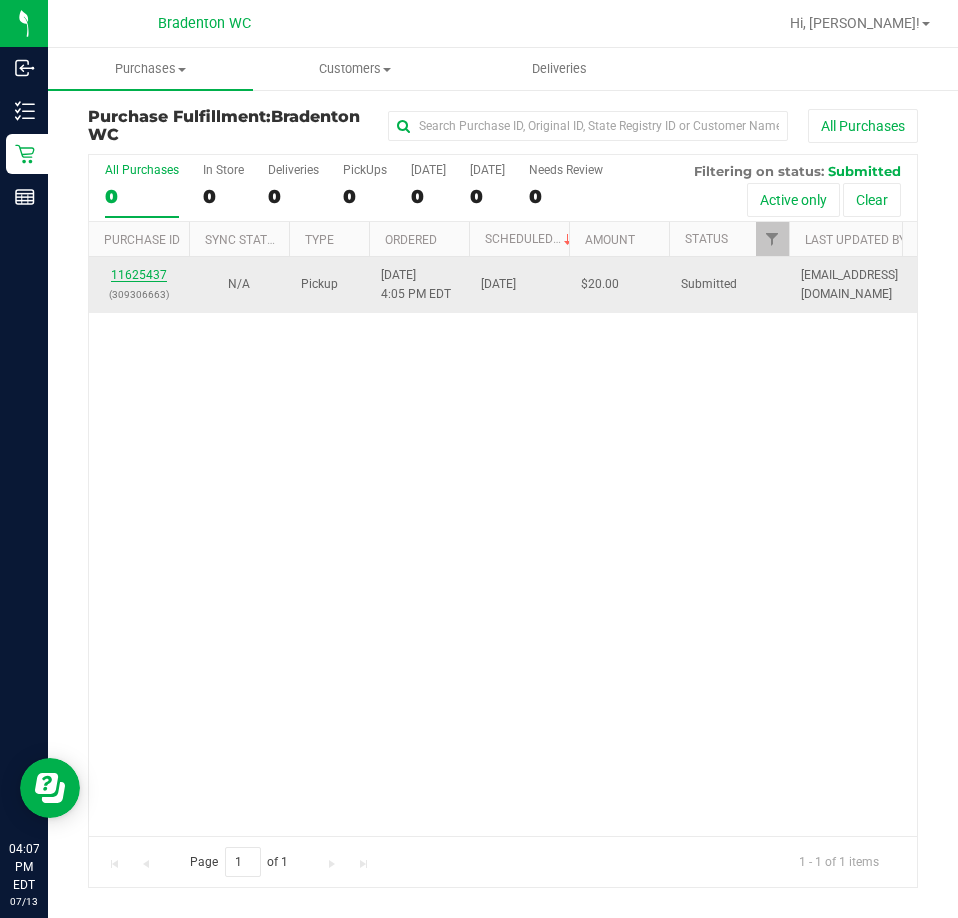 click on "11625437" at bounding box center (139, 275) 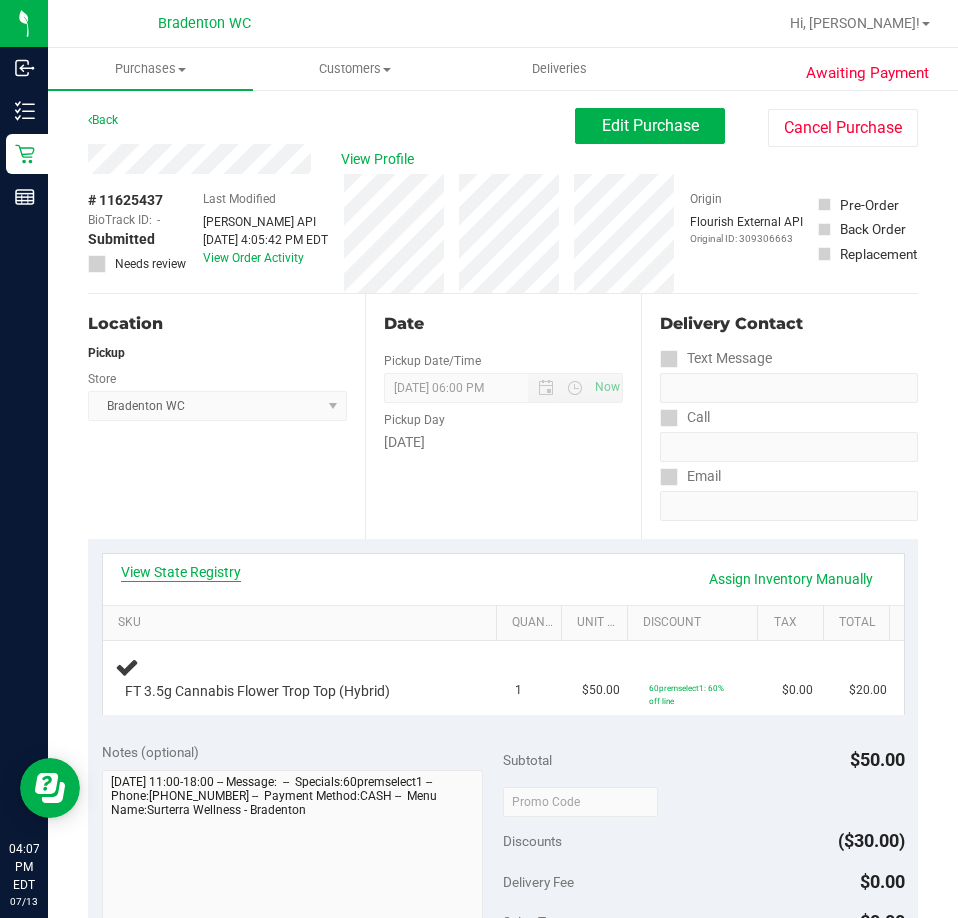 click on "View State Registry" at bounding box center (181, 572) 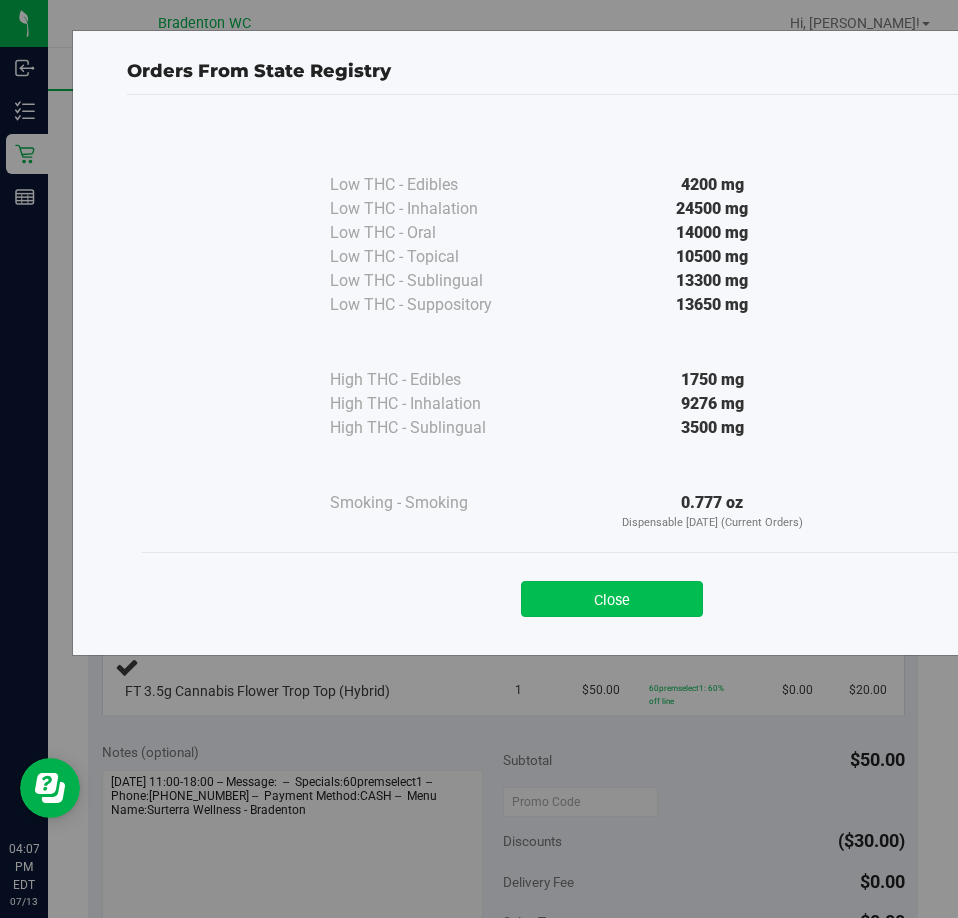 click on "Close" at bounding box center (612, 599) 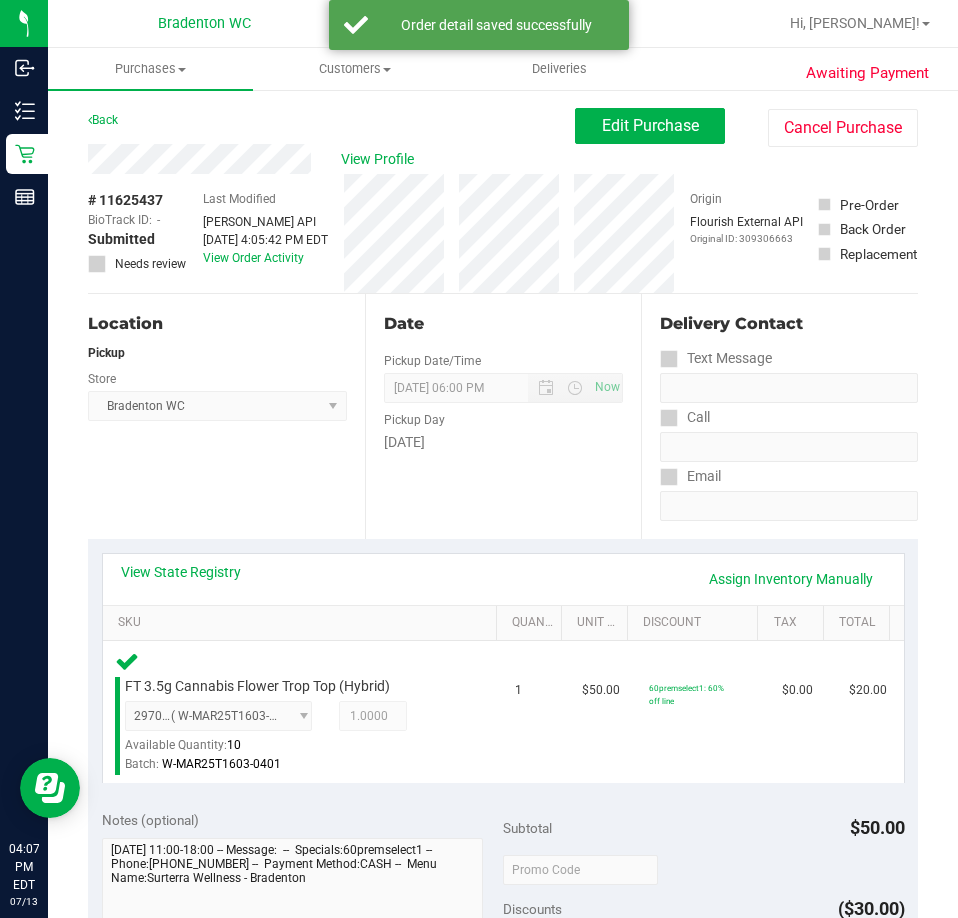 scroll, scrollTop: 400, scrollLeft: 0, axis: vertical 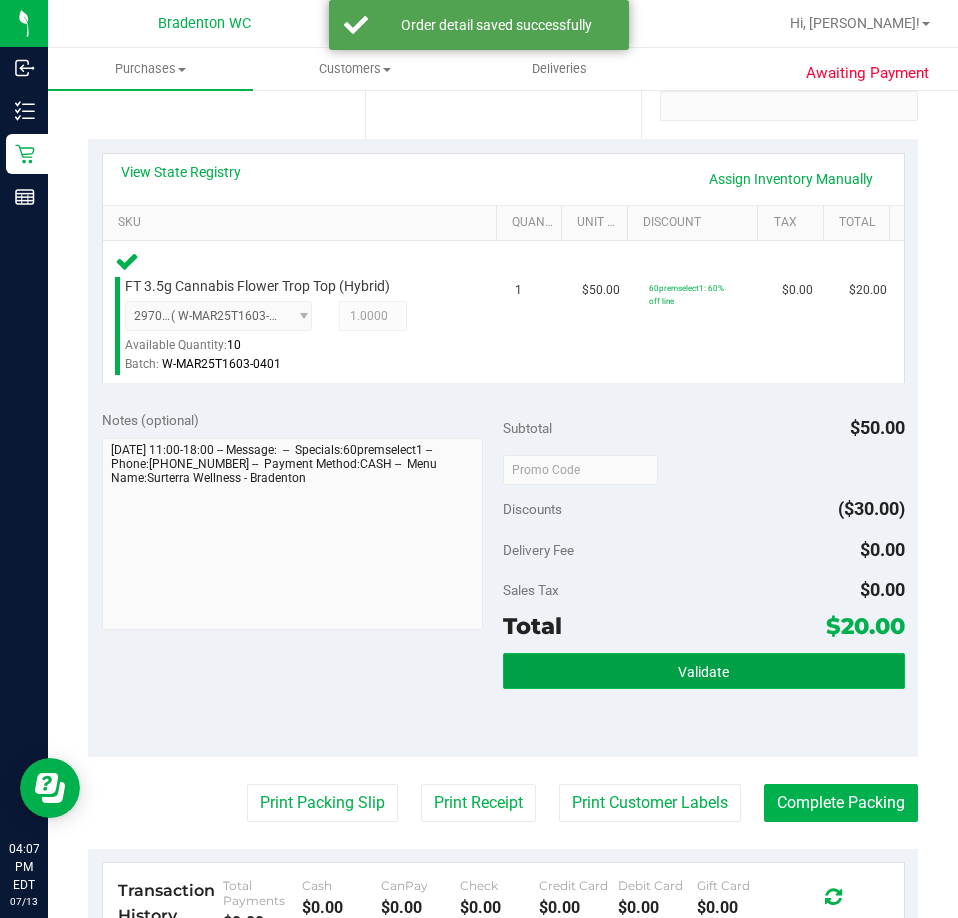 click on "Validate" at bounding box center (704, 671) 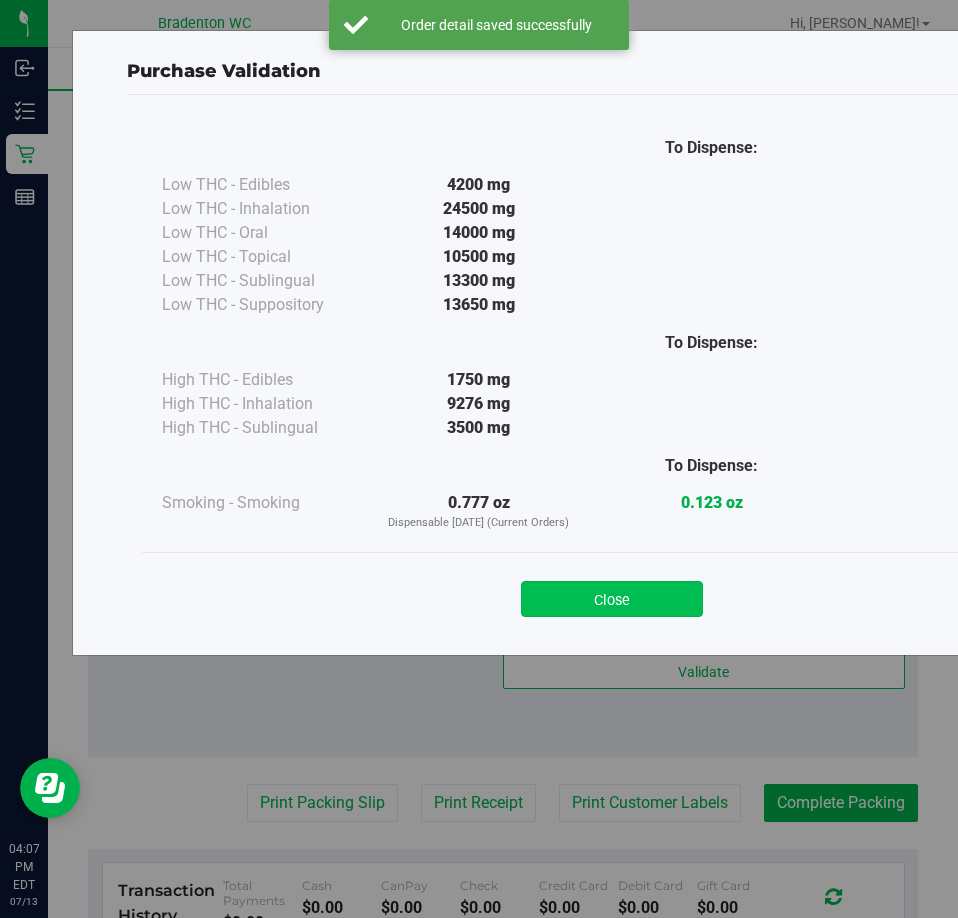 click on "Close" at bounding box center (612, 599) 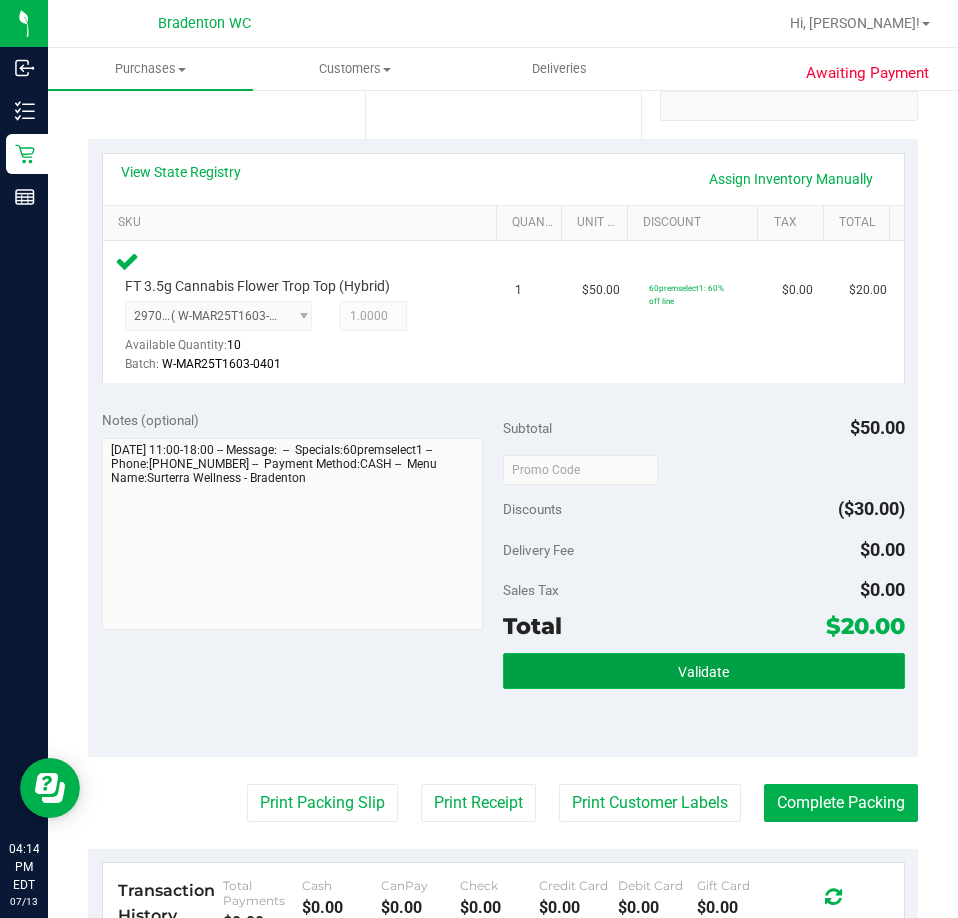 click on "Validate" at bounding box center [703, 672] 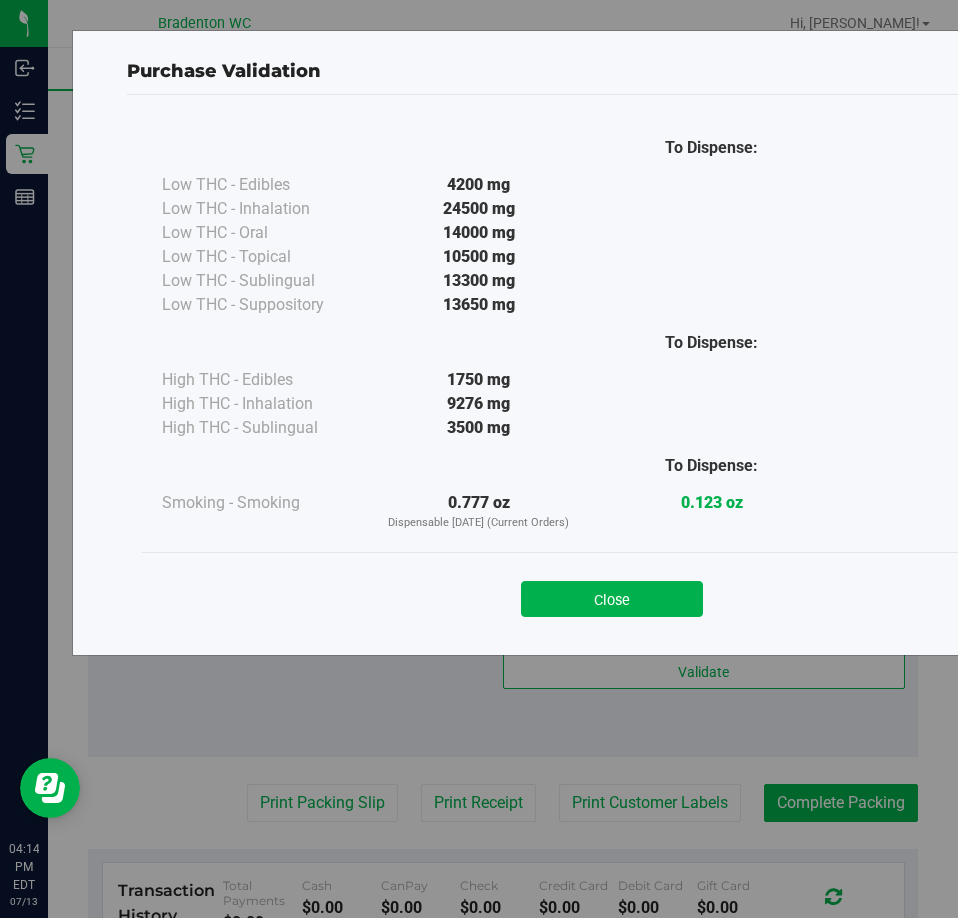 drag, startPoint x: 619, startPoint y: 603, endPoint x: 168, endPoint y: 830, distance: 504.90594 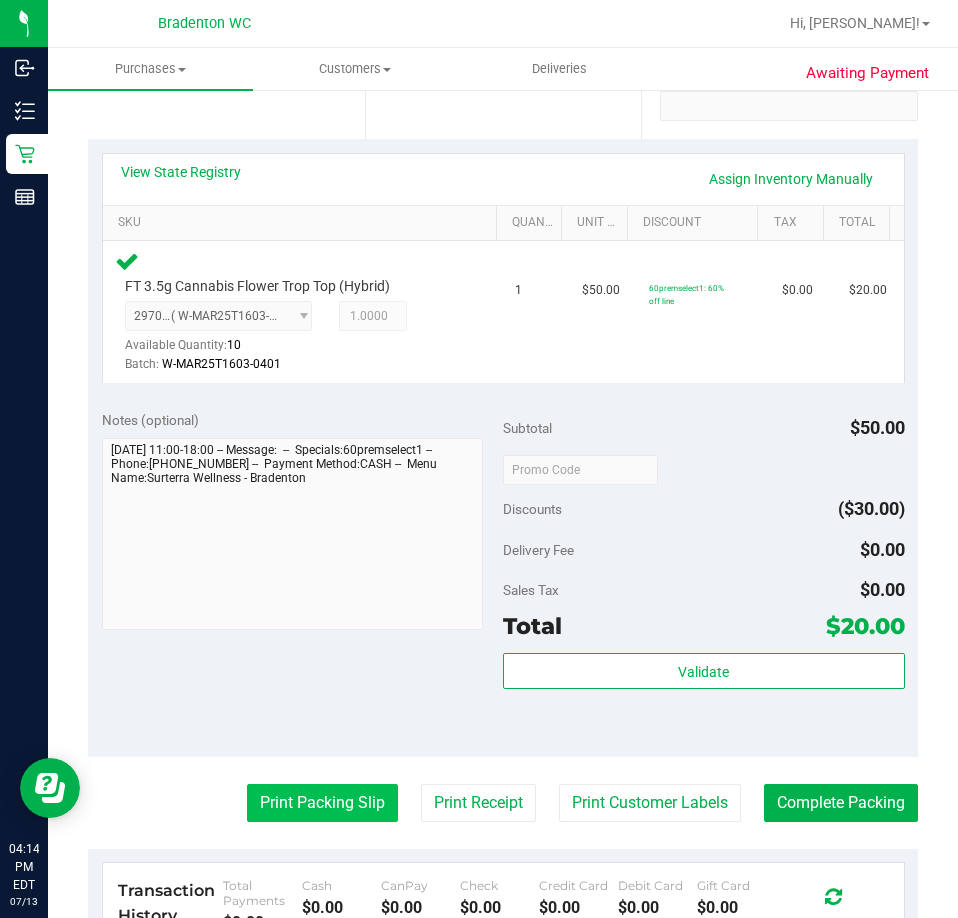 click on "Print Packing Slip" at bounding box center (322, 803) 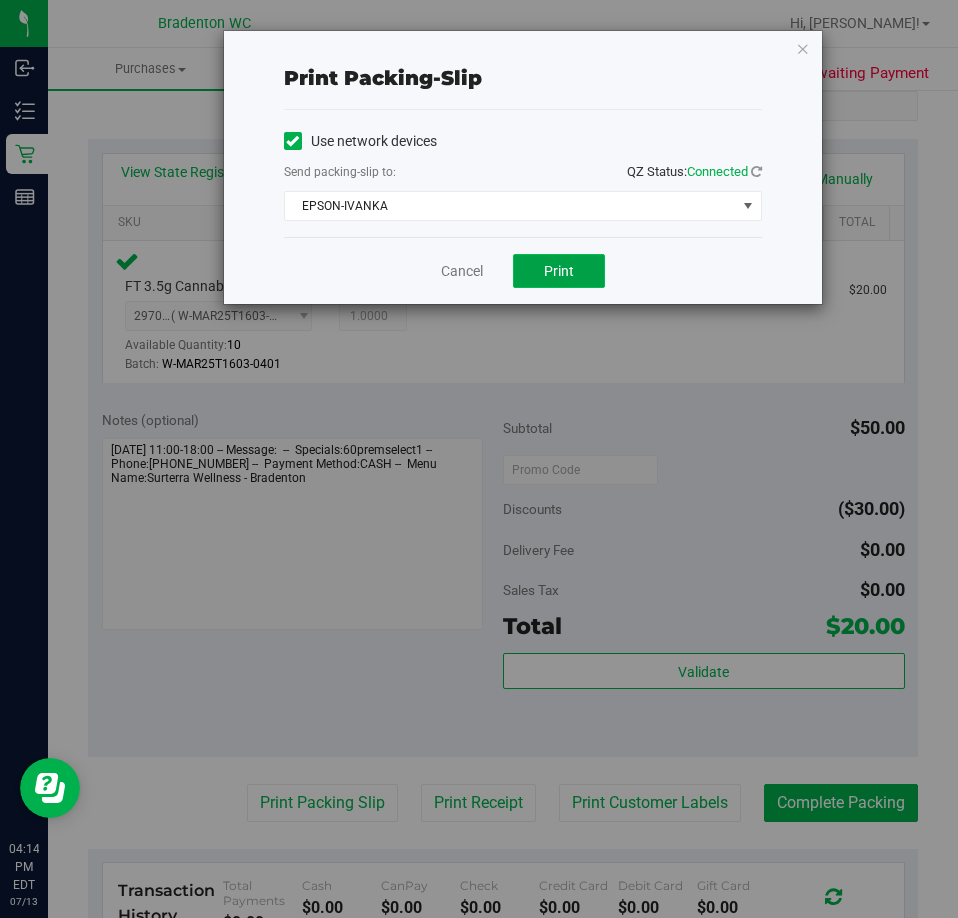 click on "Print" at bounding box center [559, 271] 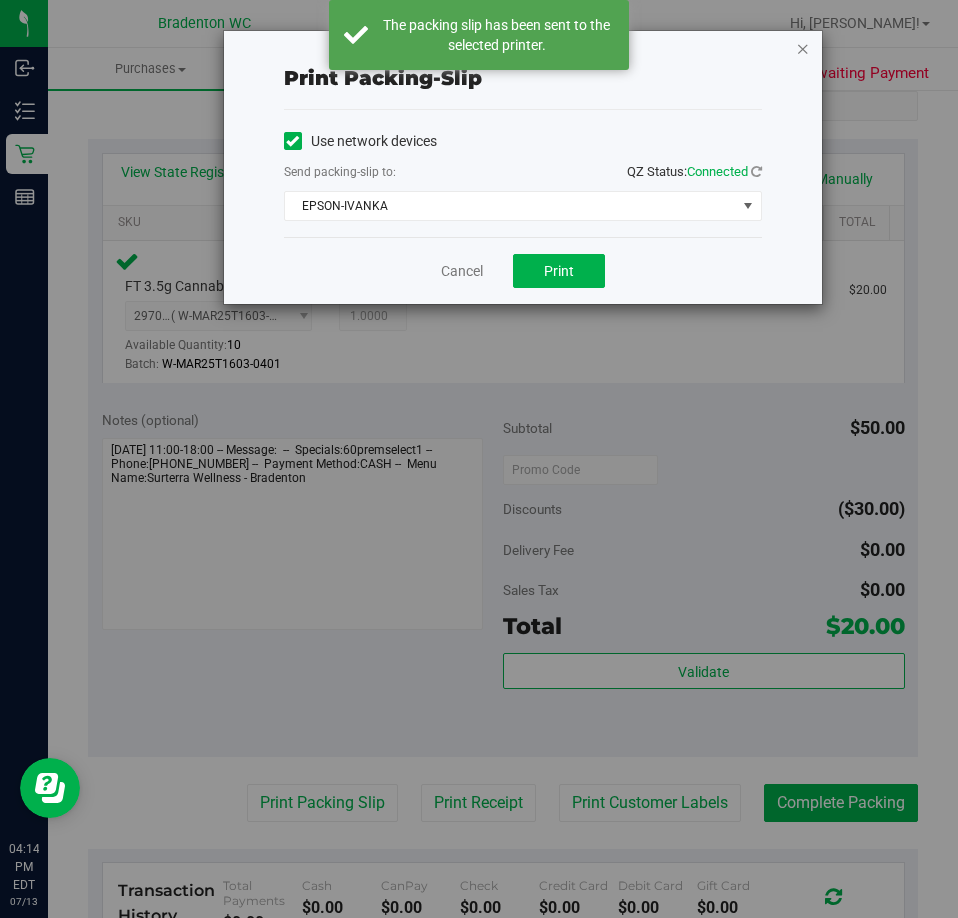 click at bounding box center (803, 48) 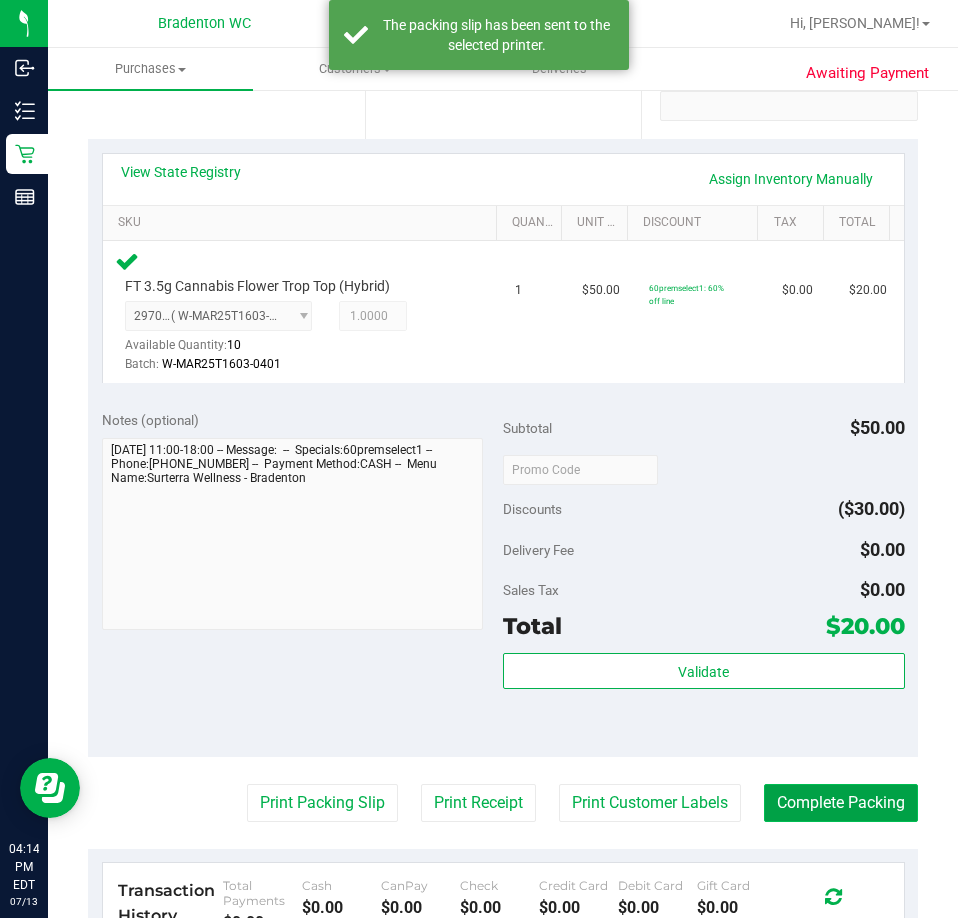 click on "Complete Packing" at bounding box center [841, 803] 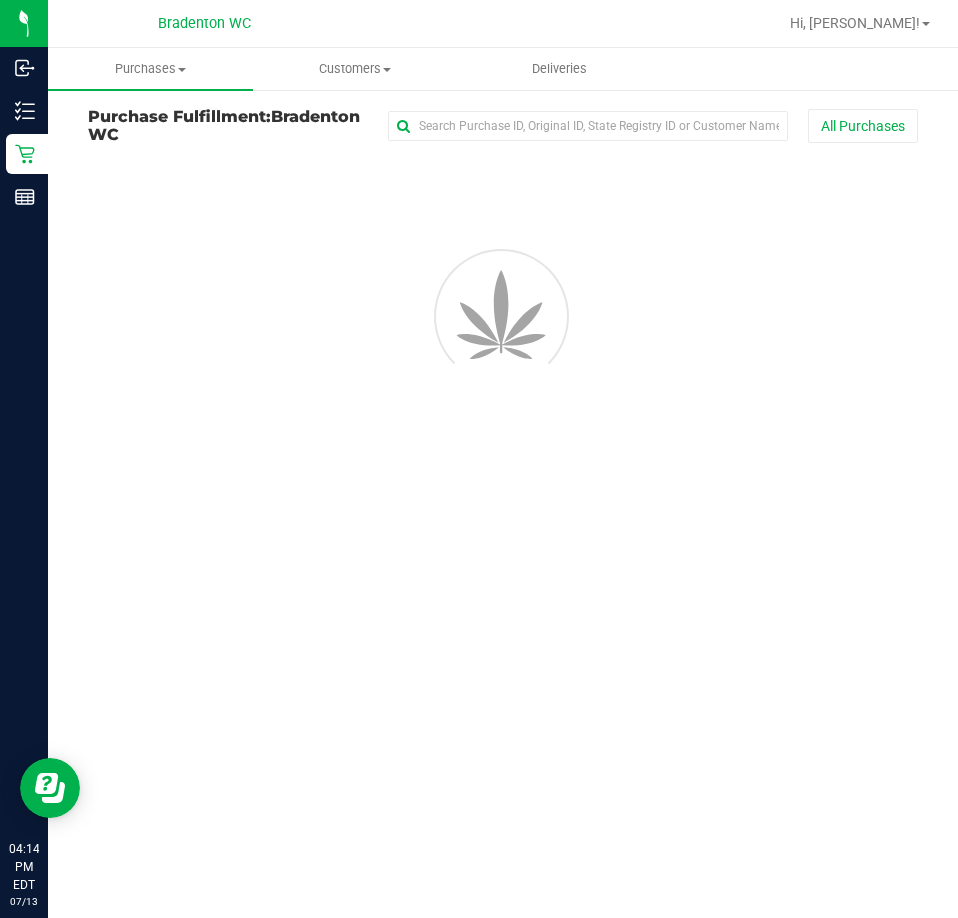 scroll, scrollTop: 0, scrollLeft: 0, axis: both 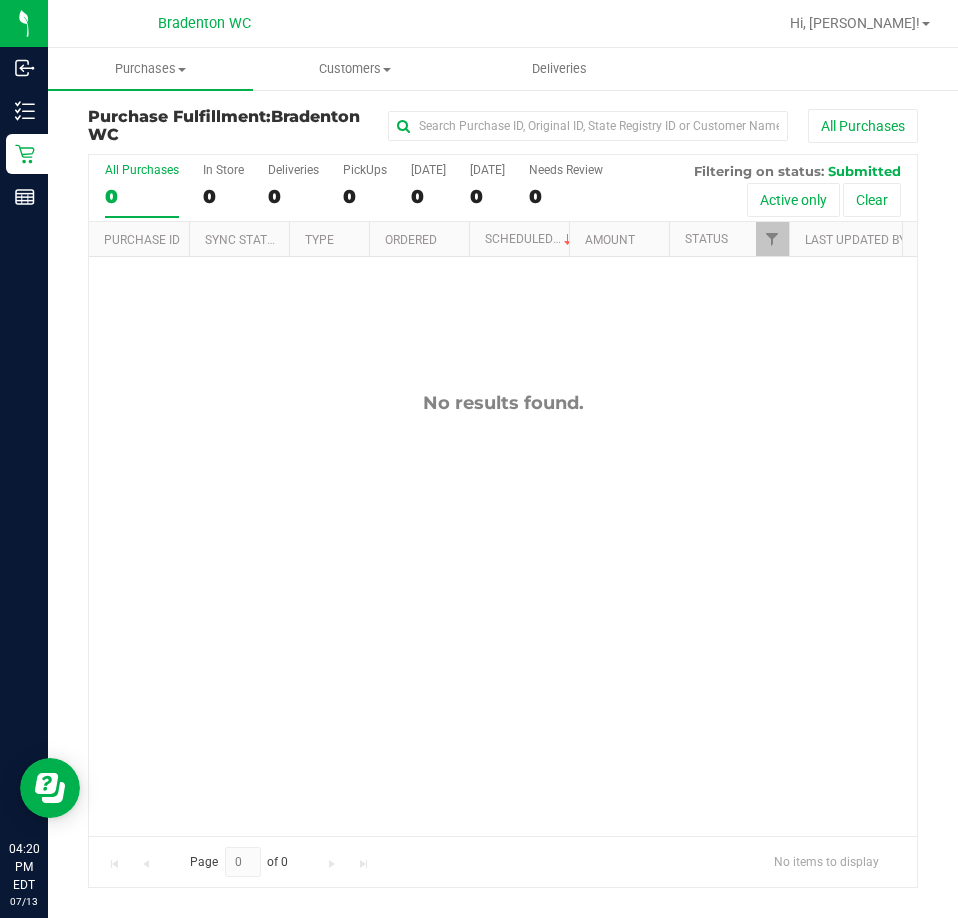 click on "No results found." at bounding box center [503, 613] 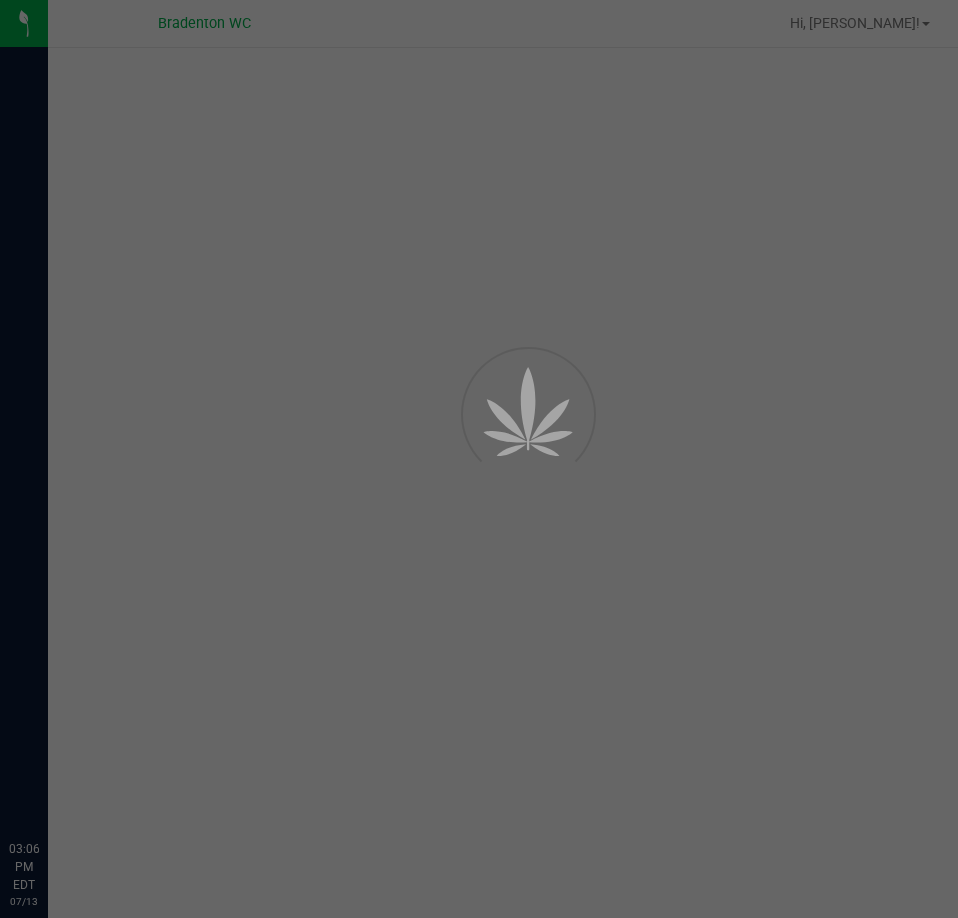 scroll, scrollTop: 0, scrollLeft: 0, axis: both 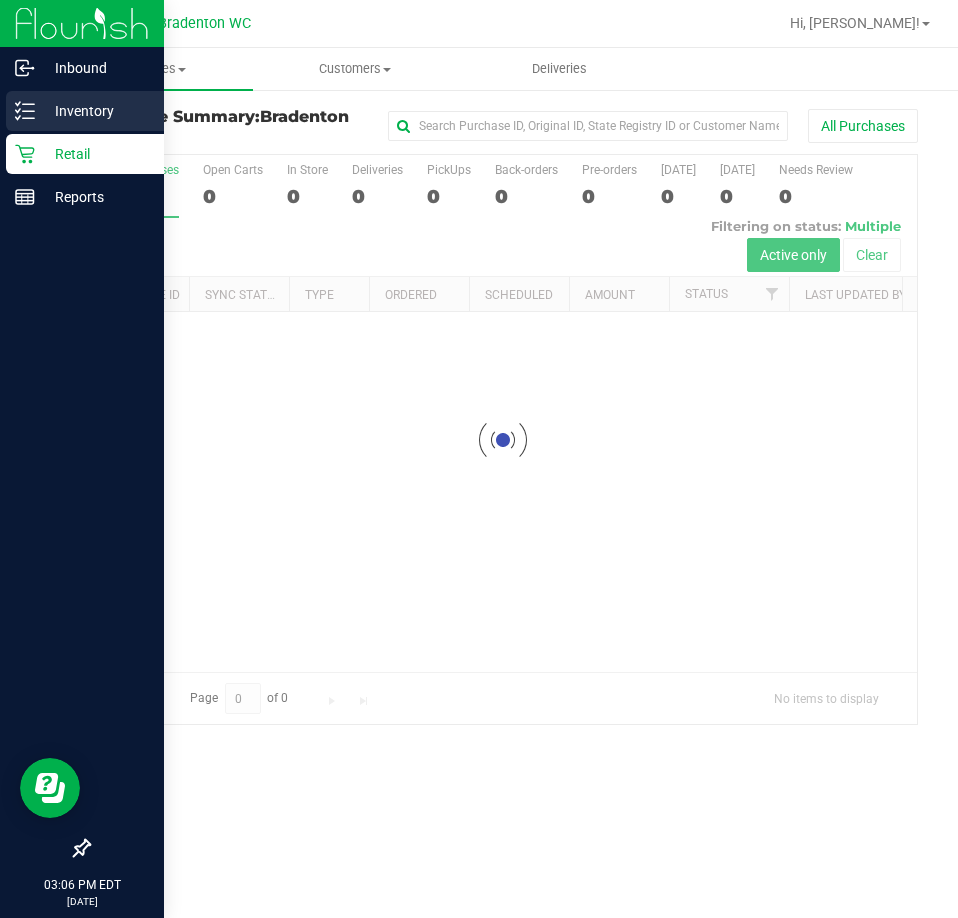 click 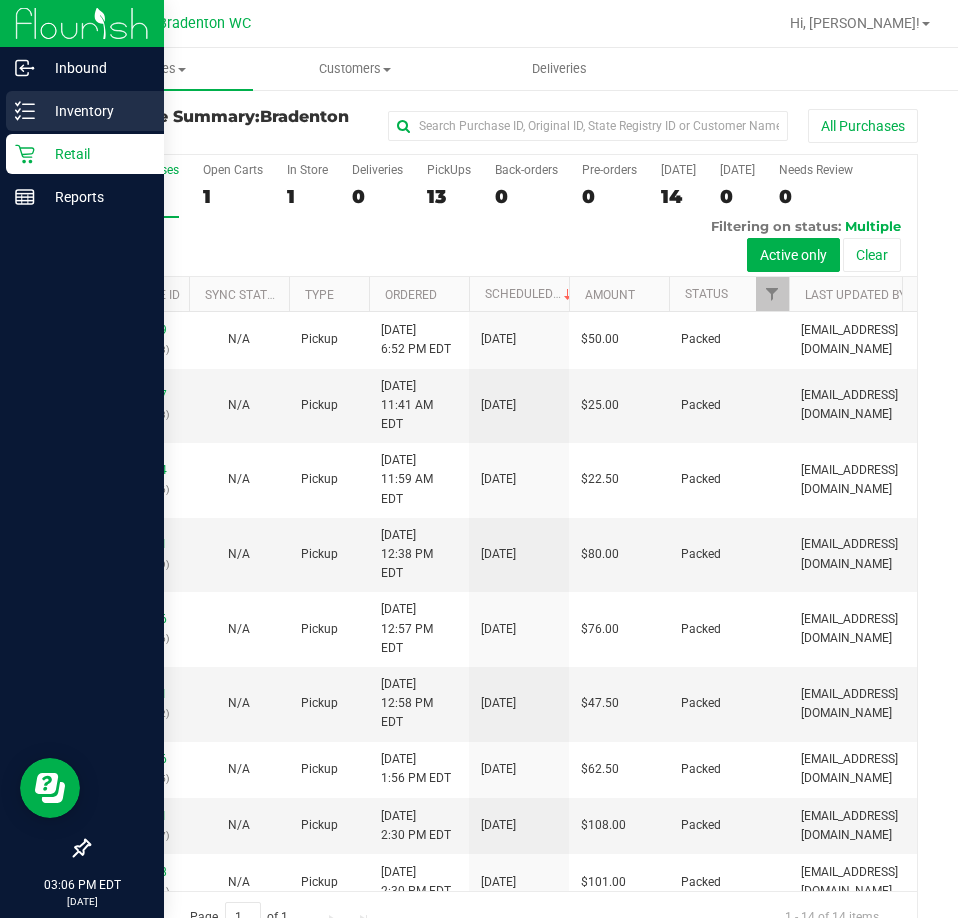 click on "Inventory" at bounding box center (95, 111) 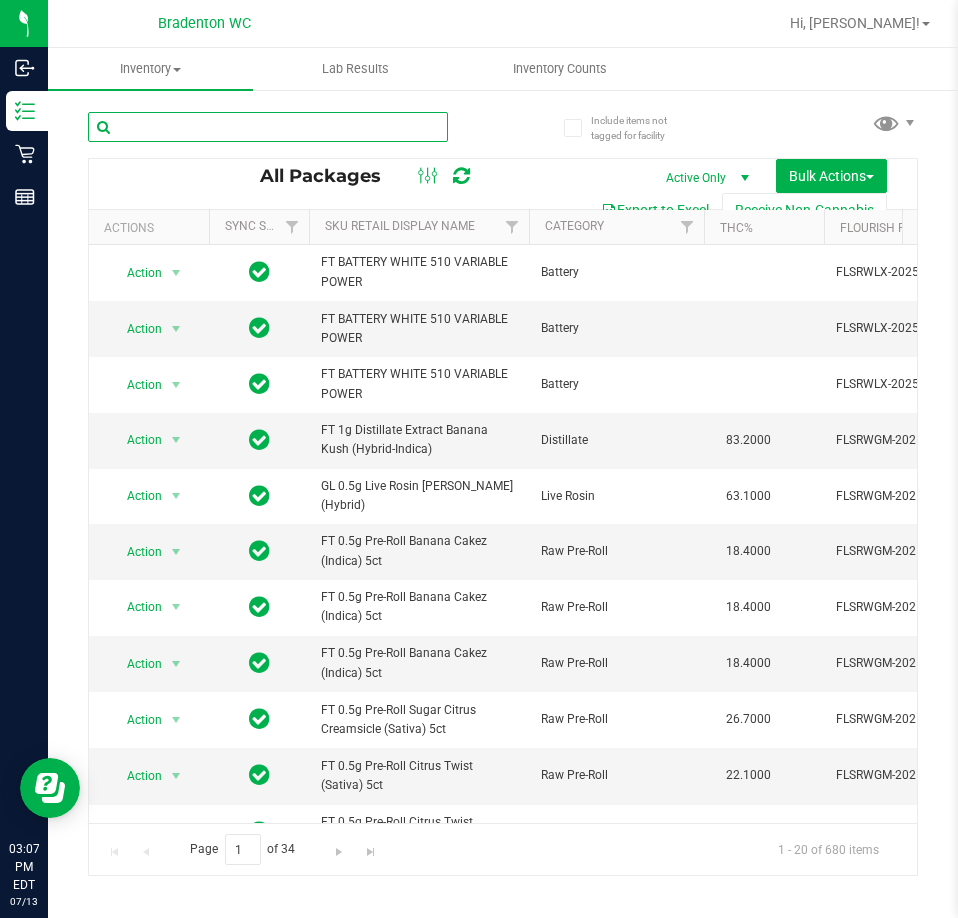 click at bounding box center (268, 127) 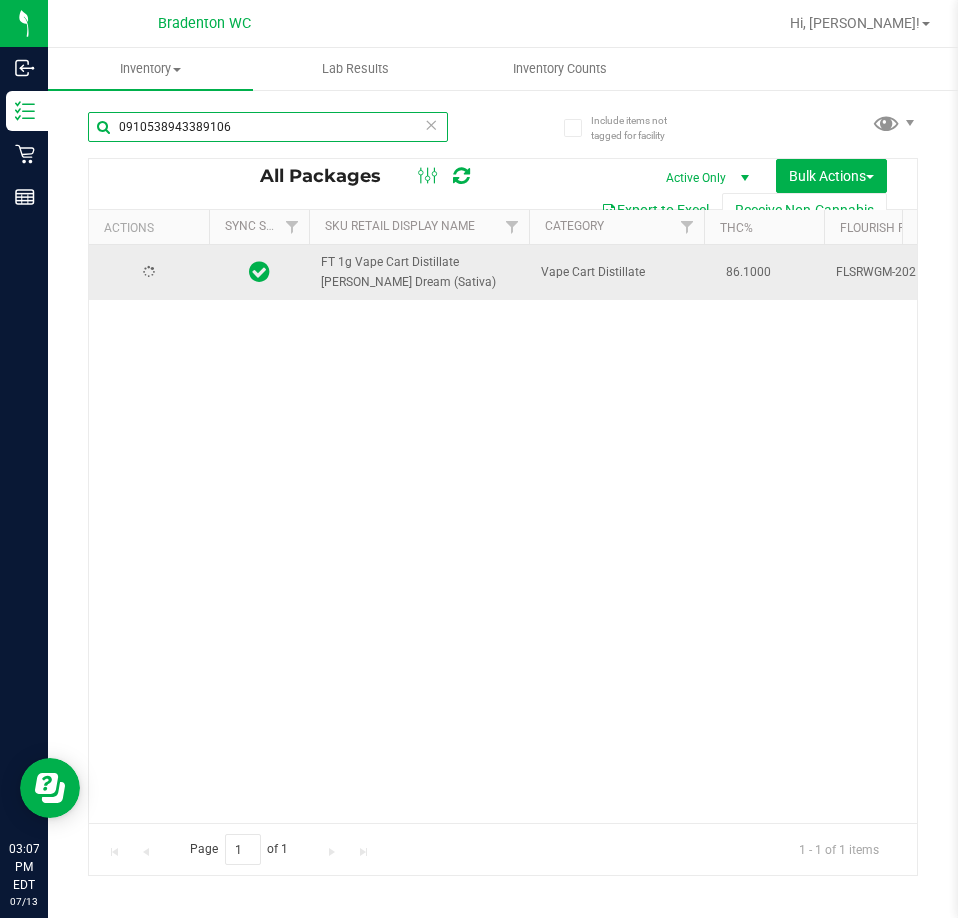 type on "0910538943389106" 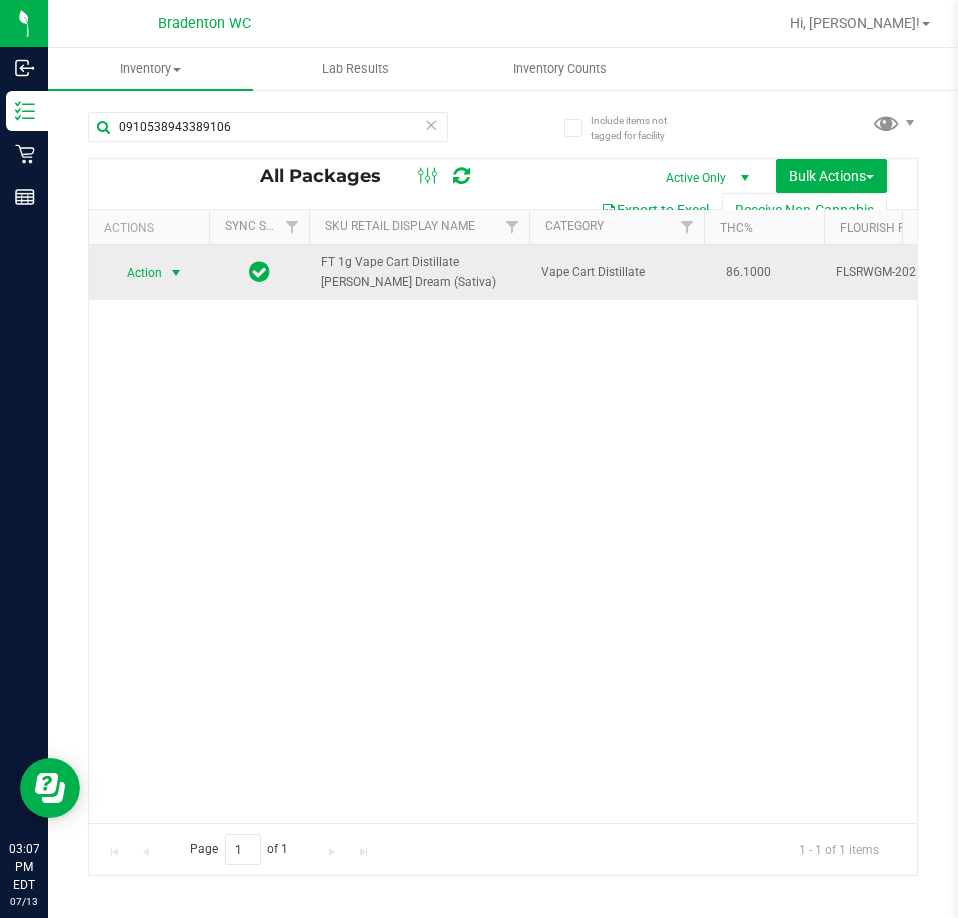 click on "Action" at bounding box center (136, 273) 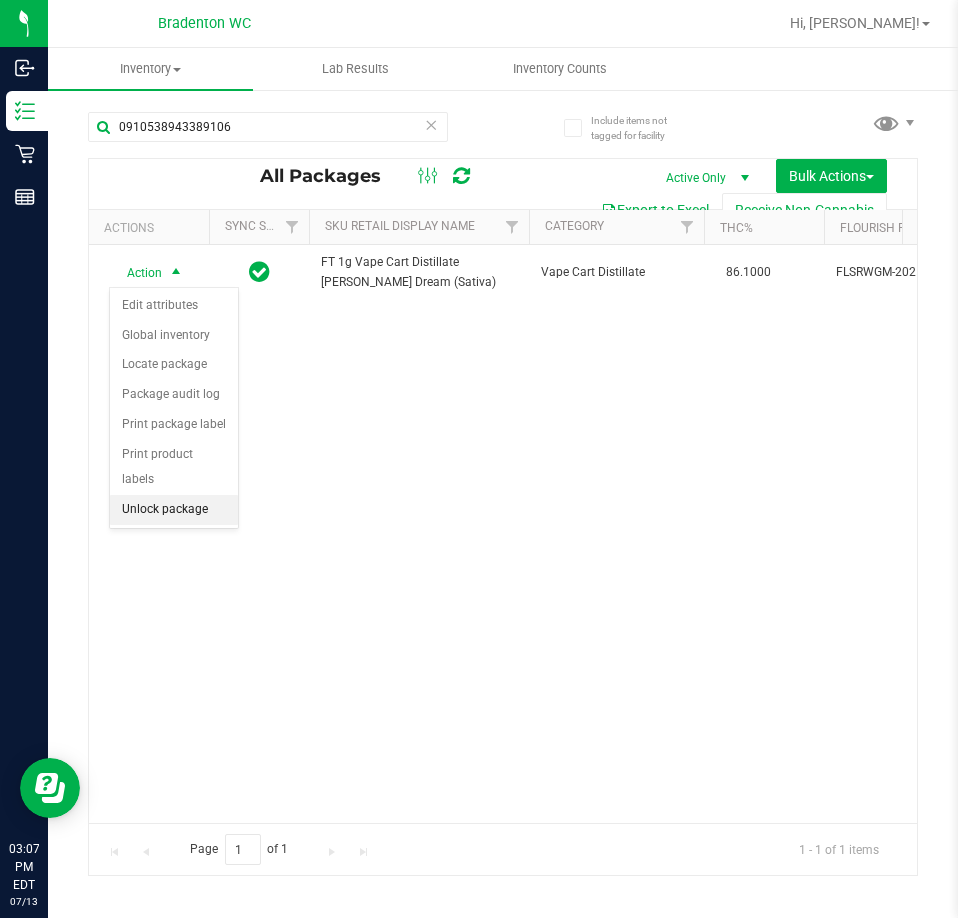 click on "Unlock package" at bounding box center (174, 510) 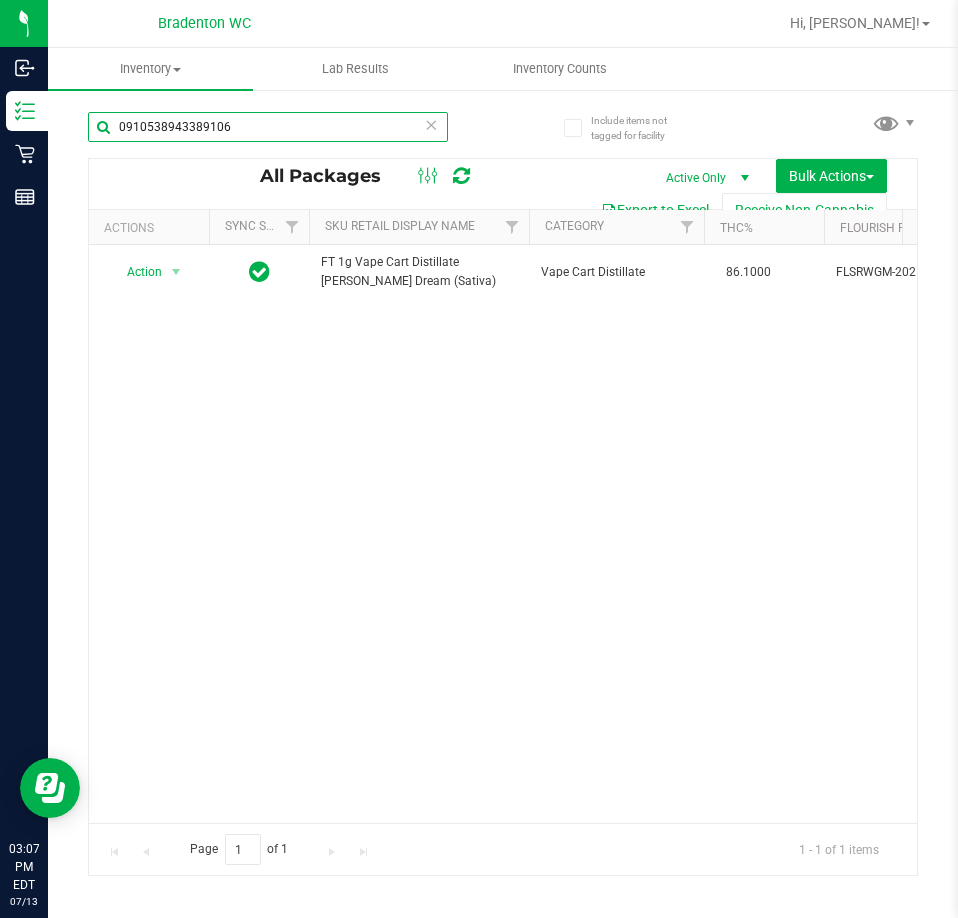 drag, startPoint x: 259, startPoint y: 127, endPoint x: -155, endPoint y: 215, distance: 423.24933 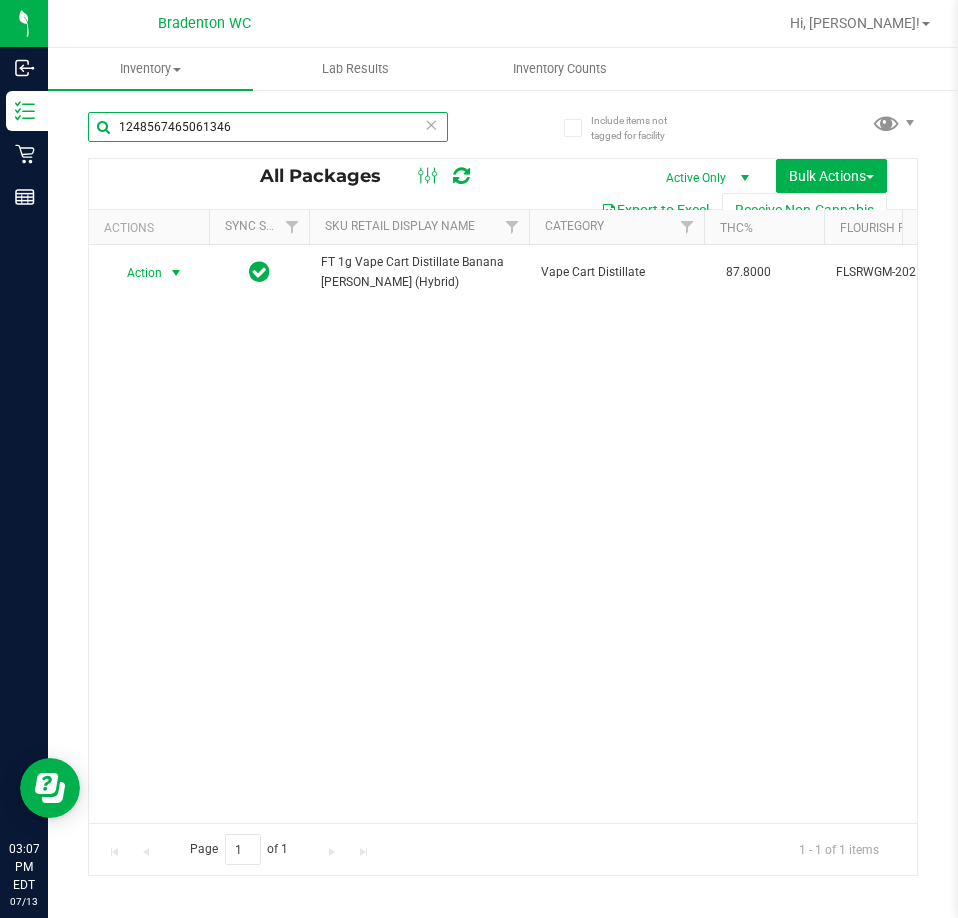type on "1248567465061346" 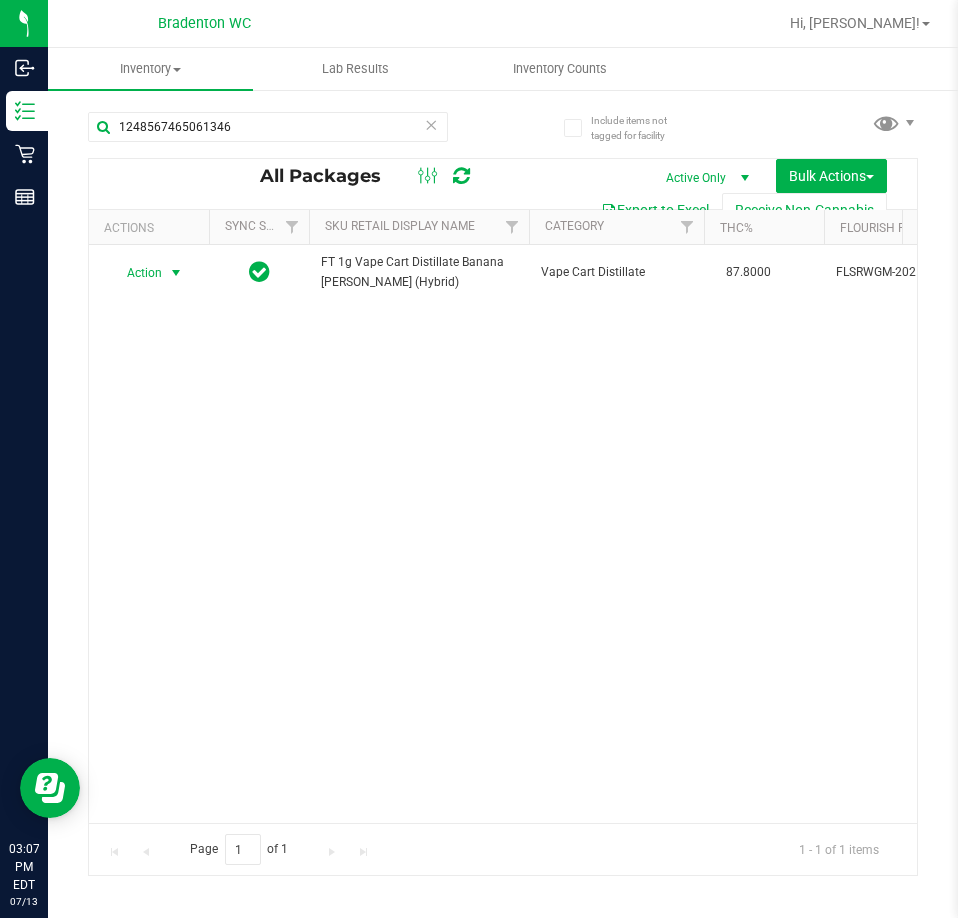 click on "Action" at bounding box center (136, 273) 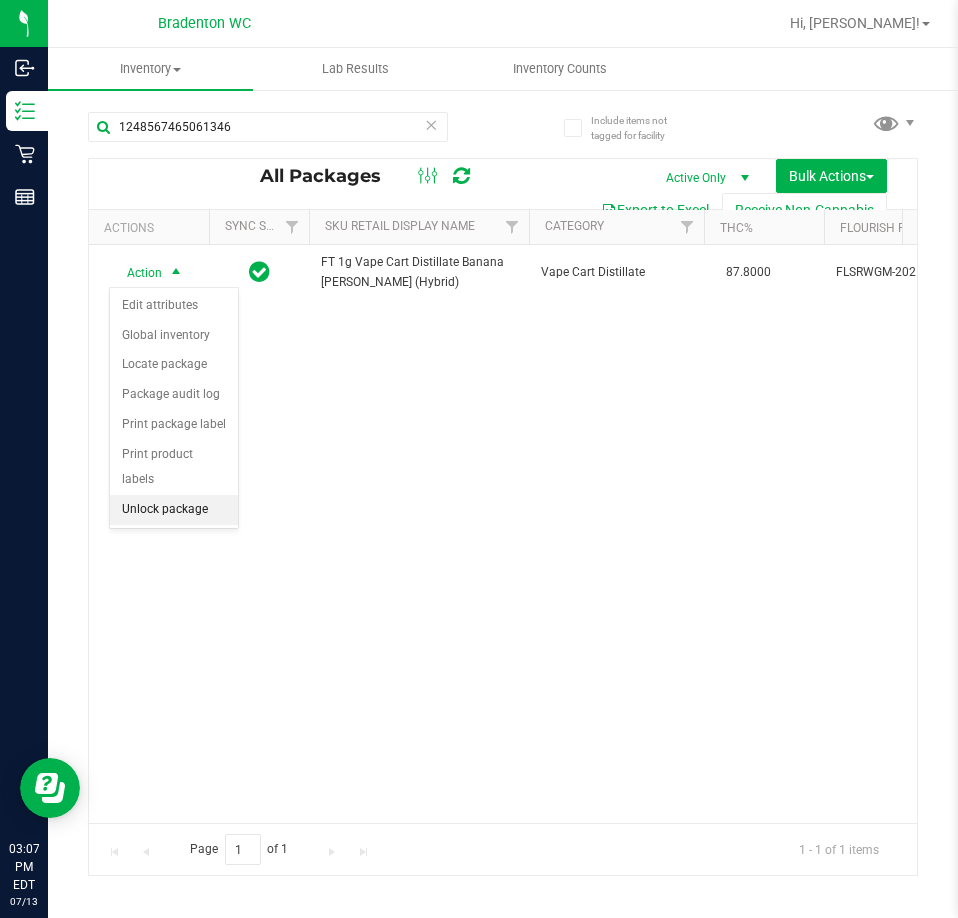 click on "Unlock package" at bounding box center (174, 510) 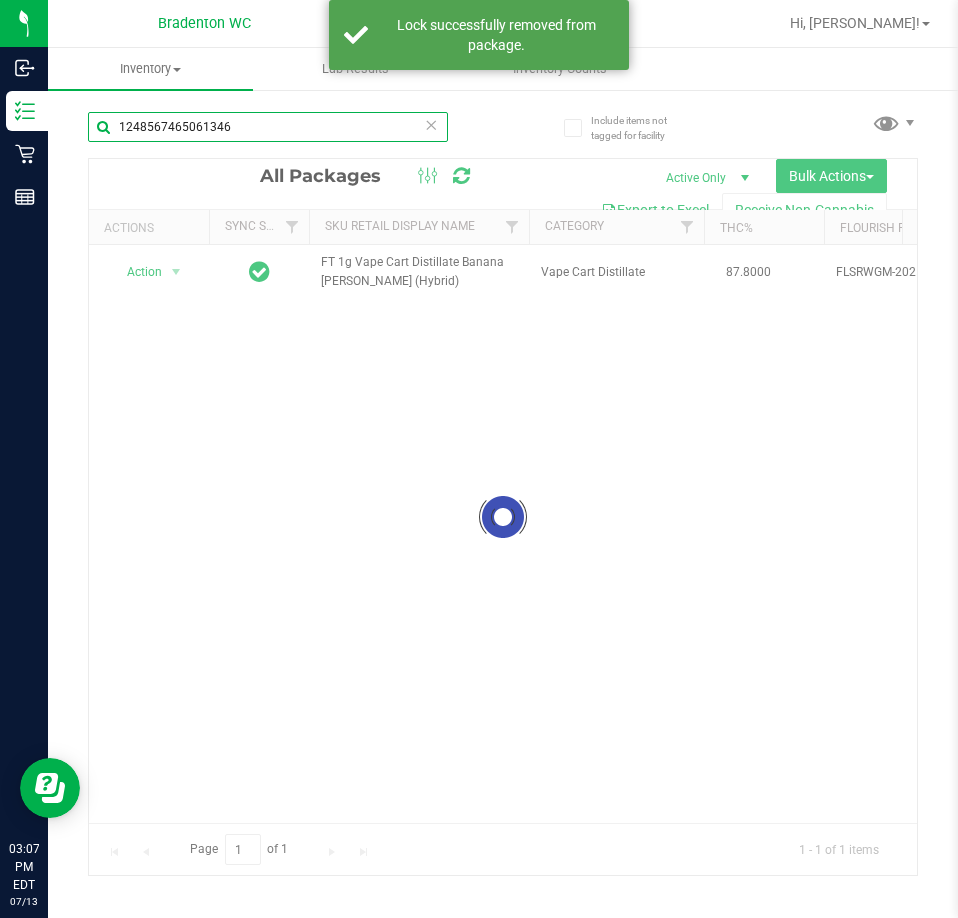 drag, startPoint x: 264, startPoint y: 130, endPoint x: -177, endPoint y: 115, distance: 441.25504 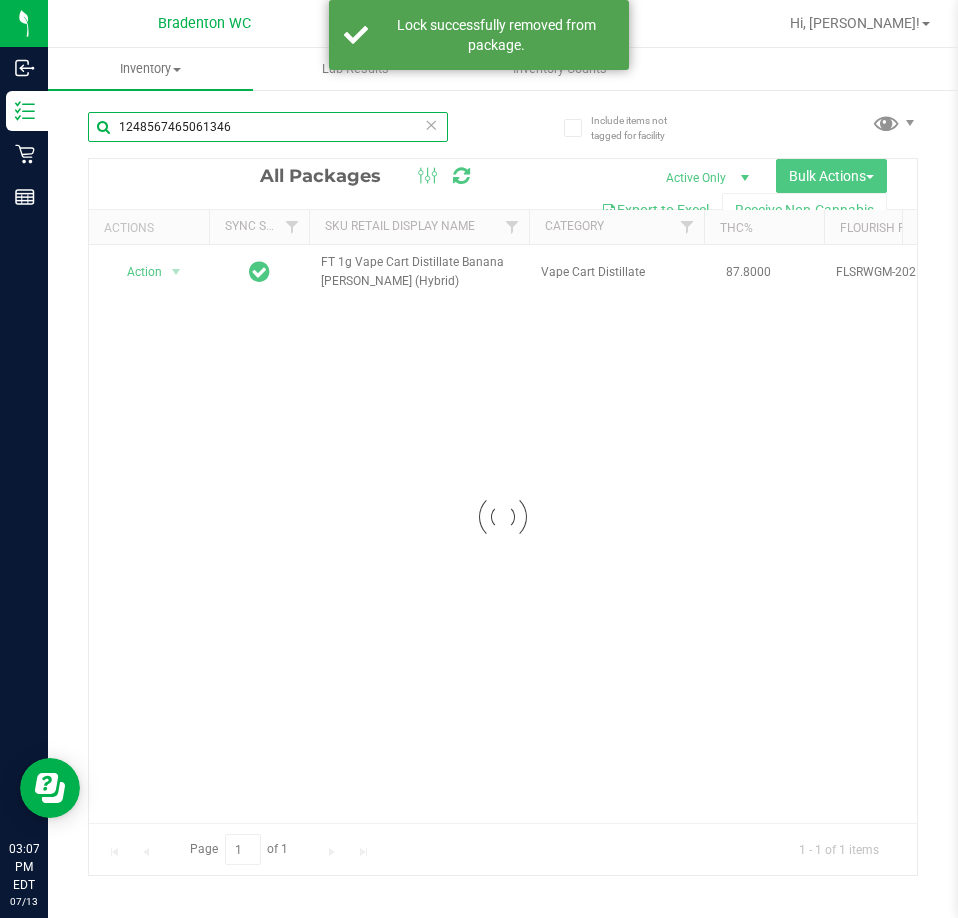 click on "Inbound Inventory Retail Reports 03:07 PM EDT 07/13/2025  07/13   Bradenton WC   Hi, Olivia!
Inventory
All packages
All inventory
Waste log
Create inventory
Lab Results
Inventory Counts" at bounding box center (479, 459) 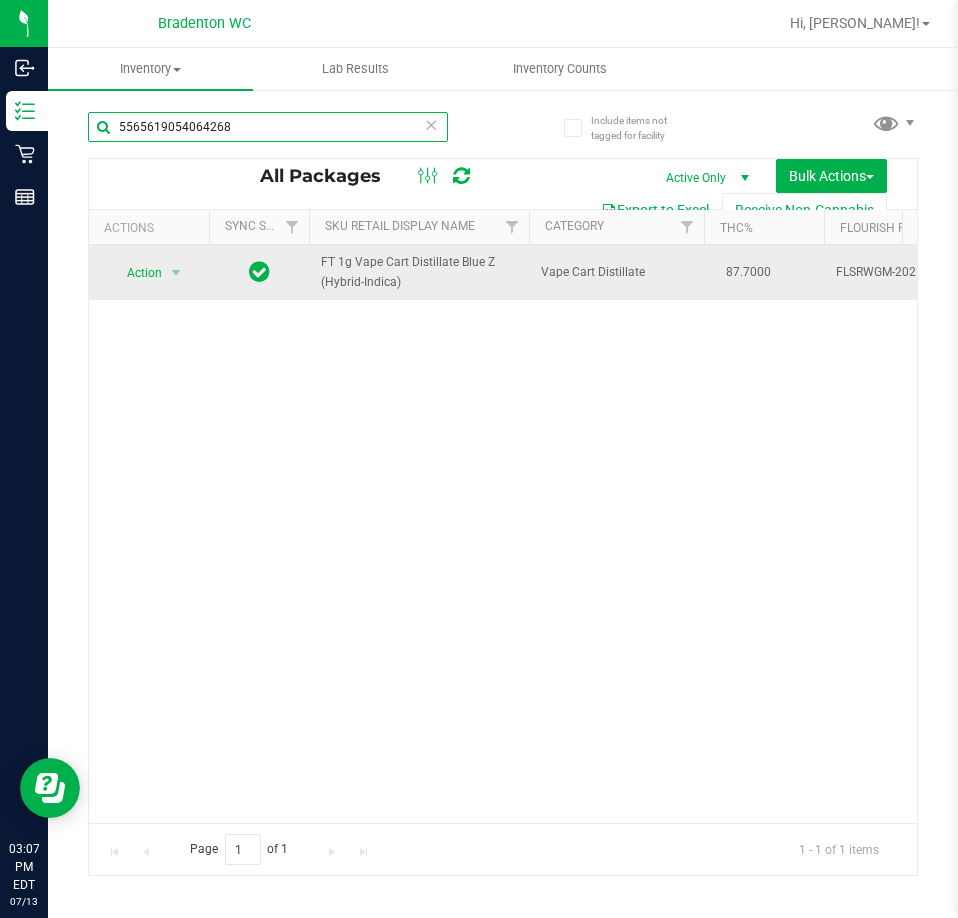 type on "5565619054064268" 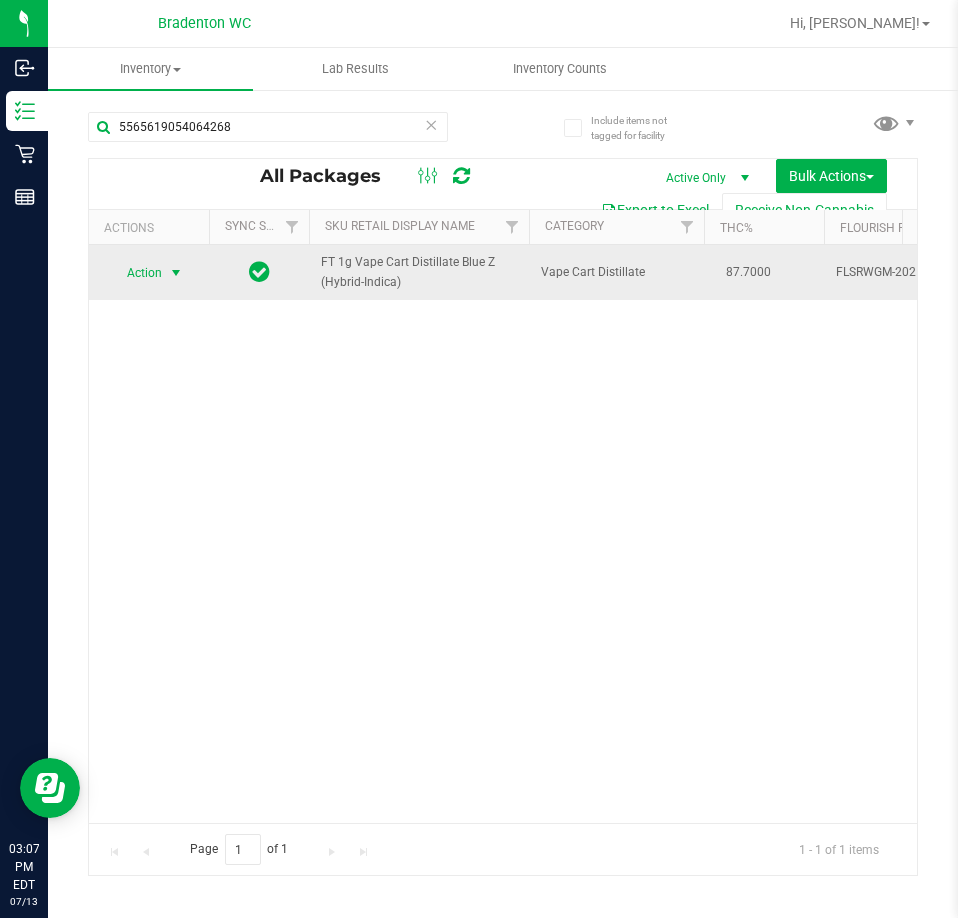 click on "Action" at bounding box center (136, 273) 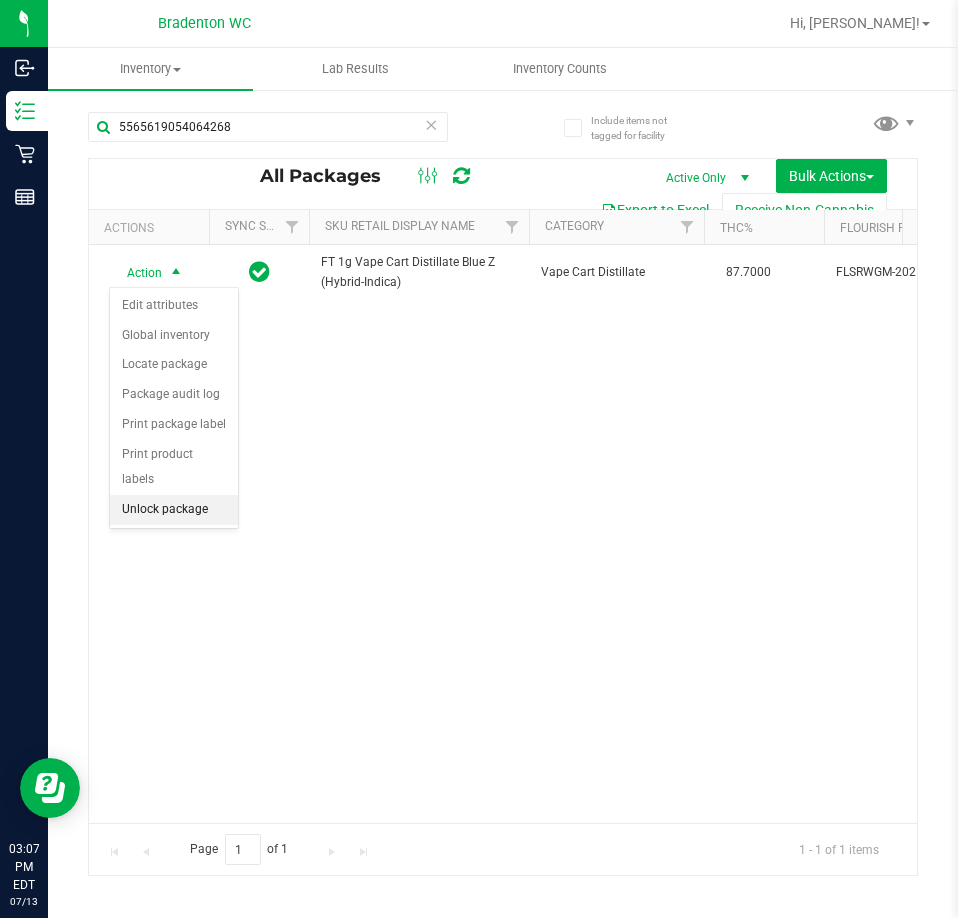 click on "Unlock package" at bounding box center (174, 510) 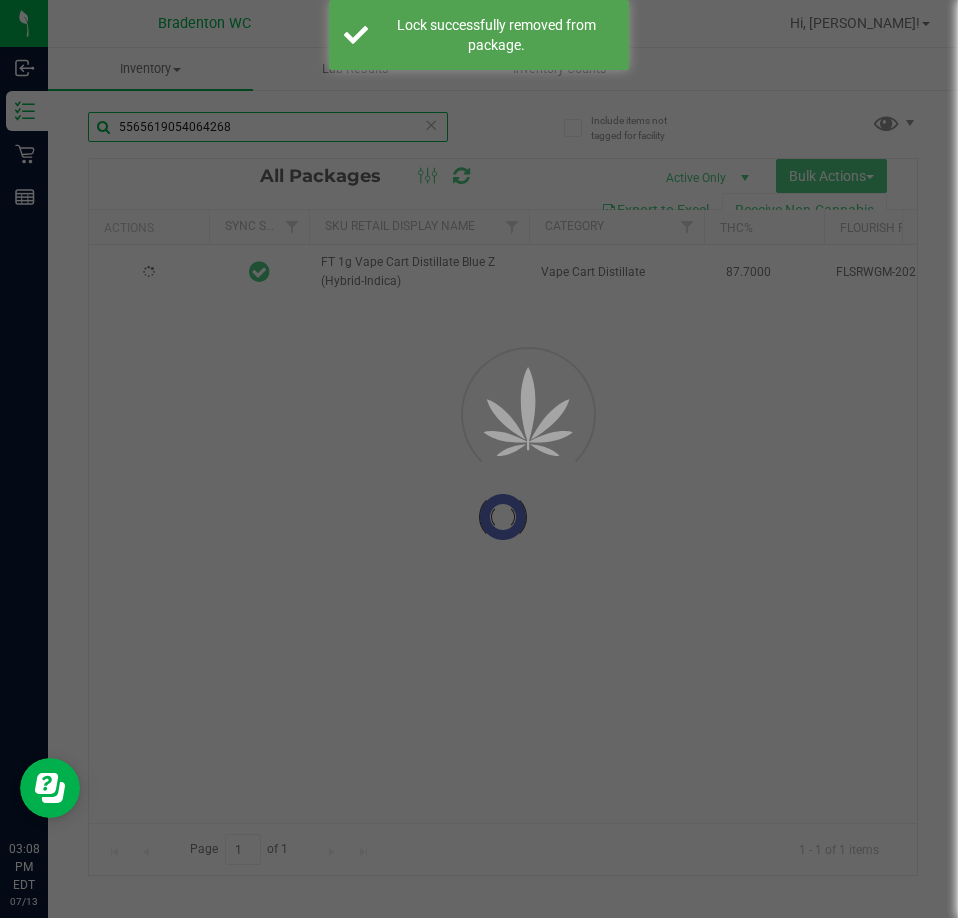 drag, startPoint x: 264, startPoint y: 130, endPoint x: -47, endPoint y: 133, distance: 311.01447 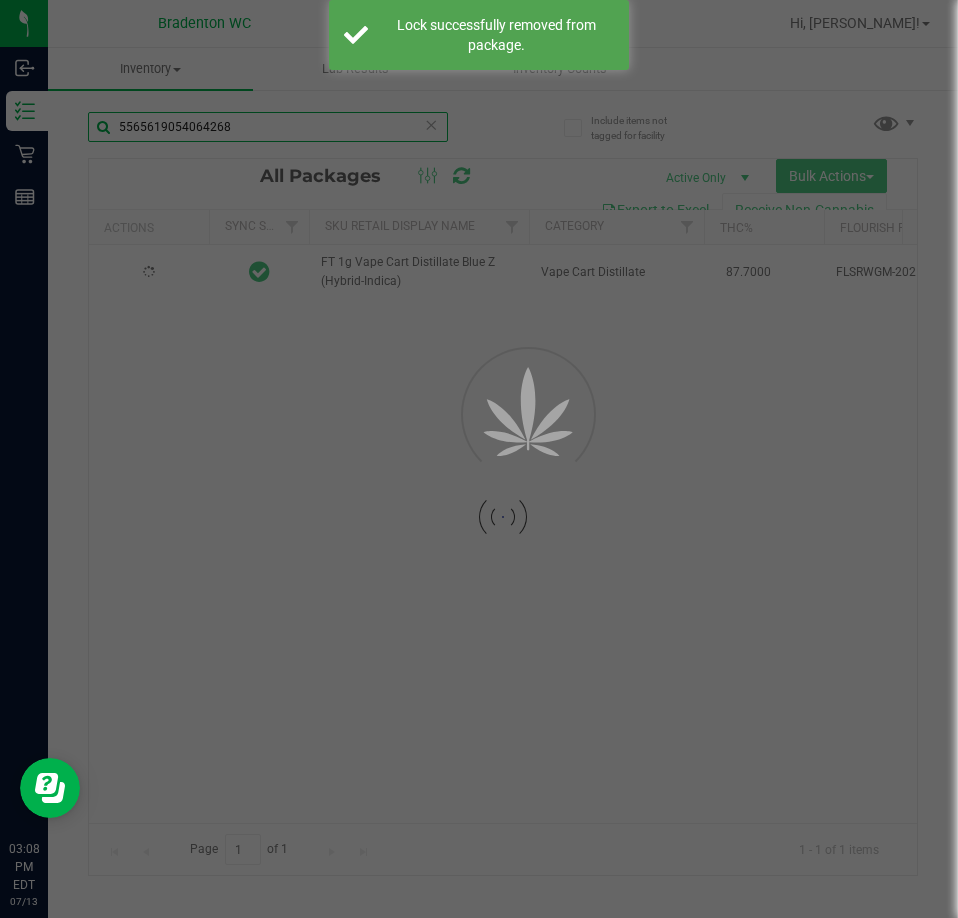 click on "Inbound Inventory Retail Reports 03:08 PM EDT 07/13/2025  07/13   Bradenton WC   Hi, Olivia!
Inventory
All packages
All inventory
Waste log
Create inventory
Lab Results
Inventory Counts" at bounding box center [479, 459] 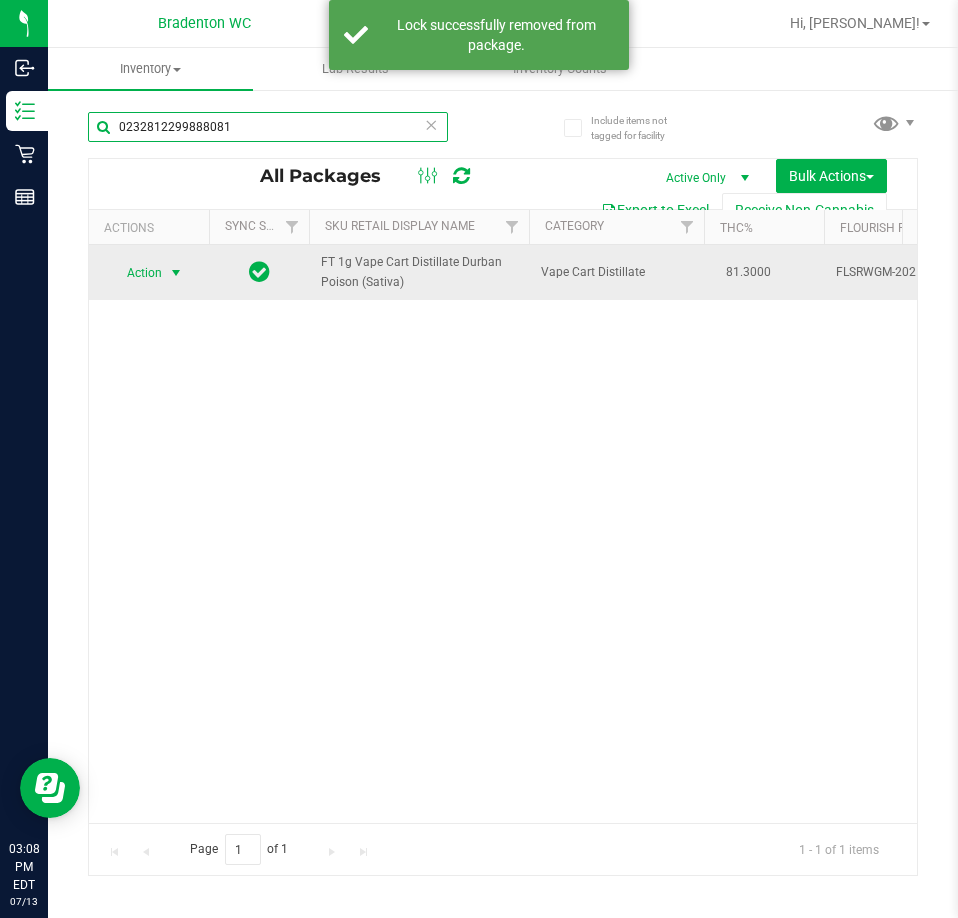 type on "0232812299888081" 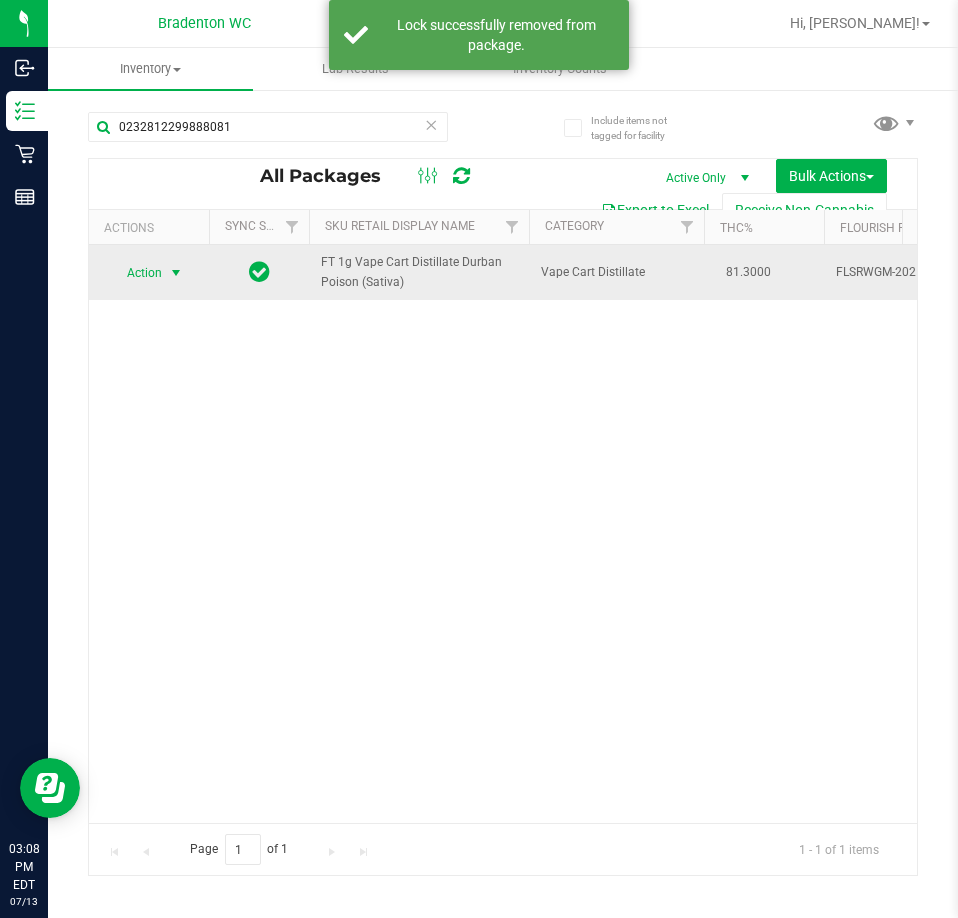 click on "Action" at bounding box center (136, 273) 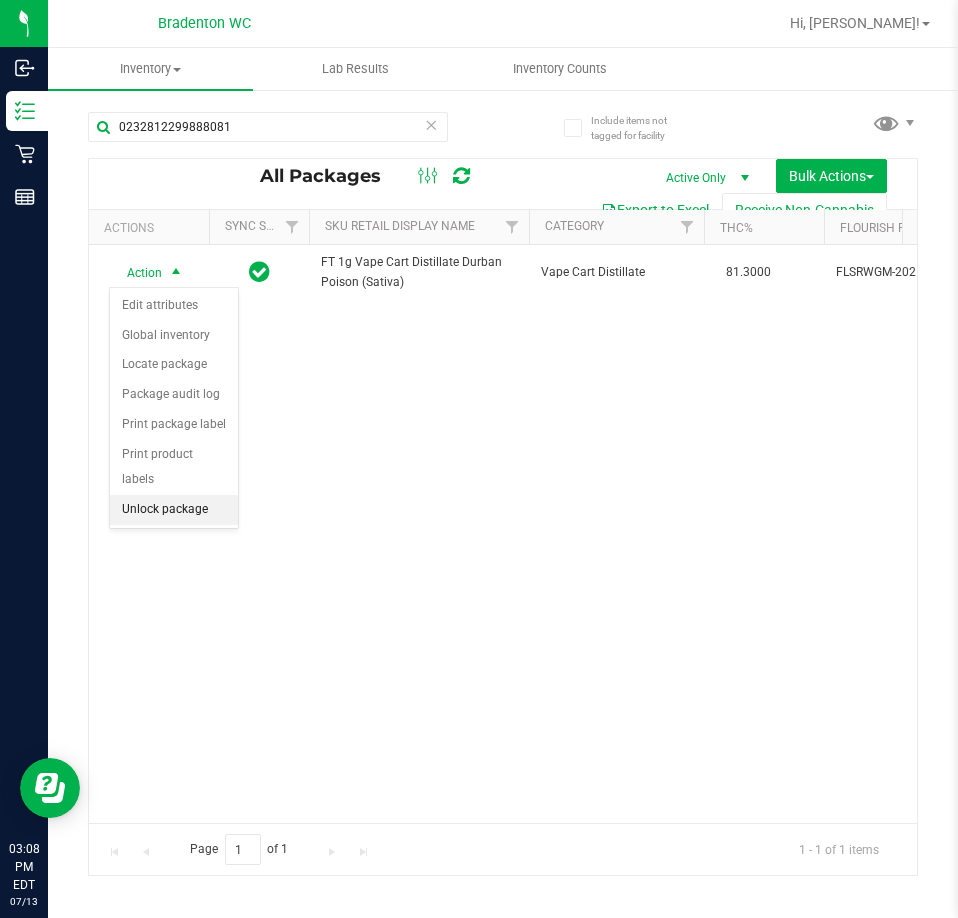 click on "Unlock package" at bounding box center (174, 510) 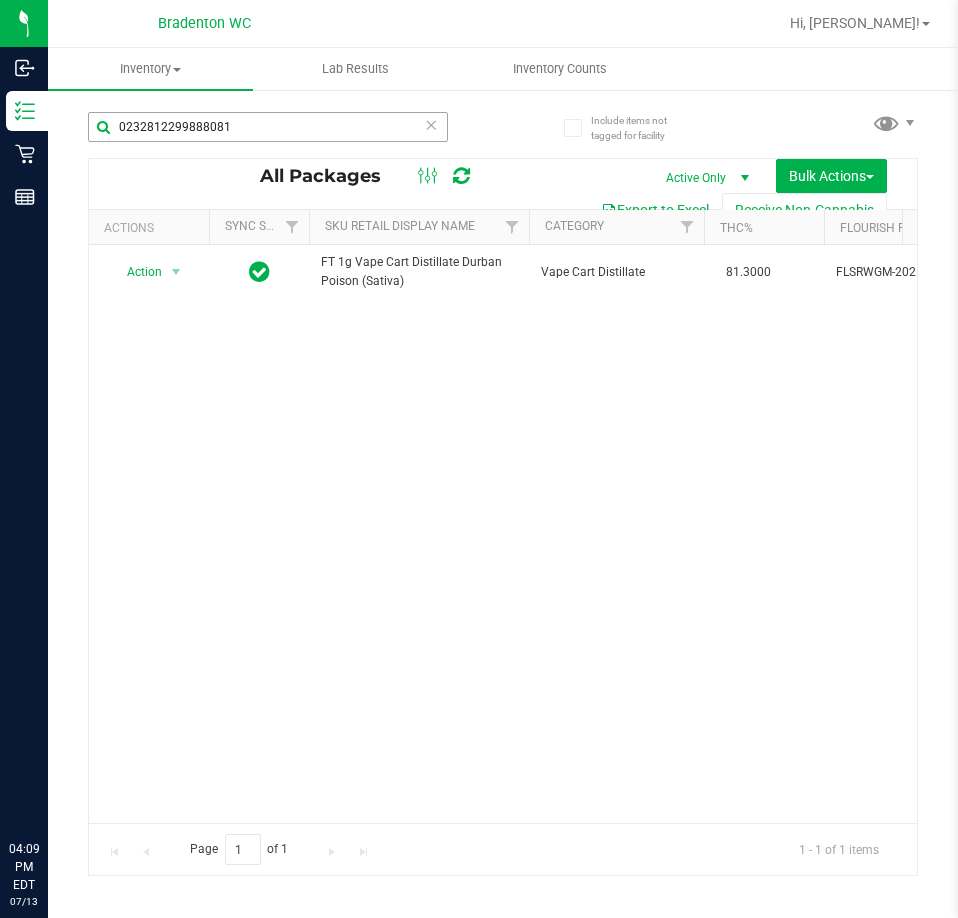 scroll, scrollTop: 0, scrollLeft: 0, axis: both 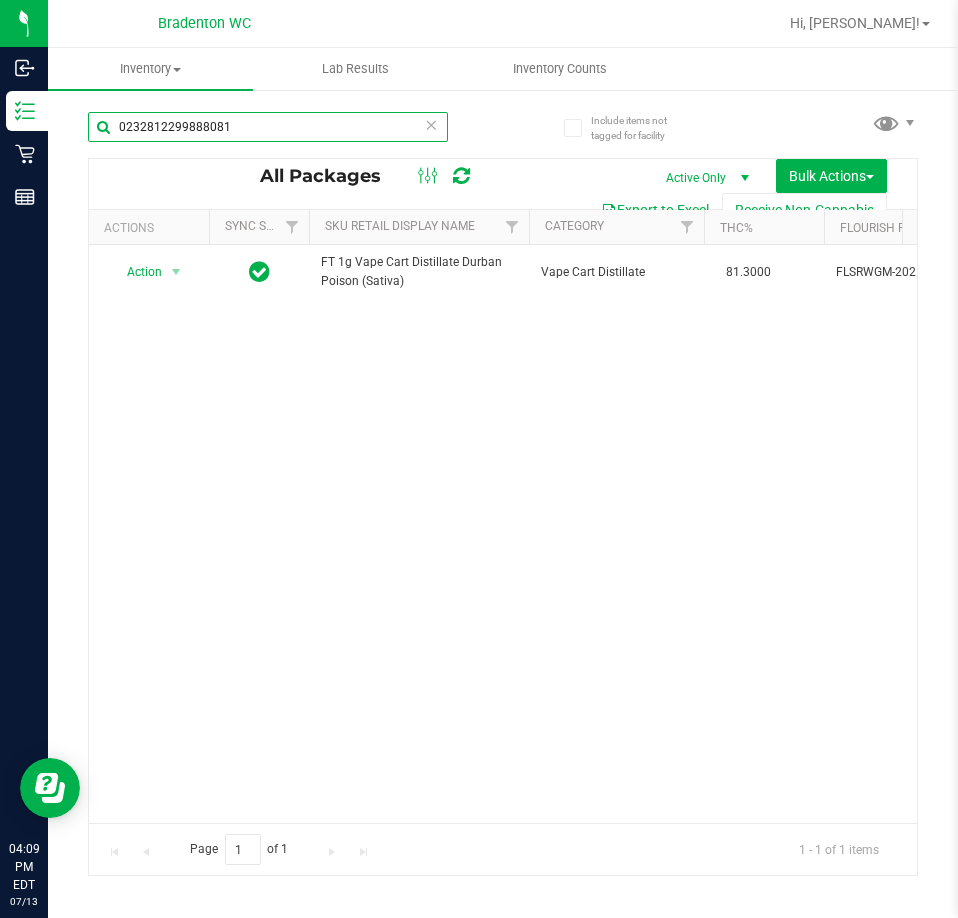 drag, startPoint x: 247, startPoint y: 123, endPoint x: -25, endPoint y: 130, distance: 272.09006 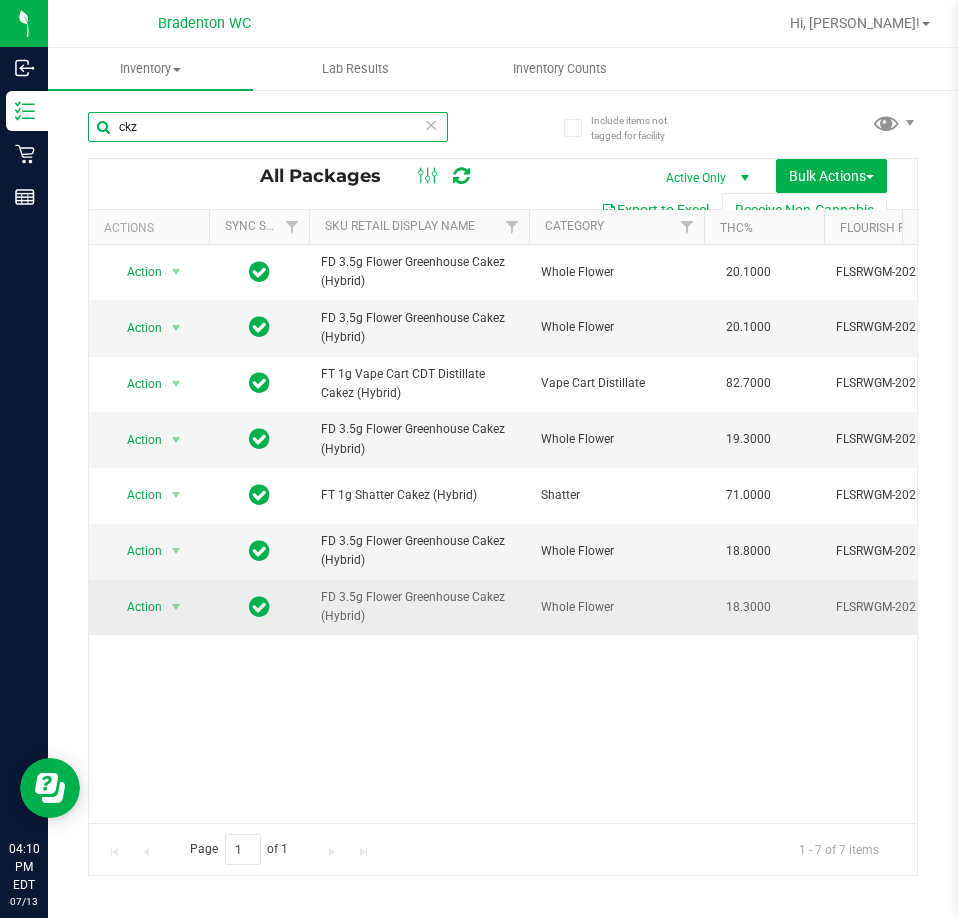 scroll, scrollTop: 0, scrollLeft: 160, axis: horizontal 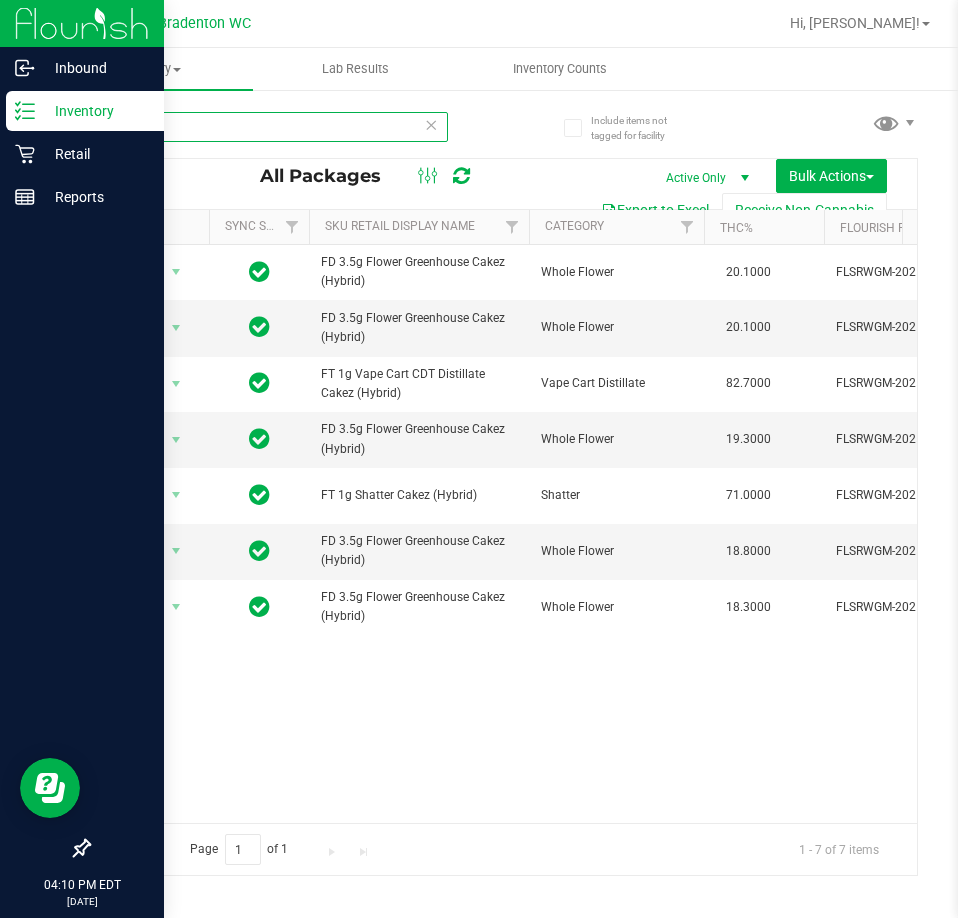 type on "ckz" 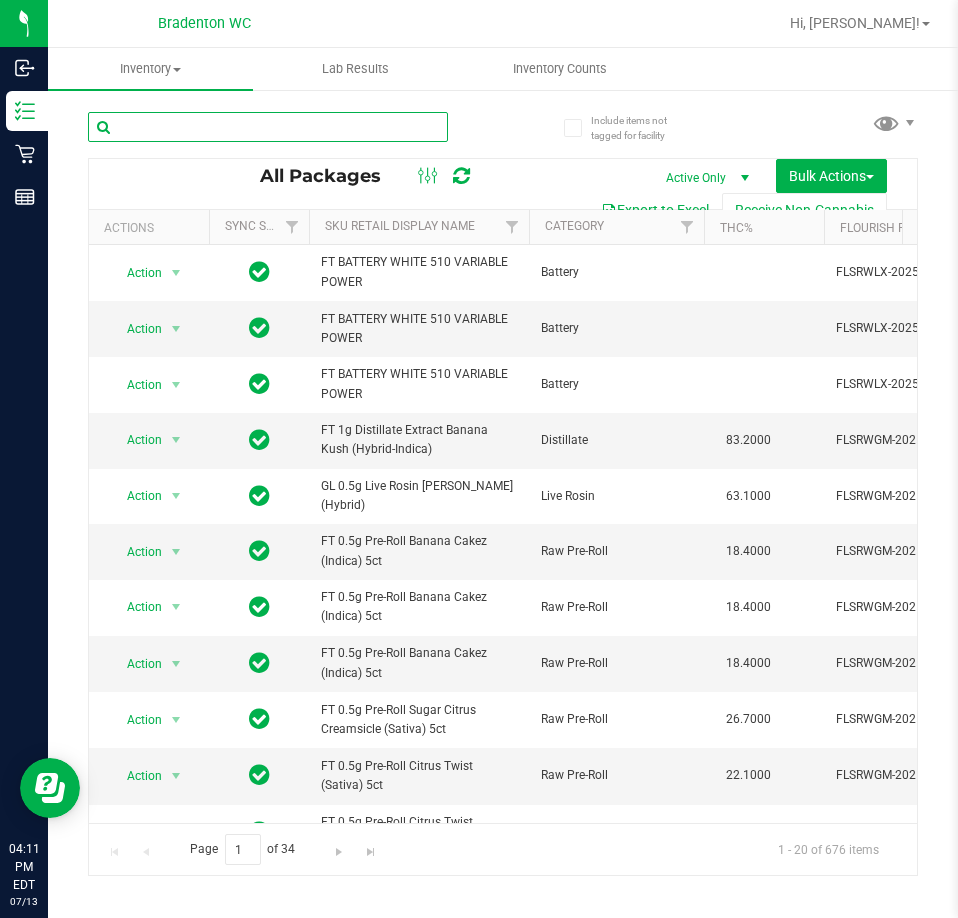 click at bounding box center [268, 127] 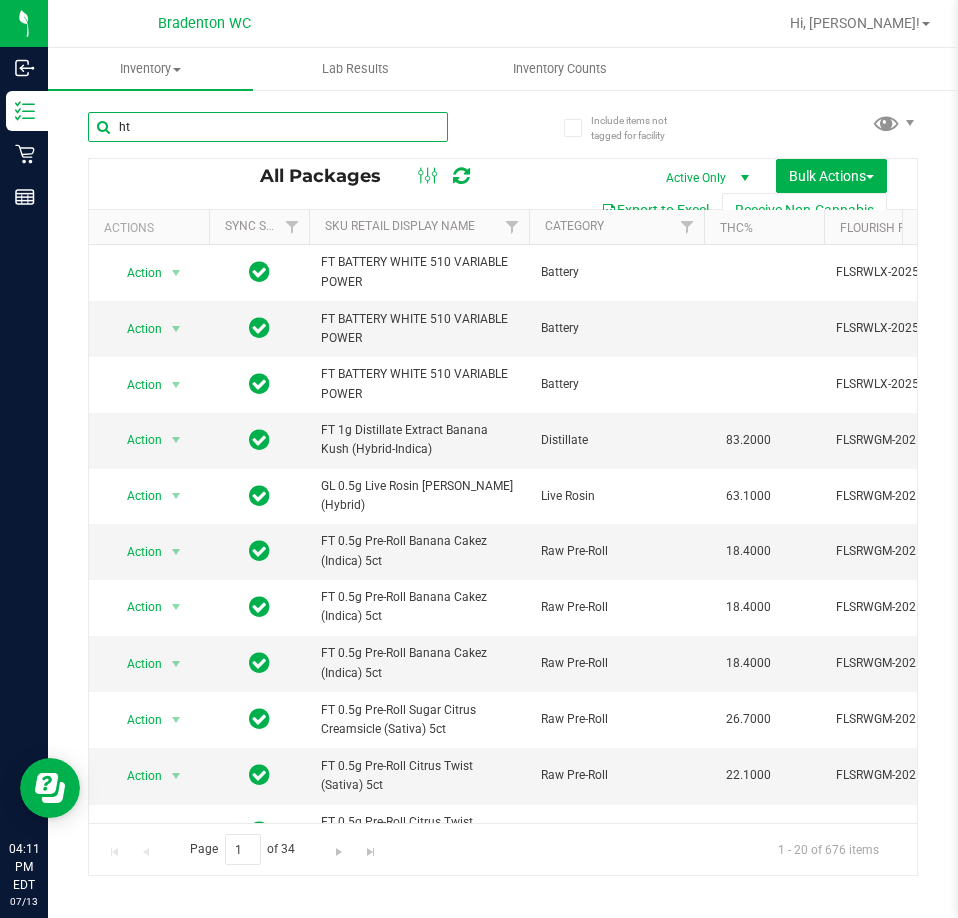 type on "htm" 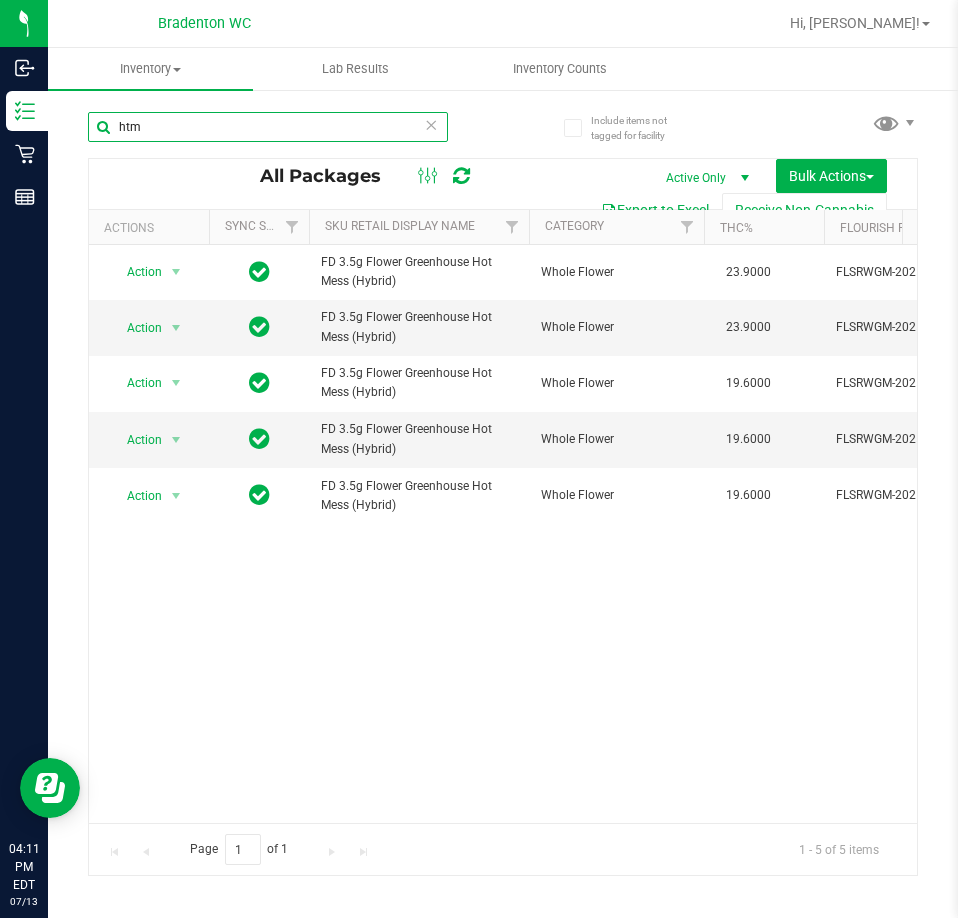 scroll, scrollTop: 0, scrollLeft: 212, axis: horizontal 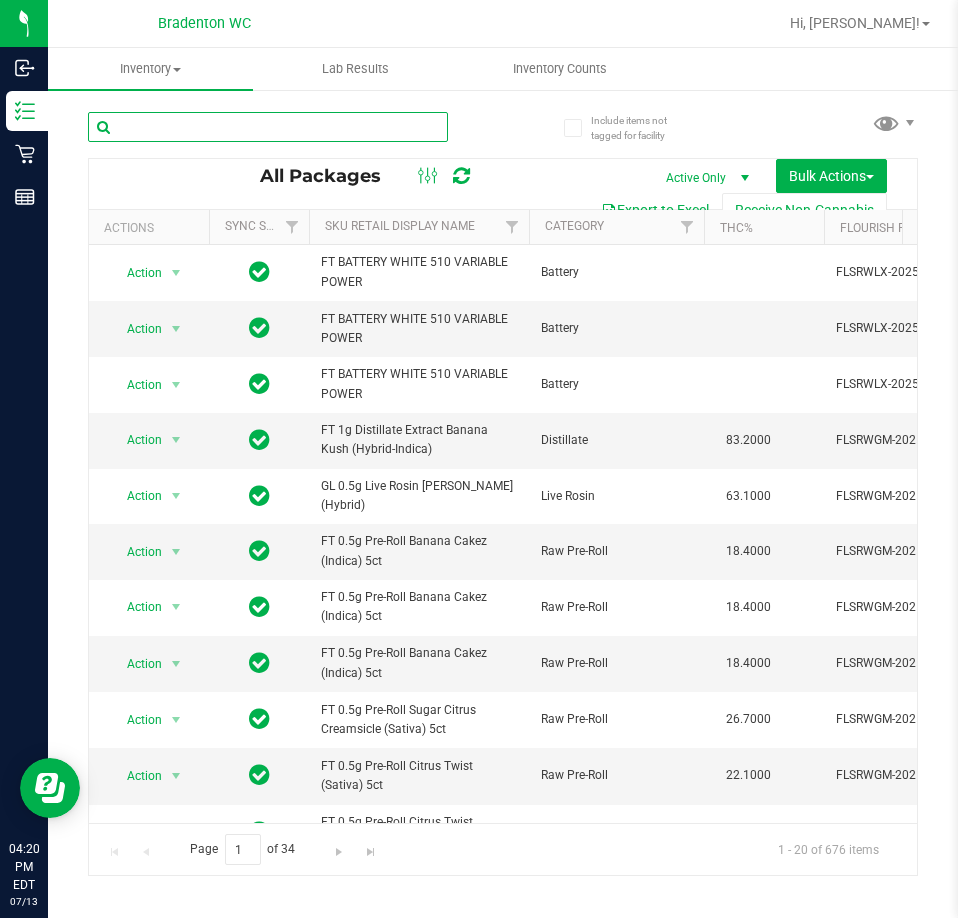 drag, startPoint x: 137, startPoint y: 121, endPoint x: 89, endPoint y: 120, distance: 48.010414 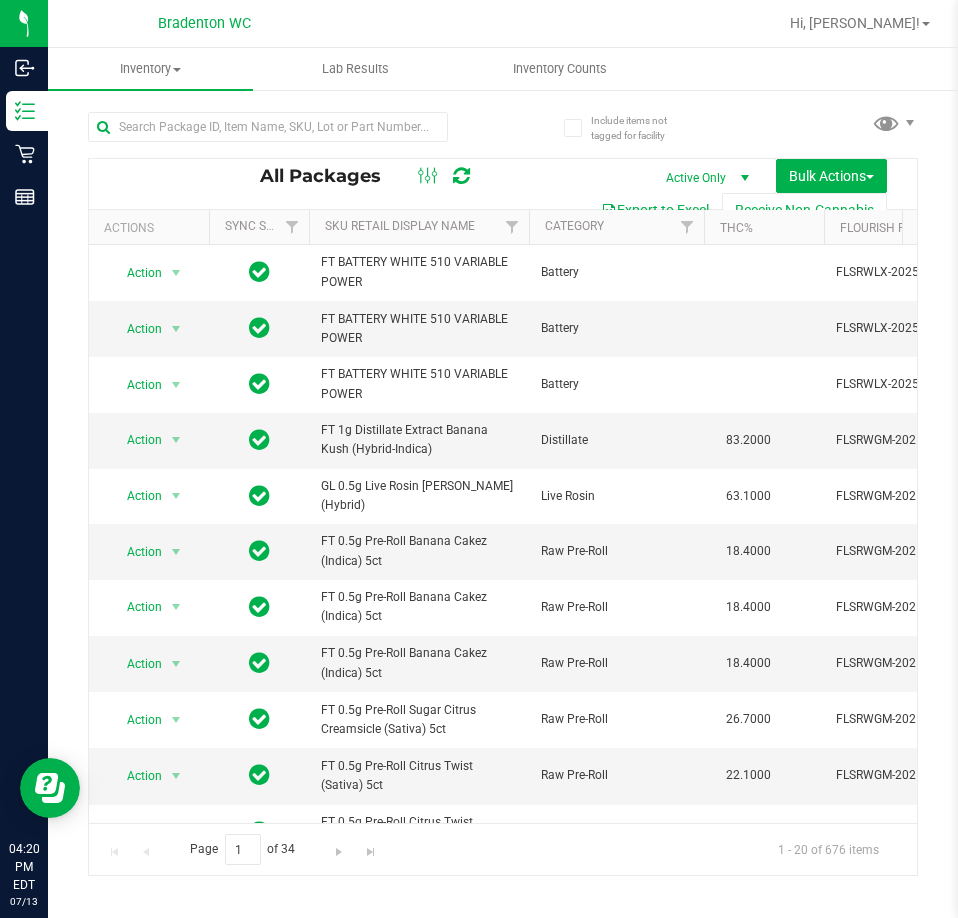 click at bounding box center [295, 126] 